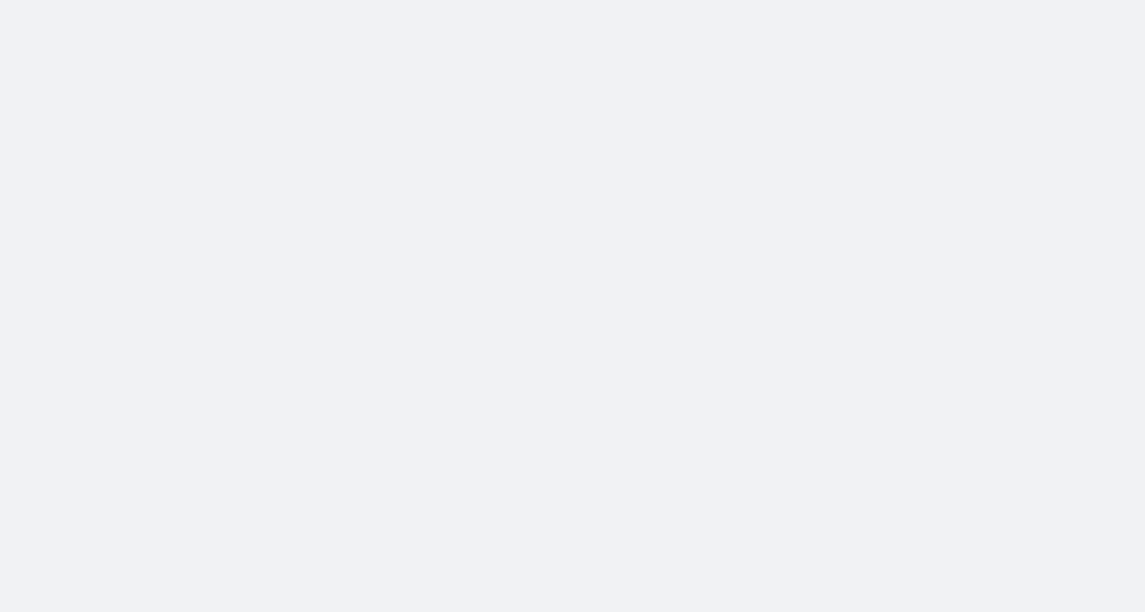 scroll, scrollTop: 0, scrollLeft: 0, axis: both 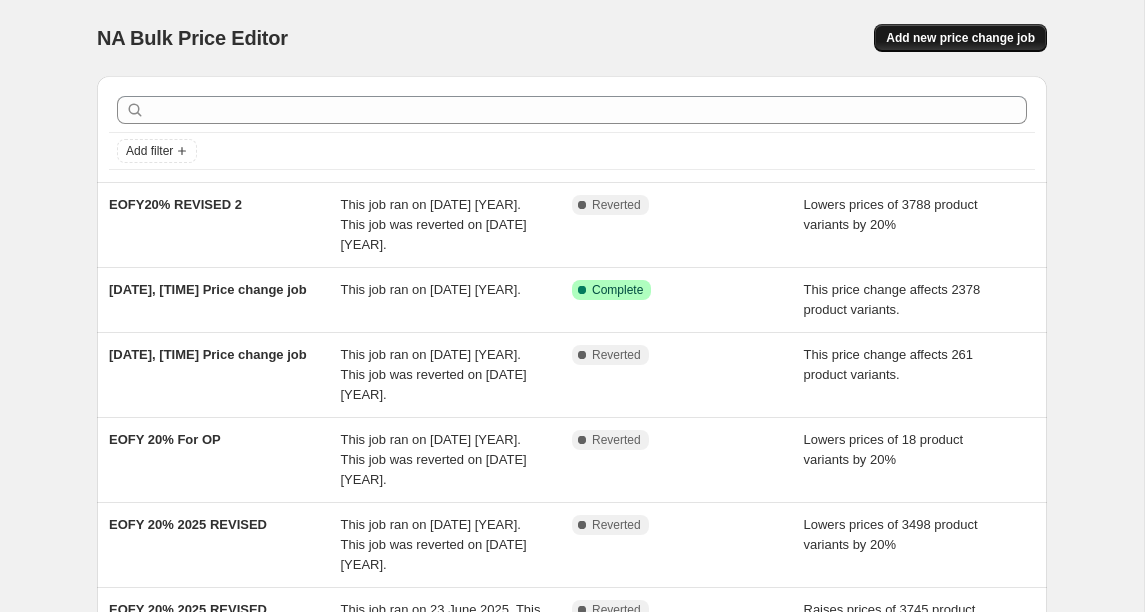 click on "Add new price change job" at bounding box center (960, 38) 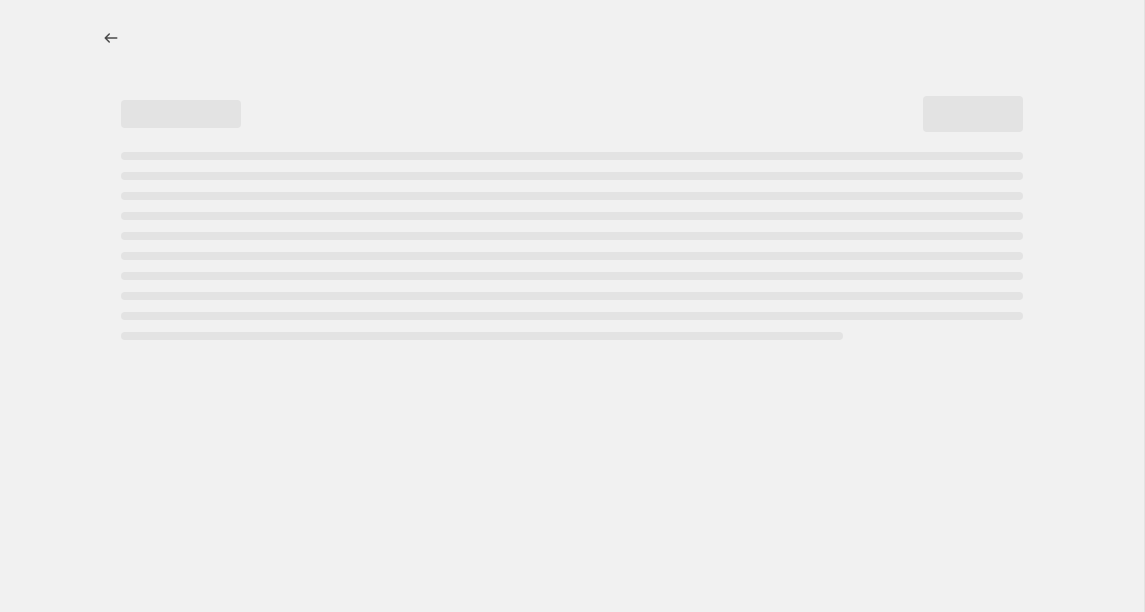 select on "percentage" 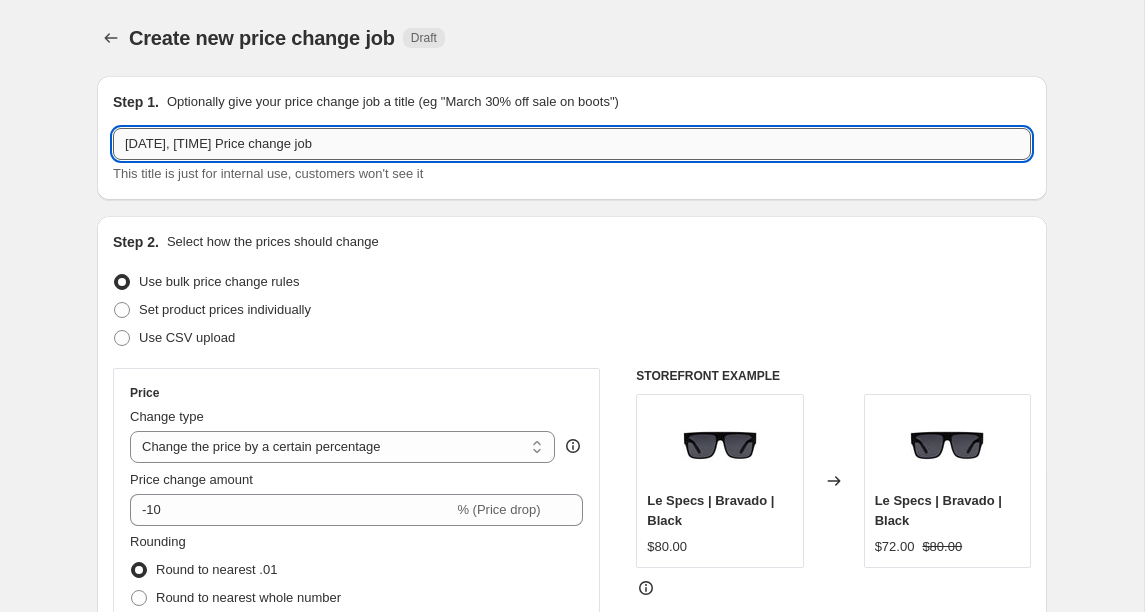 click on "8 Aug 2025, 12:32:30 Price change job" at bounding box center [572, 144] 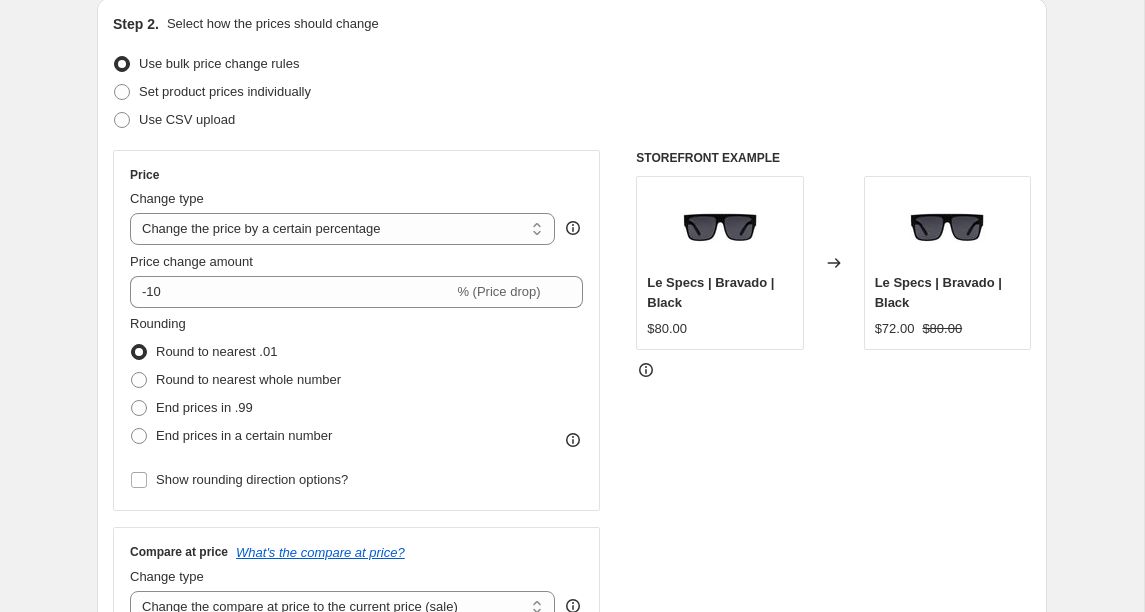 scroll, scrollTop: 268, scrollLeft: 0, axis: vertical 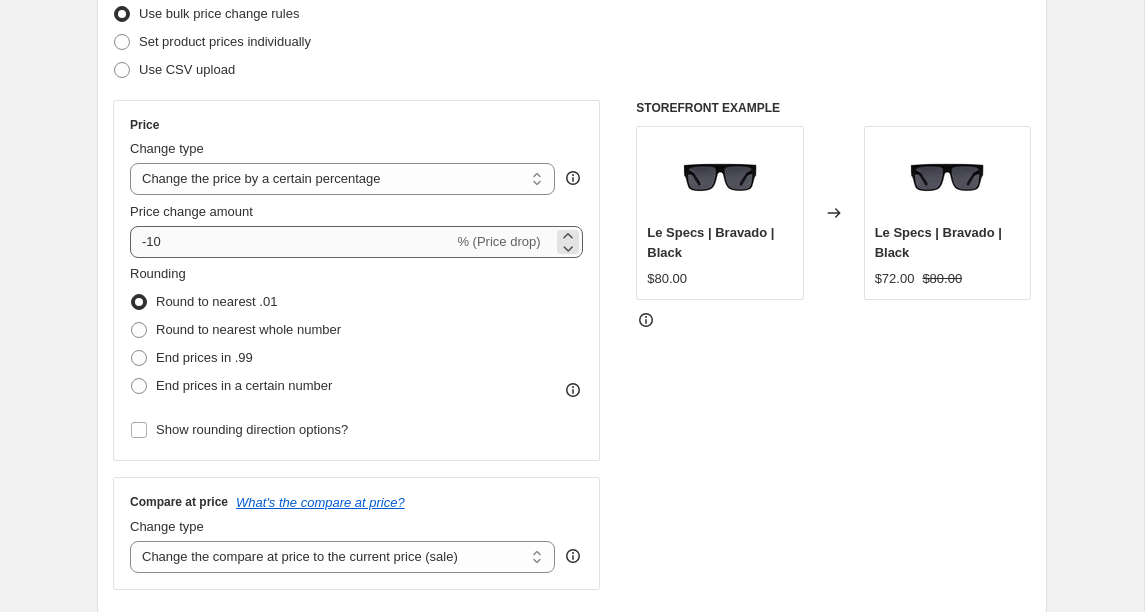 type on "Afterpay sale 20% off" 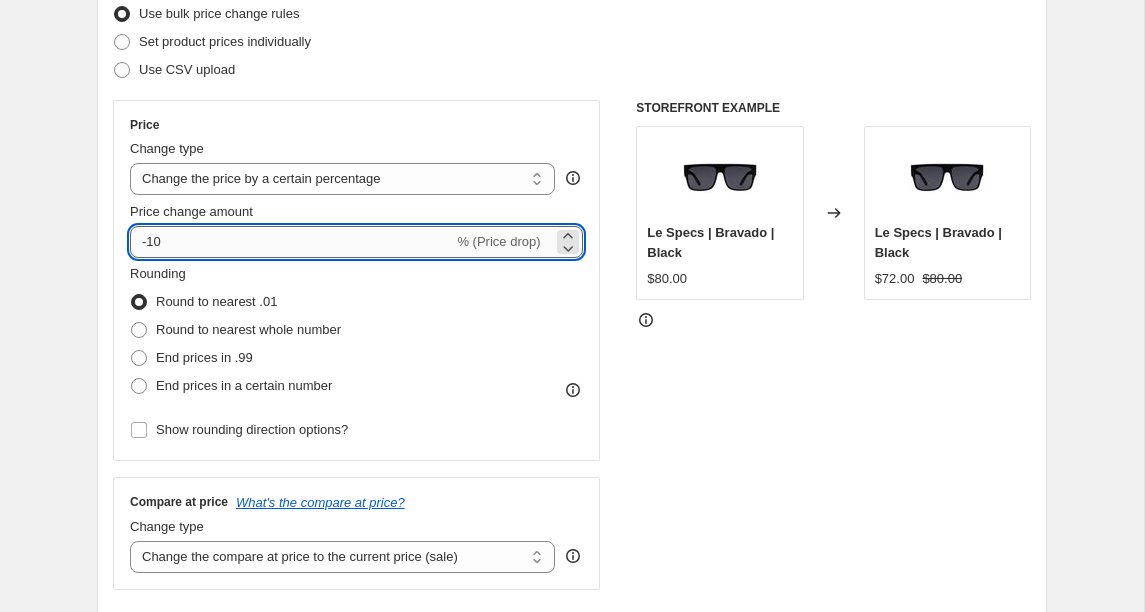 click on "-10" at bounding box center (291, 242) 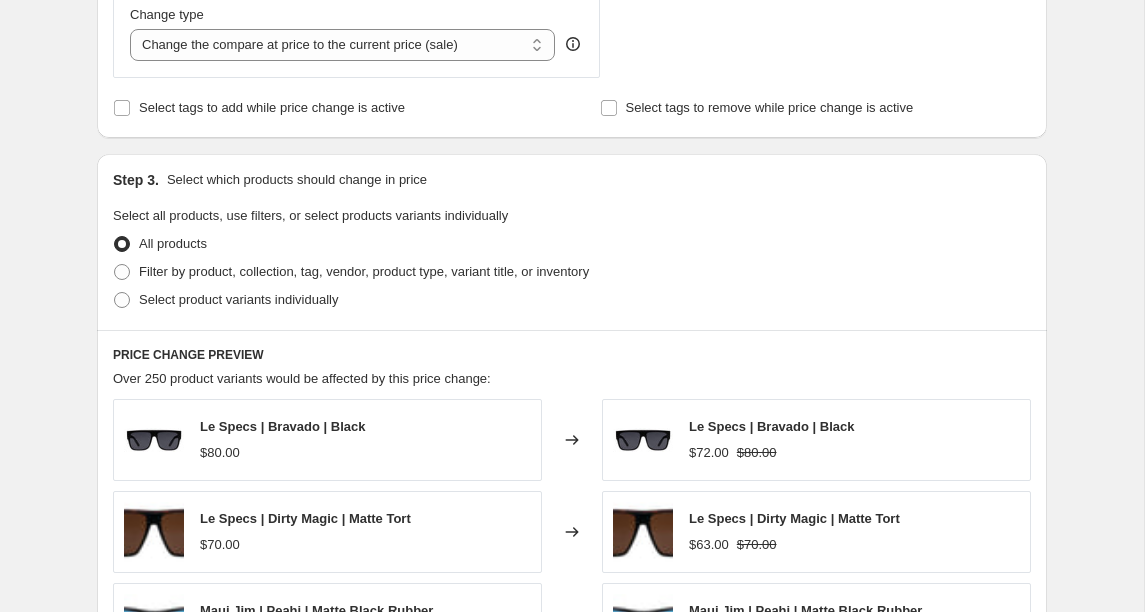 scroll, scrollTop: 775, scrollLeft: 0, axis: vertical 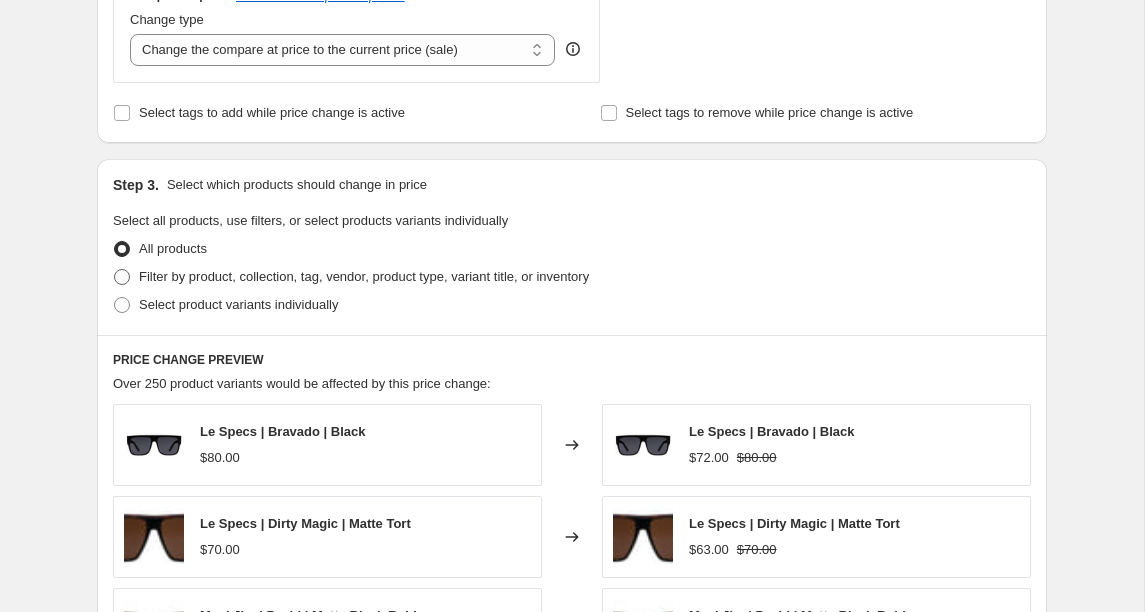 type on "-20" 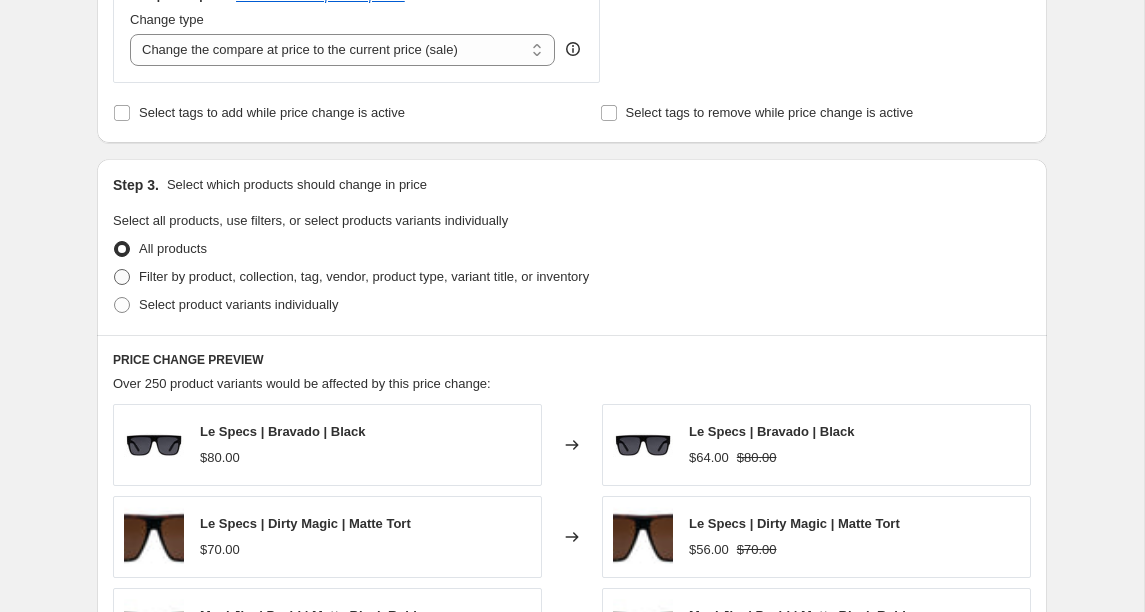 click at bounding box center (122, 277) 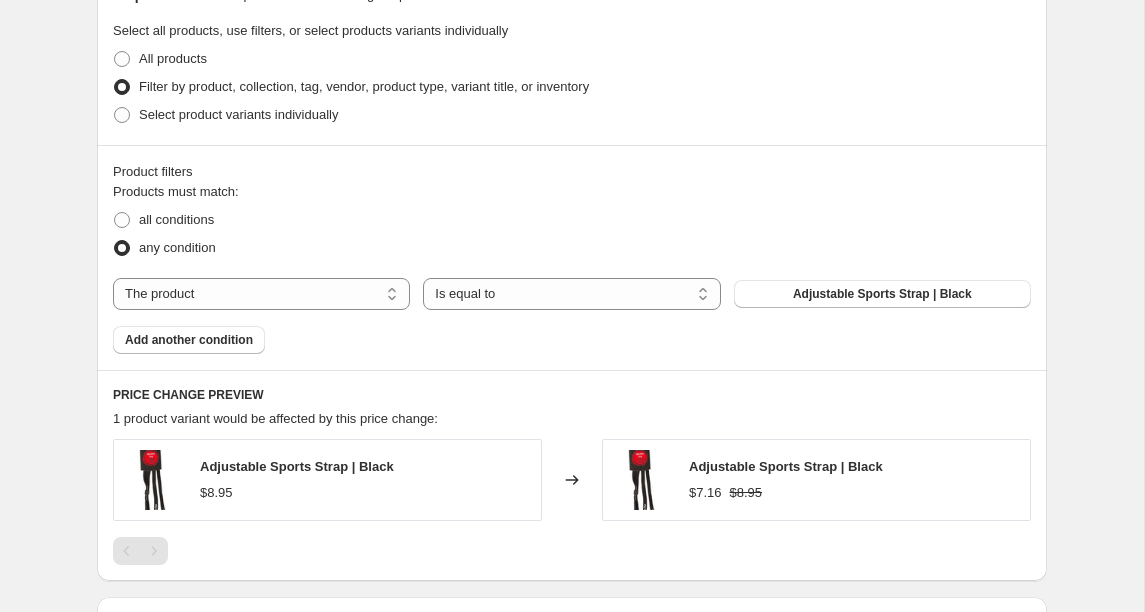 scroll, scrollTop: 974, scrollLeft: 0, axis: vertical 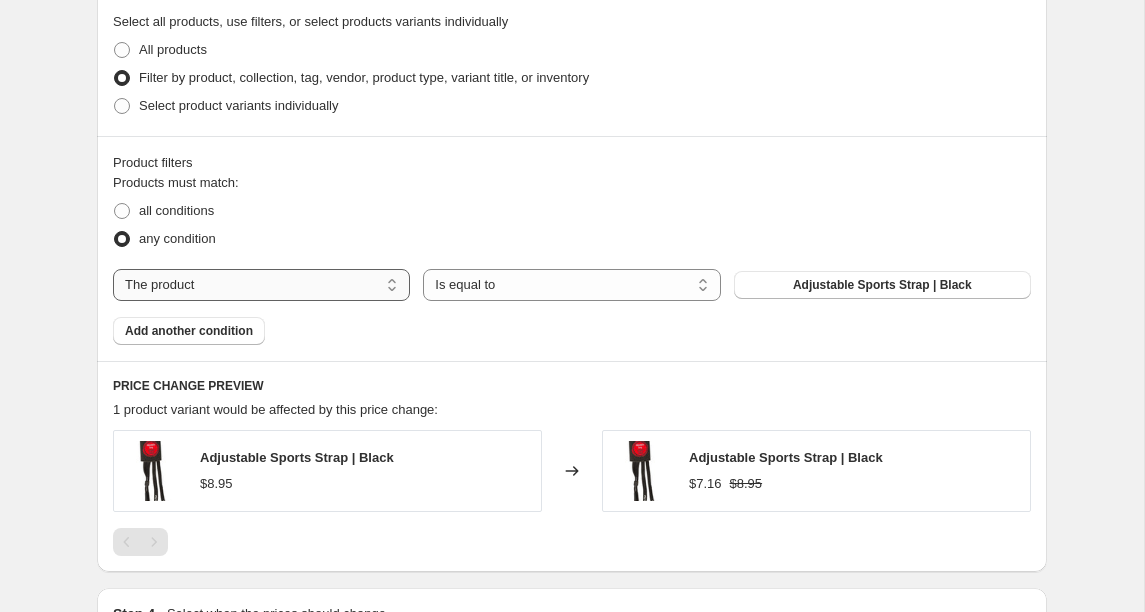 click on "The product The product's collection The product's tag The product's vendor The product's type The product's status The variant's title Inventory quantity" at bounding box center (261, 285) 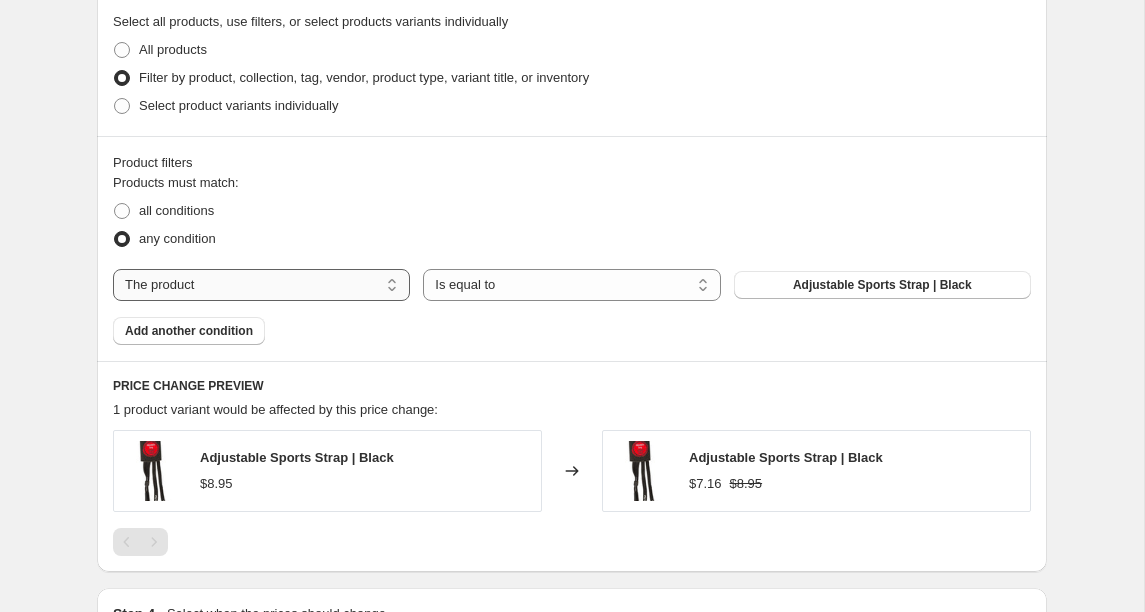 select on "collection" 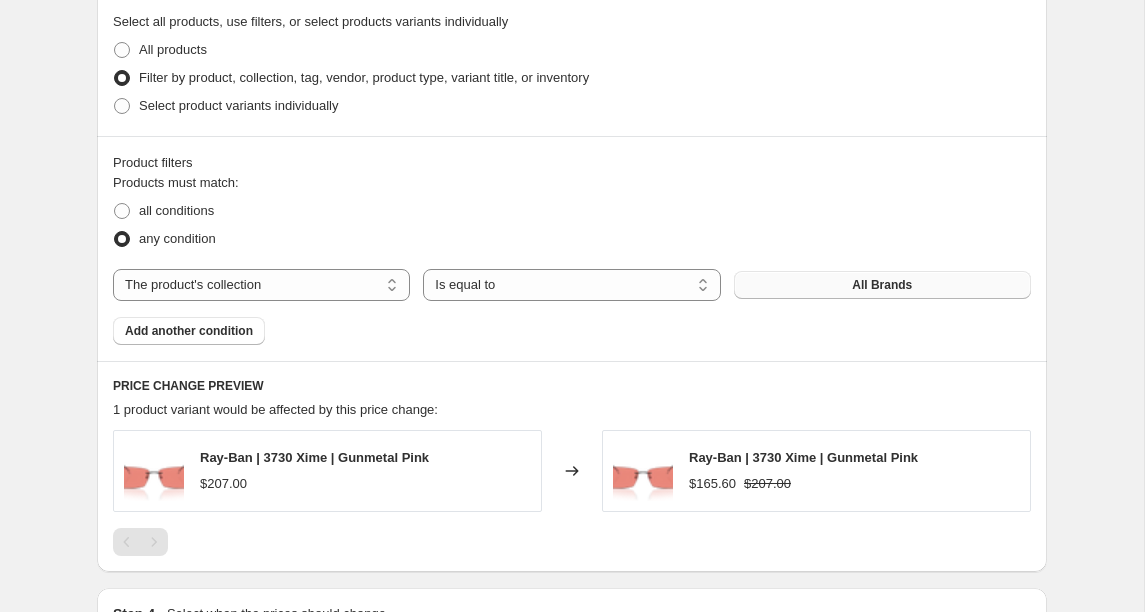 click on "All Brands" at bounding box center [882, 285] 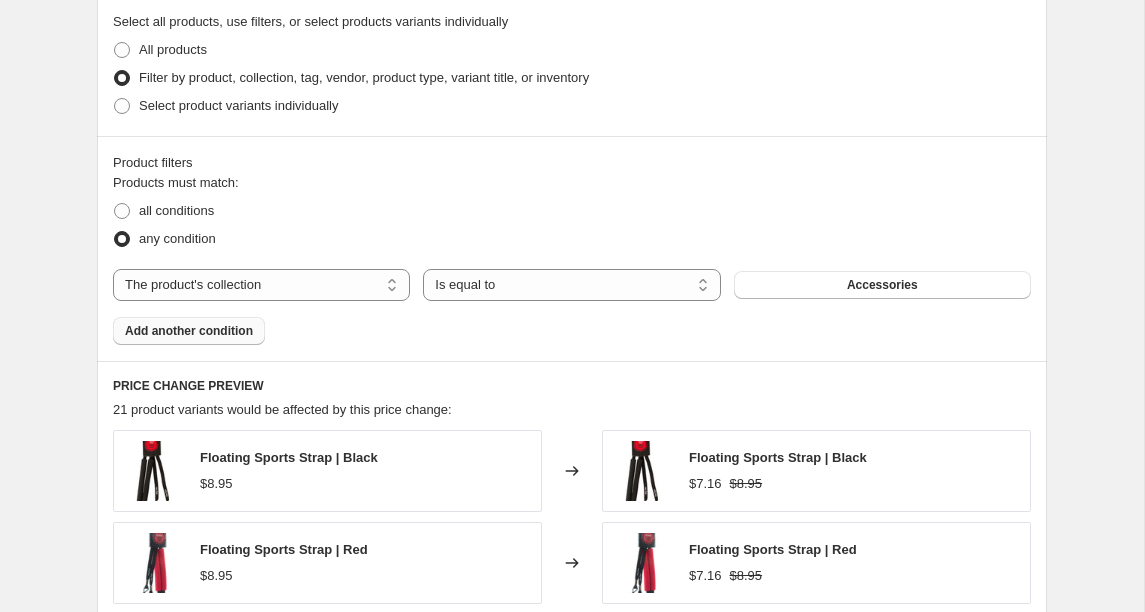 click on "Add another condition" at bounding box center [189, 331] 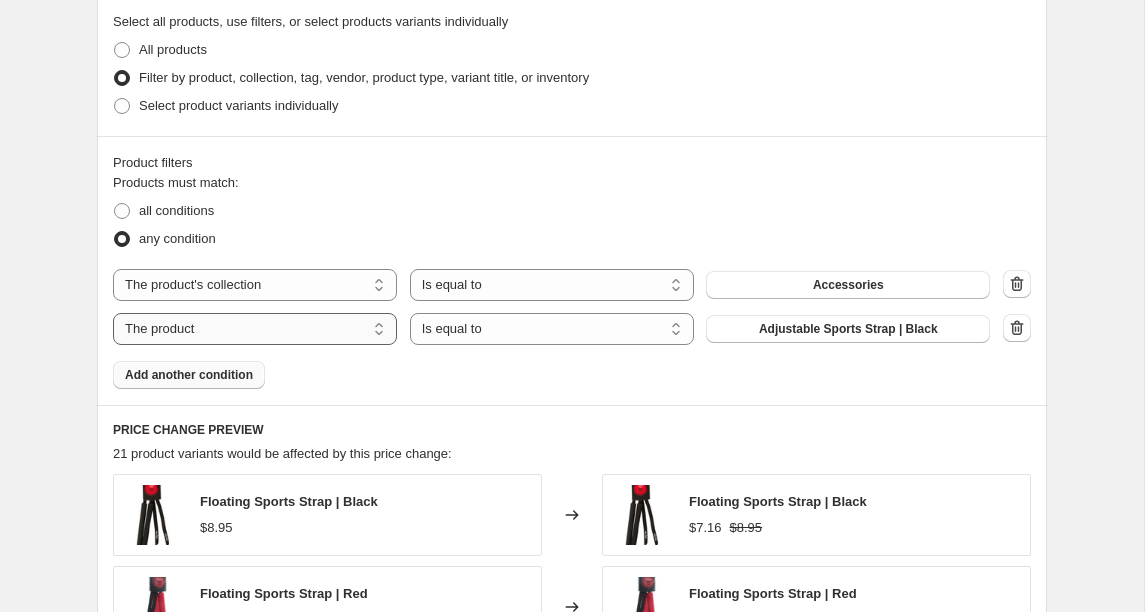 click on "The product The product's collection The product's tag The product's vendor The product's type The product's status The variant's title Inventory quantity" at bounding box center (255, 329) 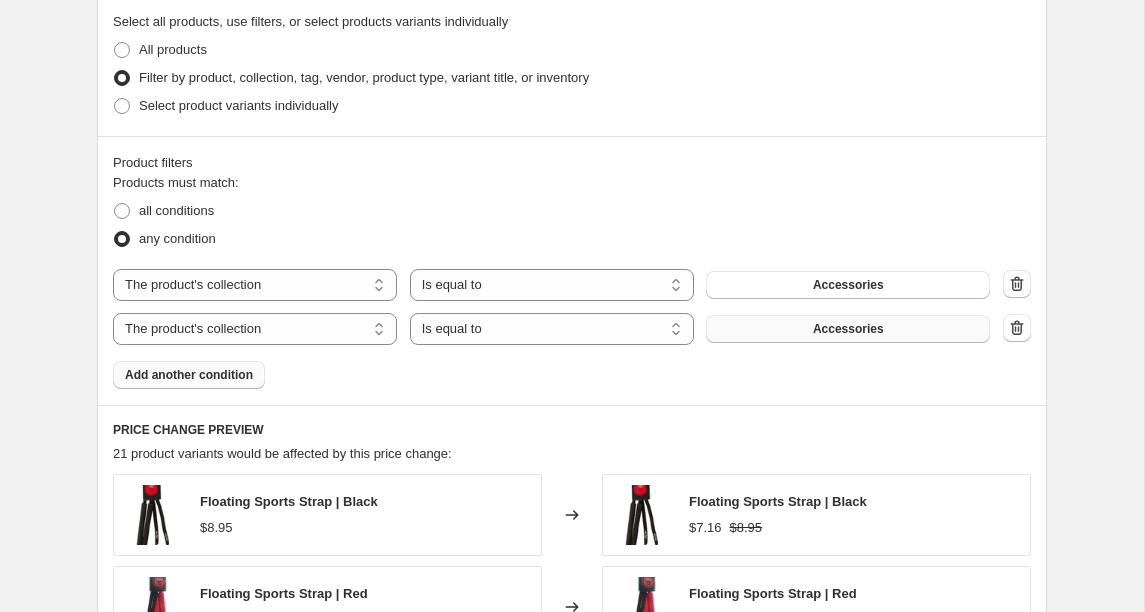 click on "Accessories" at bounding box center (848, 329) 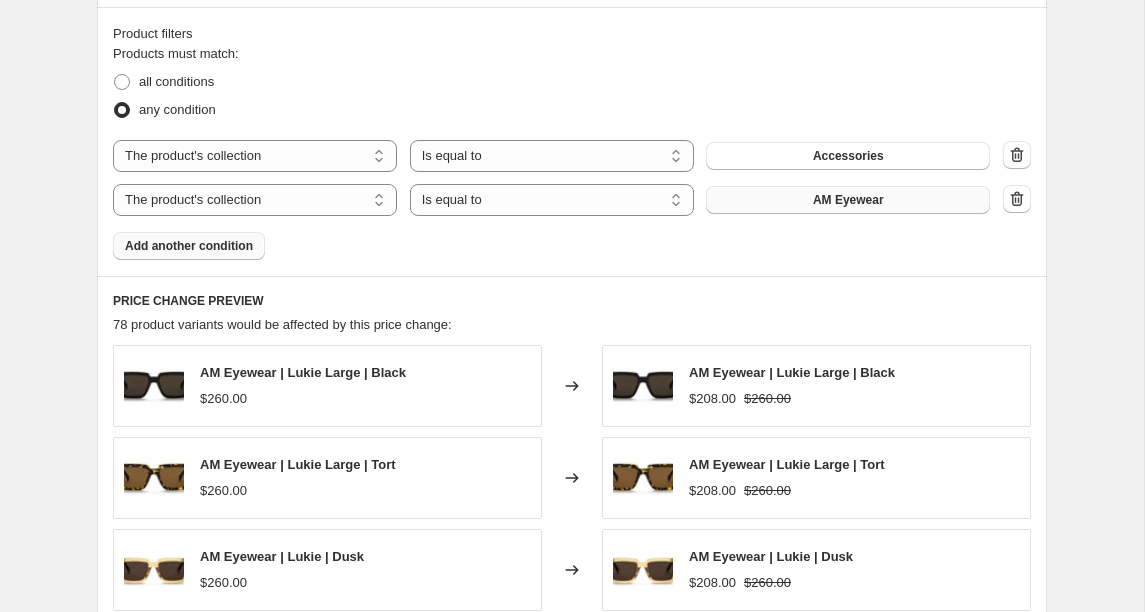 scroll, scrollTop: 1156, scrollLeft: 0, axis: vertical 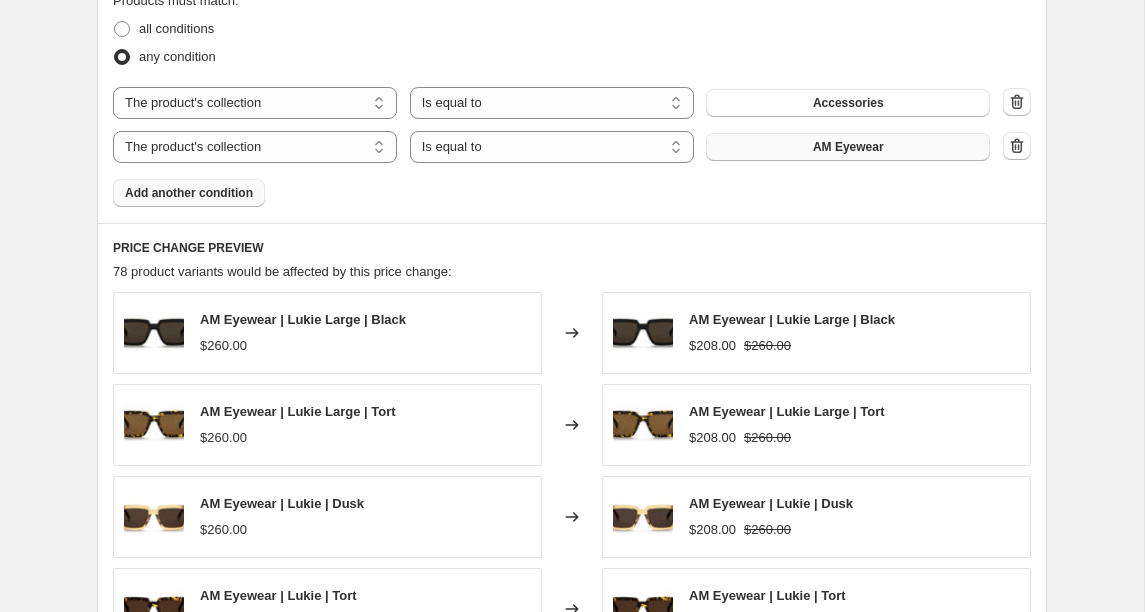 click on "Add another condition" at bounding box center [189, 193] 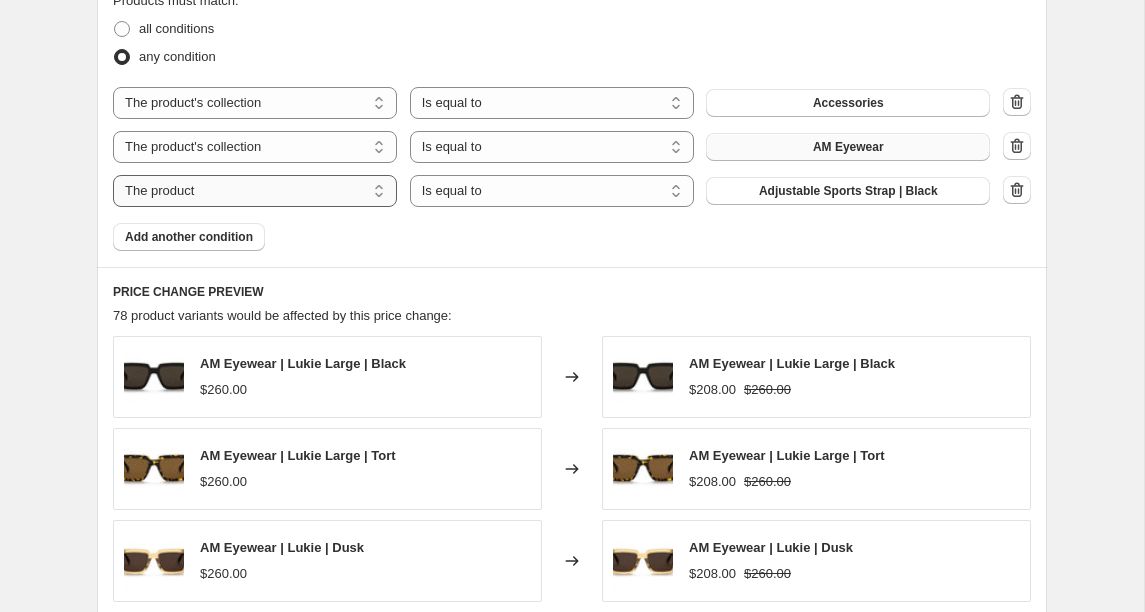 click on "The product The product's collection The product's tag The product's vendor The product's type The product's status The variant's title Inventory quantity" at bounding box center [255, 191] 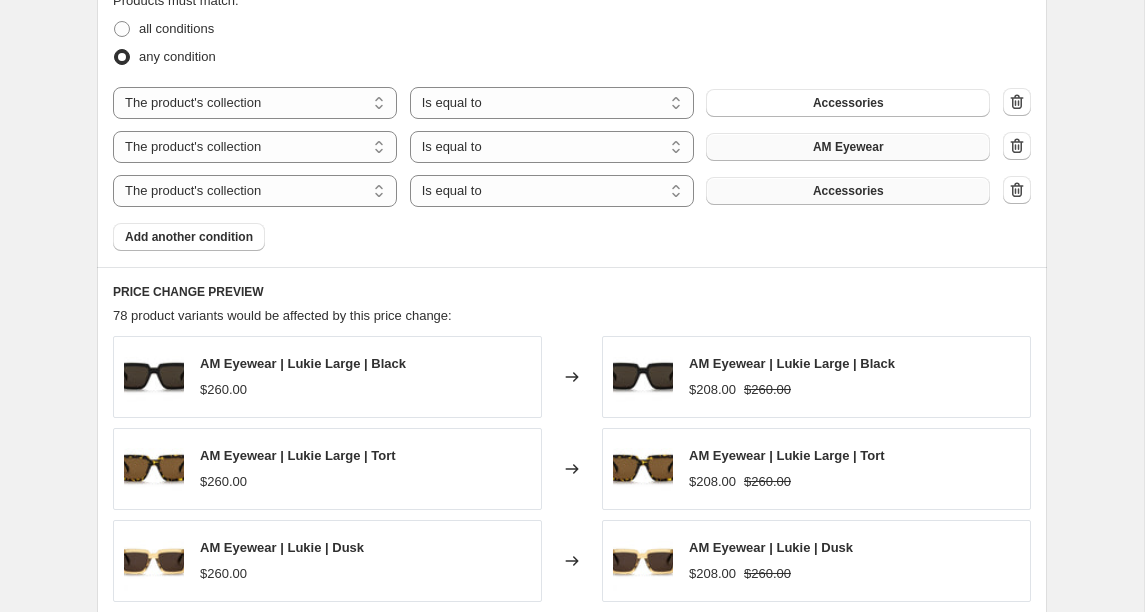 click on "Accessories" at bounding box center (848, 191) 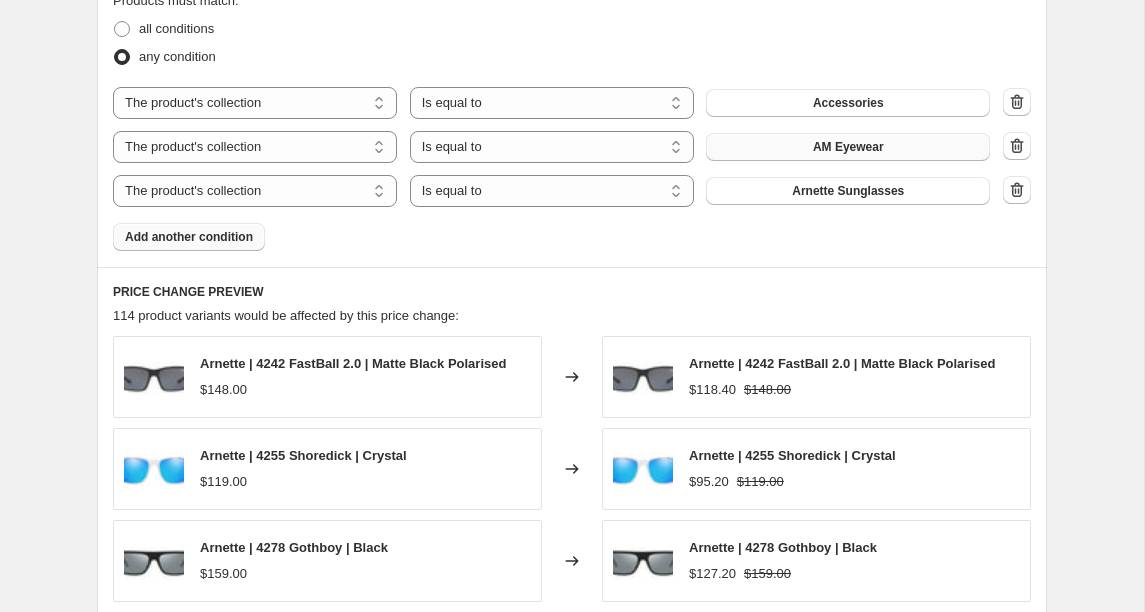 click on "Add another condition" at bounding box center [189, 237] 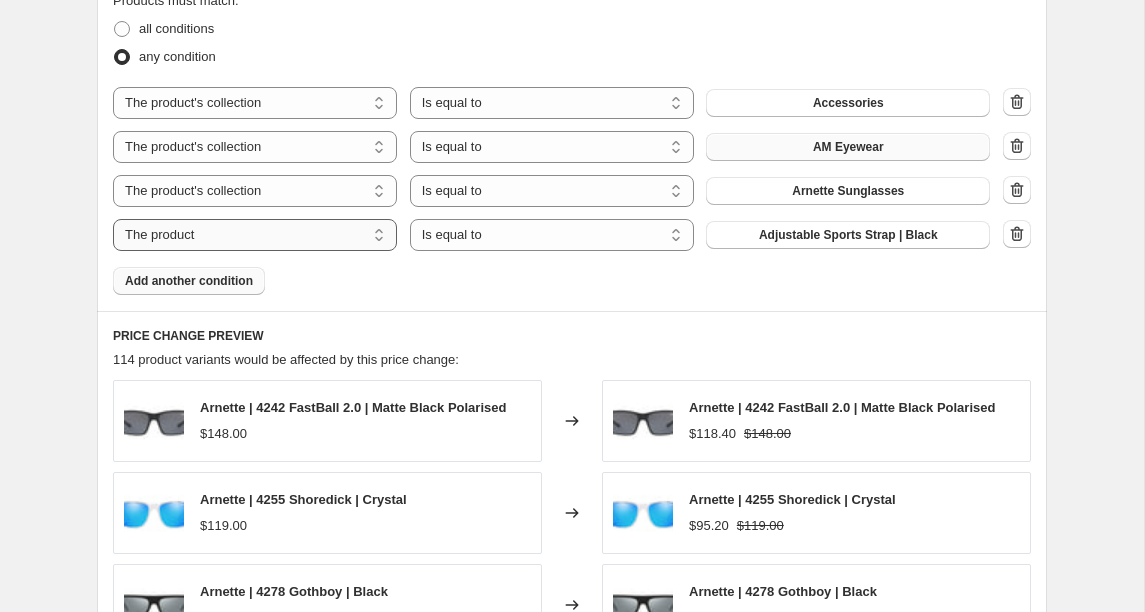 click on "The product The product's collection The product's tag The product's vendor The product's type The product's status The variant's title Inventory quantity" at bounding box center (255, 235) 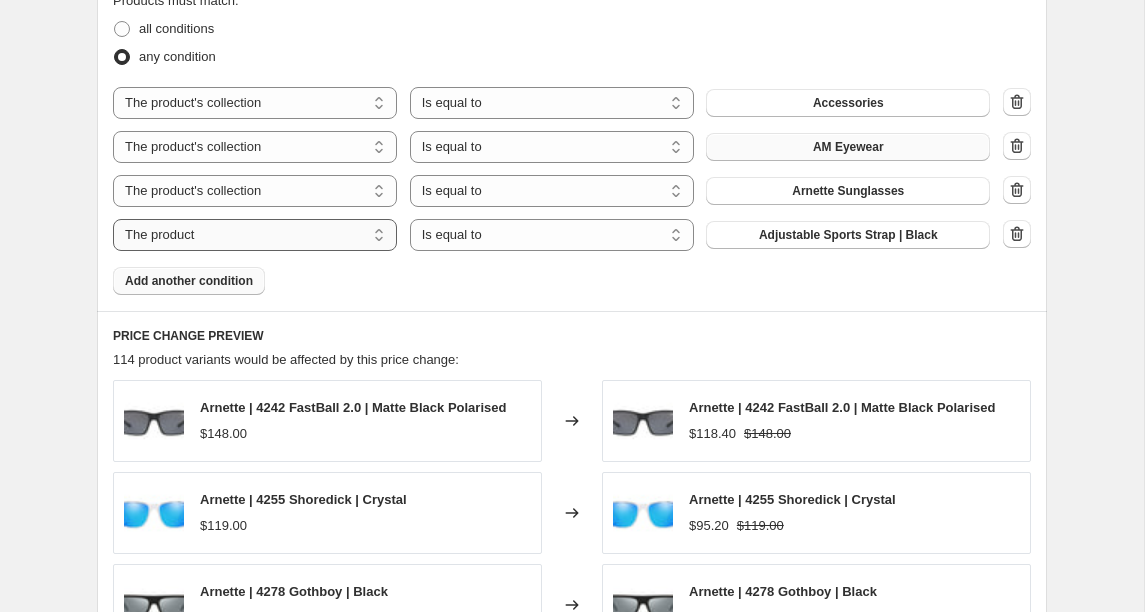 select on "collection" 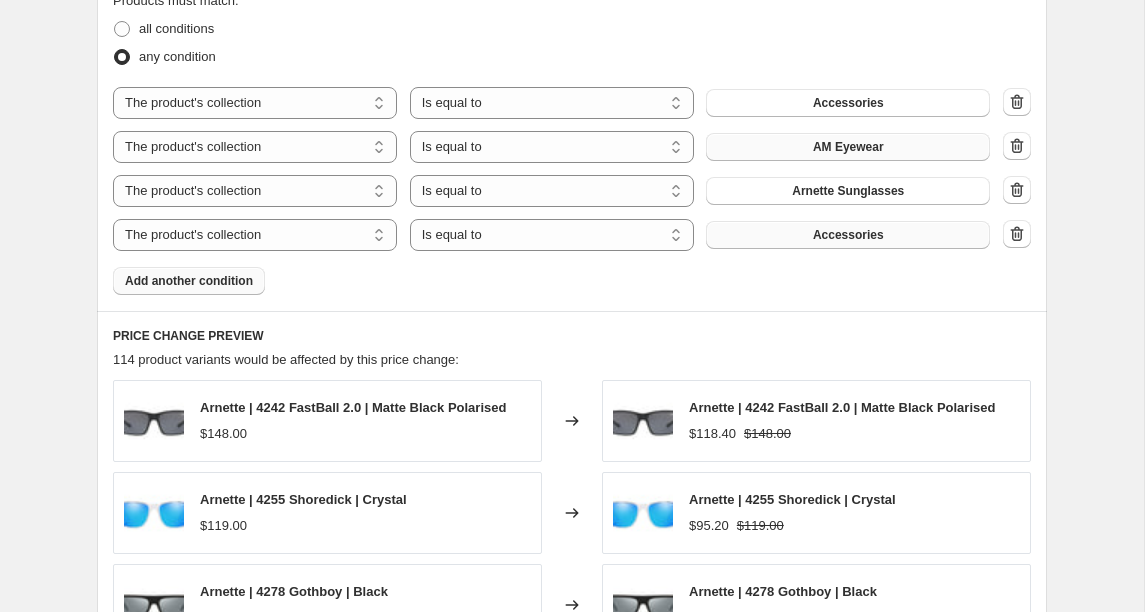 click on "Accessories" at bounding box center [848, 235] 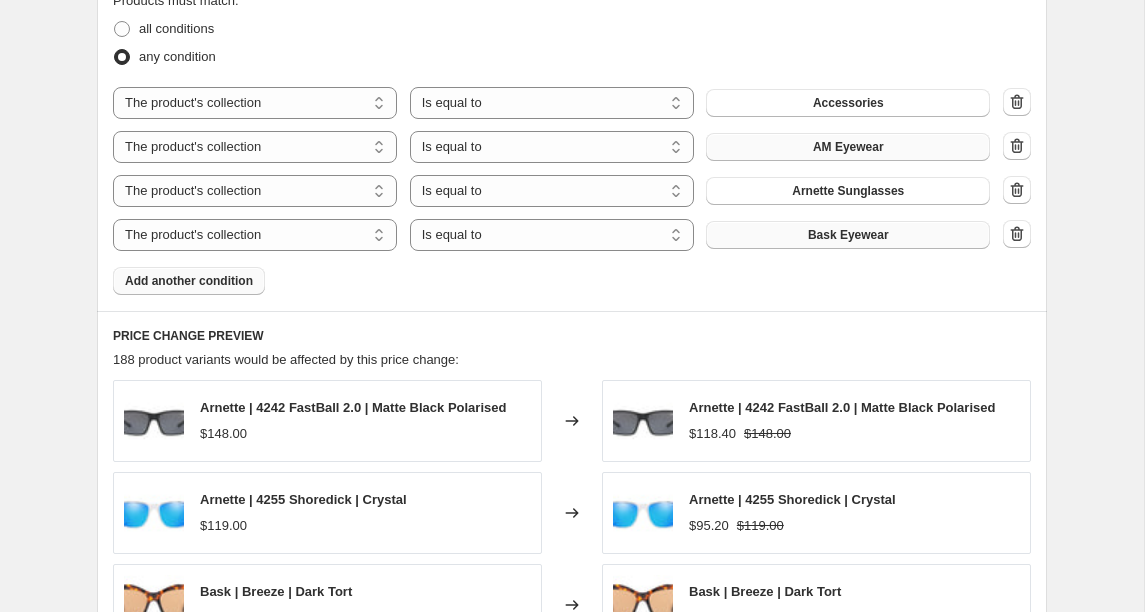 click on "Add another condition" at bounding box center (189, 281) 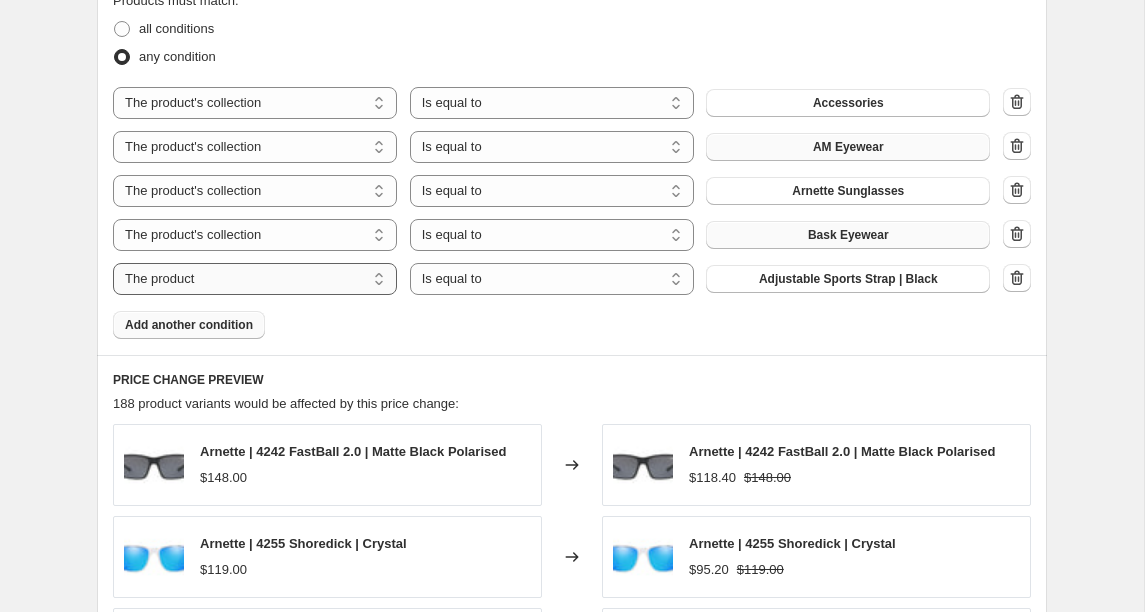 click on "The product The product's collection The product's tag The product's vendor The product's type The product's status The variant's title Inventory quantity" at bounding box center [255, 279] 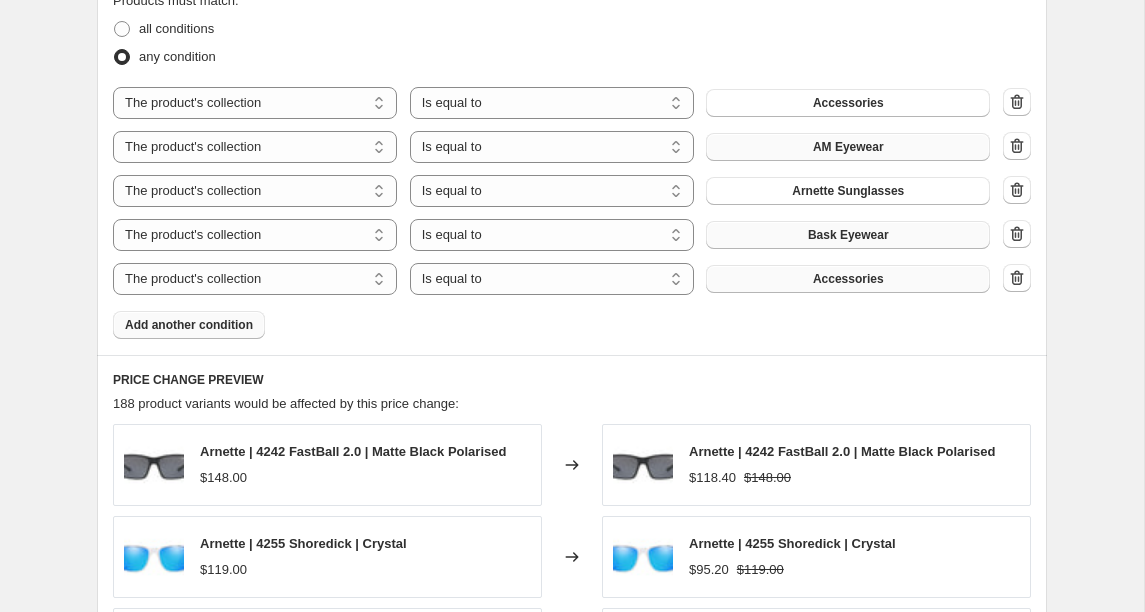 click on "Accessories" at bounding box center [848, 279] 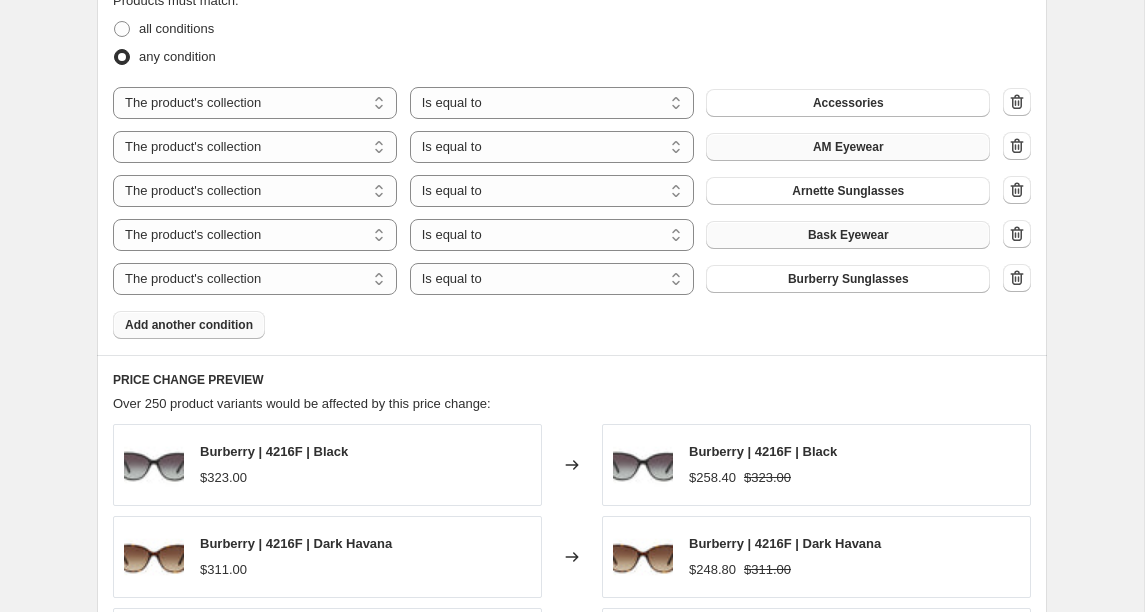click on "Add another condition" at bounding box center (189, 325) 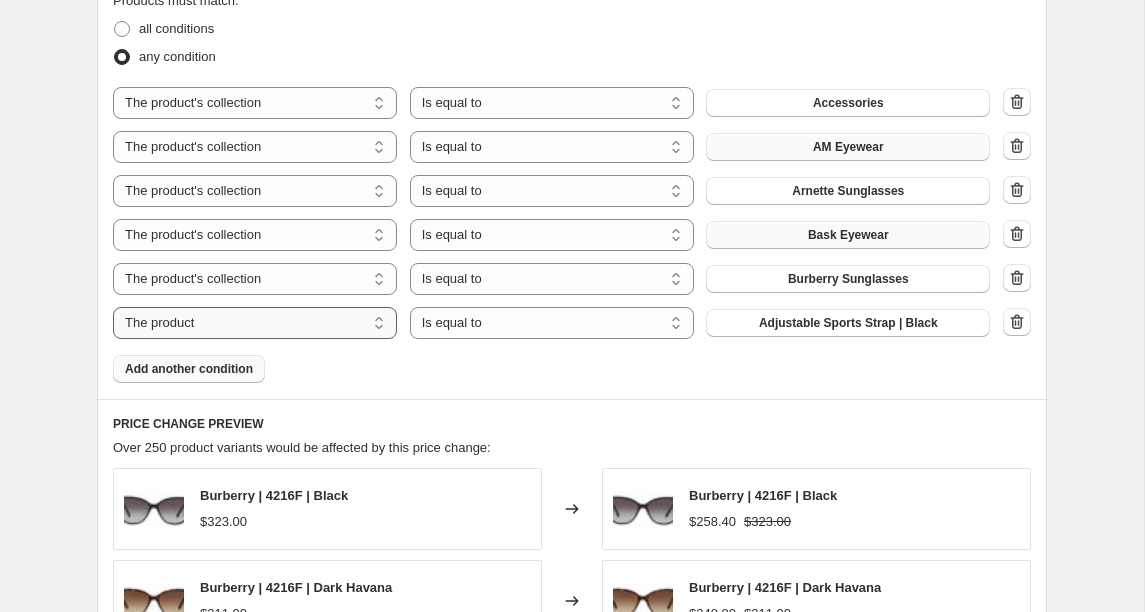 click on "The product The product's collection The product's tag The product's vendor The product's type The product's status The variant's title Inventory quantity" at bounding box center (255, 323) 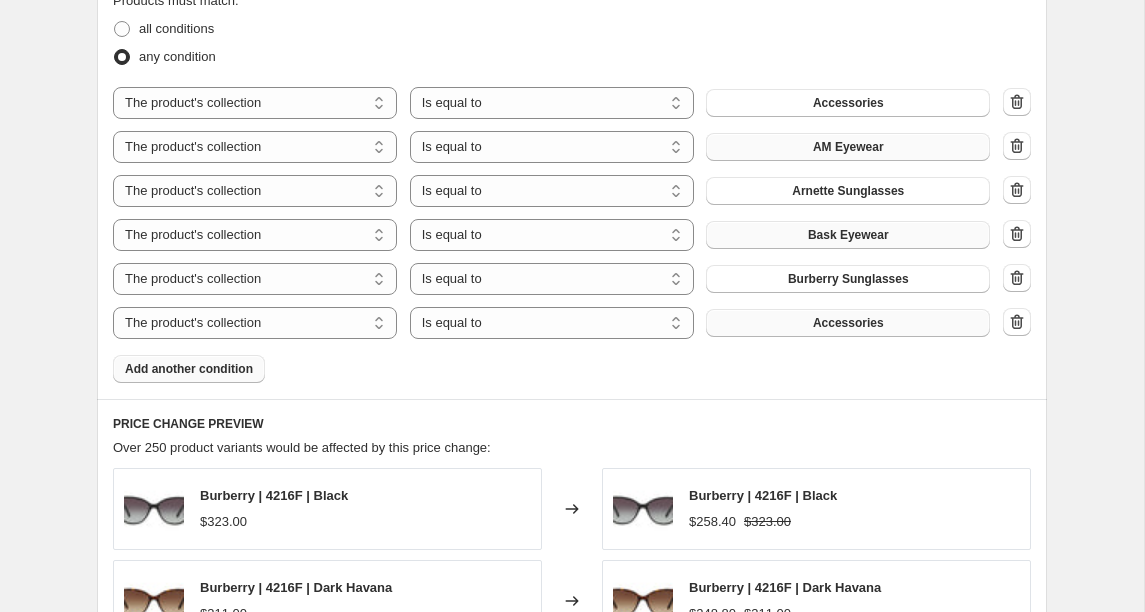 click on "Accessories" at bounding box center [848, 323] 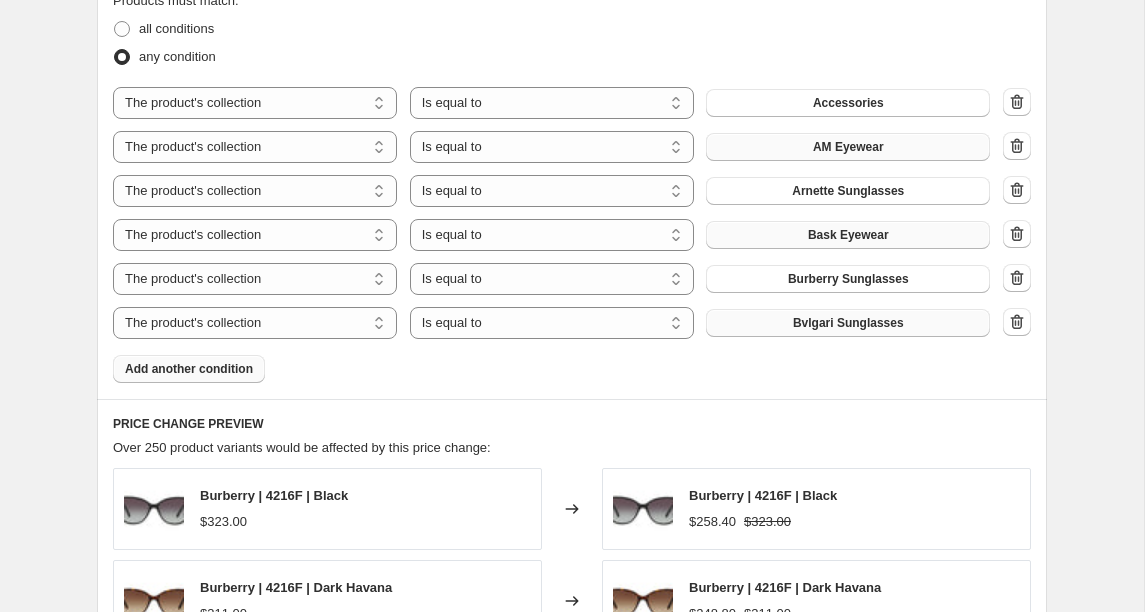 click on "Add another condition" at bounding box center [189, 369] 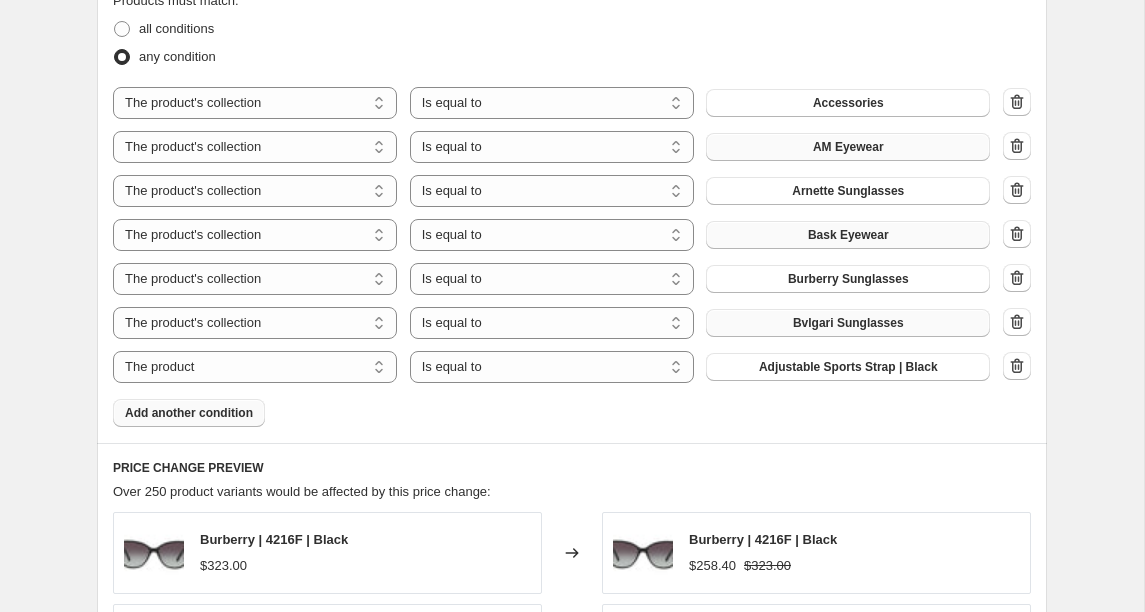click on "The product The product's collection The product's tag The product's vendor The product's type The product's status The variant's title Inventory quantity" at bounding box center [255, 367] 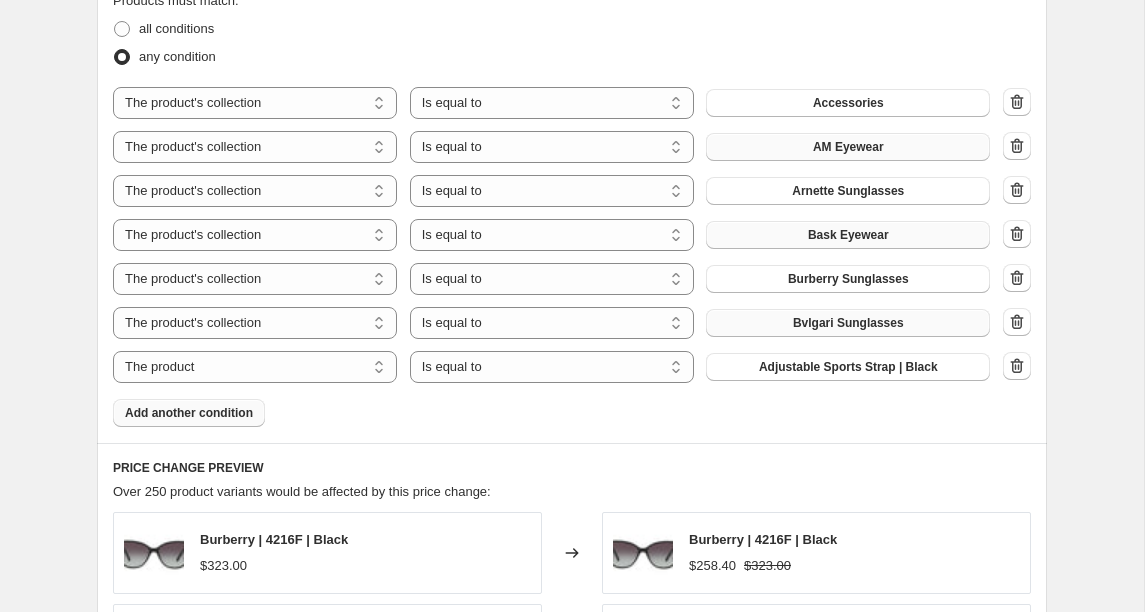 select on "collection" 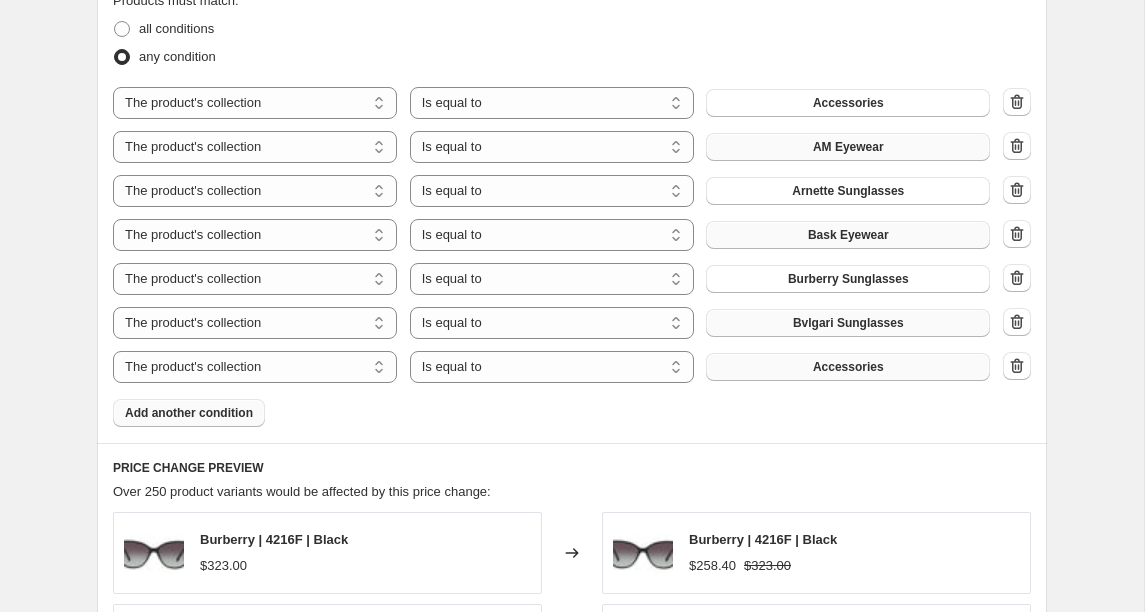 click on "Accessories" at bounding box center [848, 367] 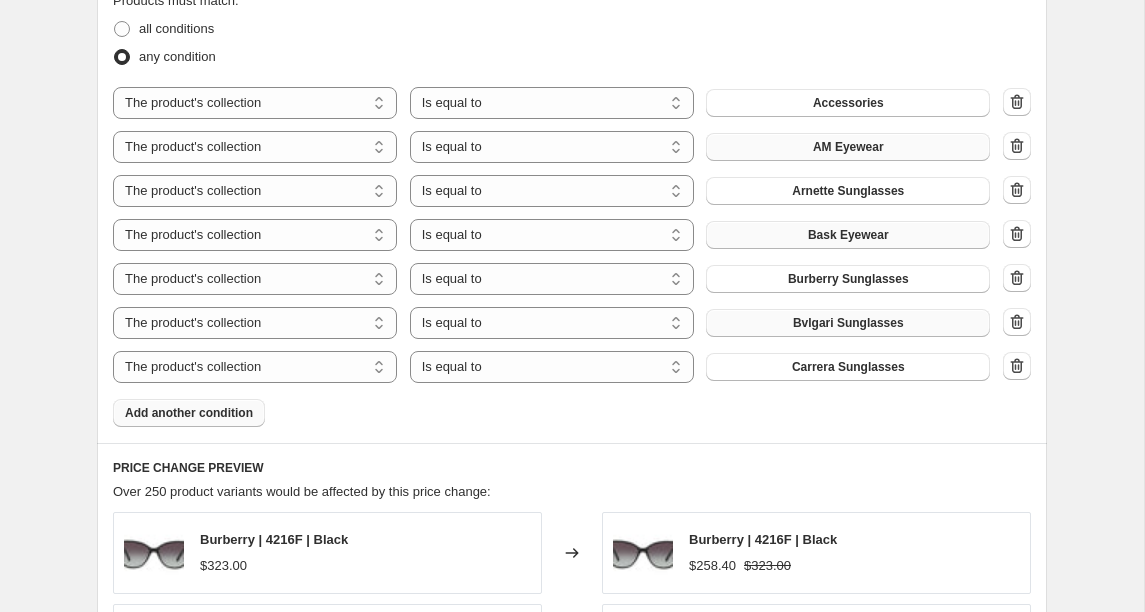 click on "Add another condition" at bounding box center (189, 413) 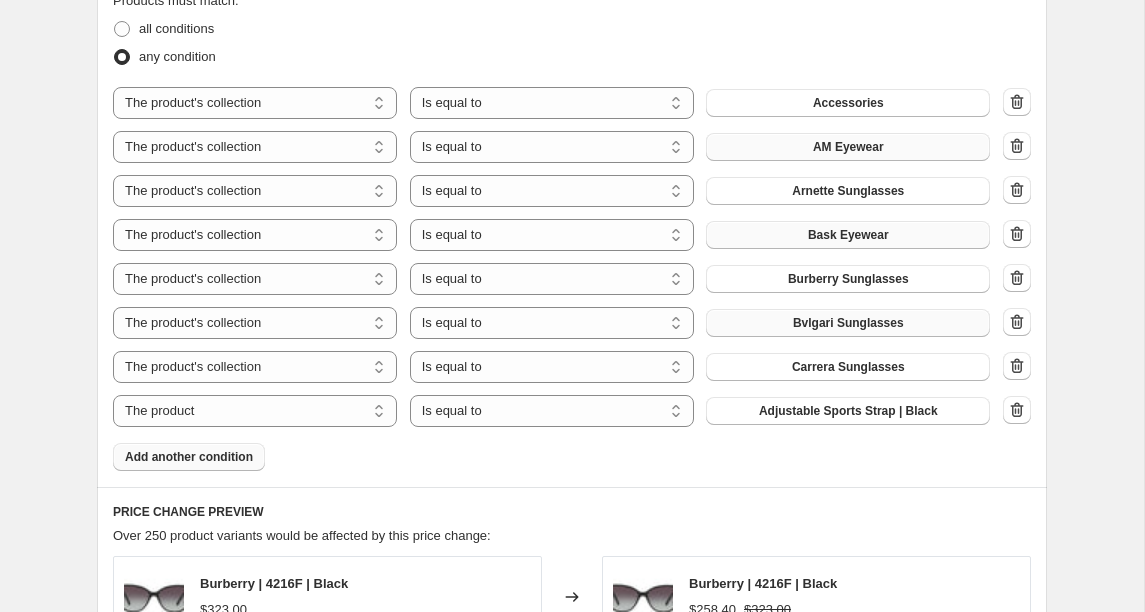 click on "The product The product's collection The product's tag The product's vendor The product's type The product's status The variant's title Inventory quantity" at bounding box center [255, 411] 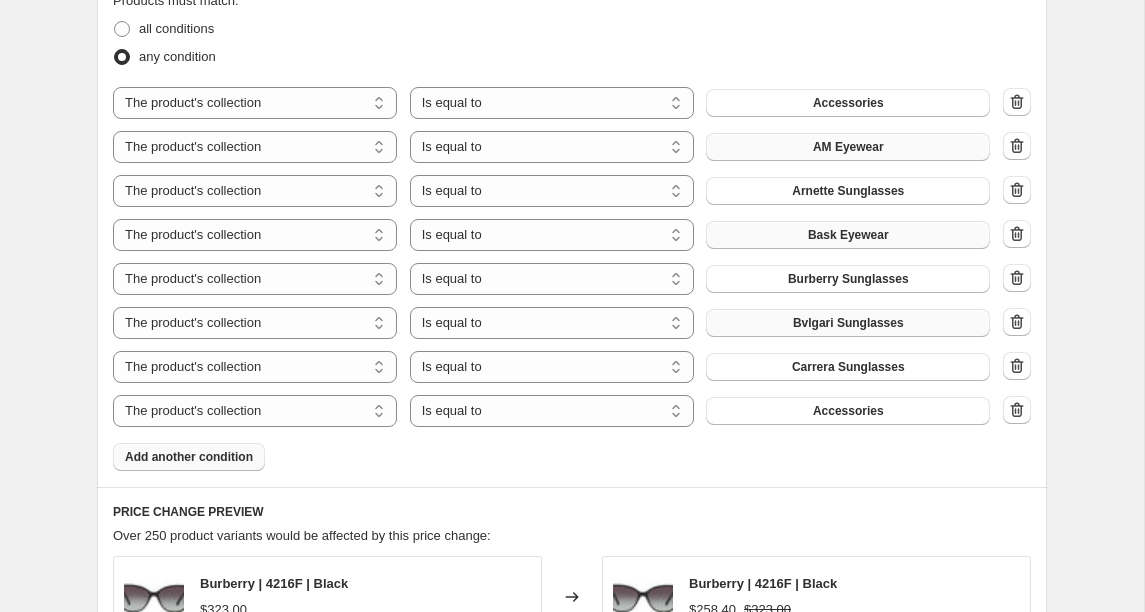click on "Accessories" at bounding box center (848, 411) 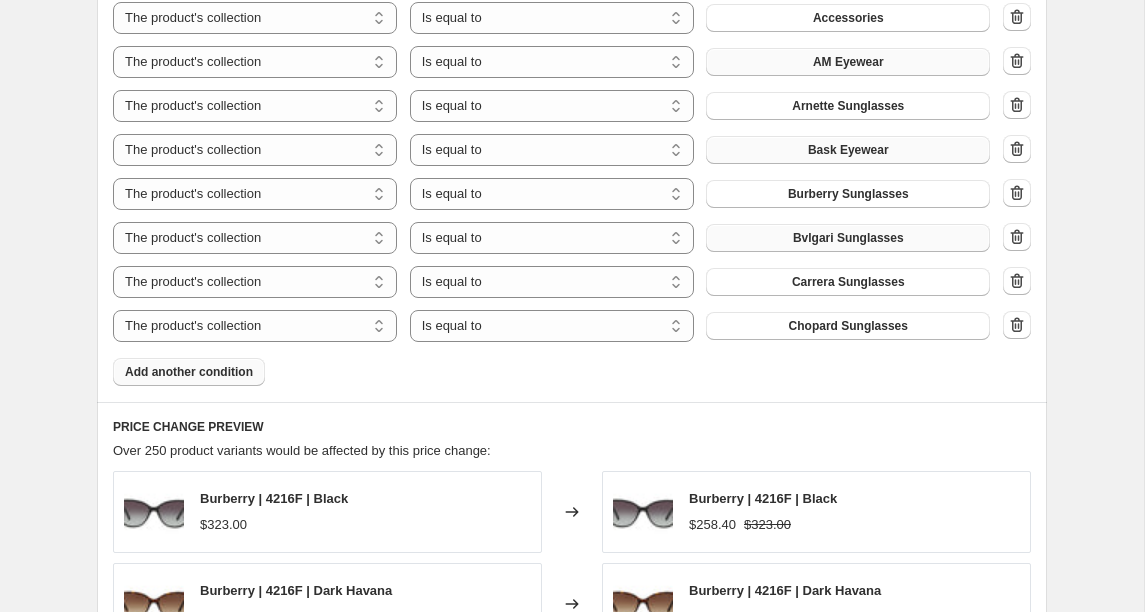 scroll, scrollTop: 1270, scrollLeft: 0, axis: vertical 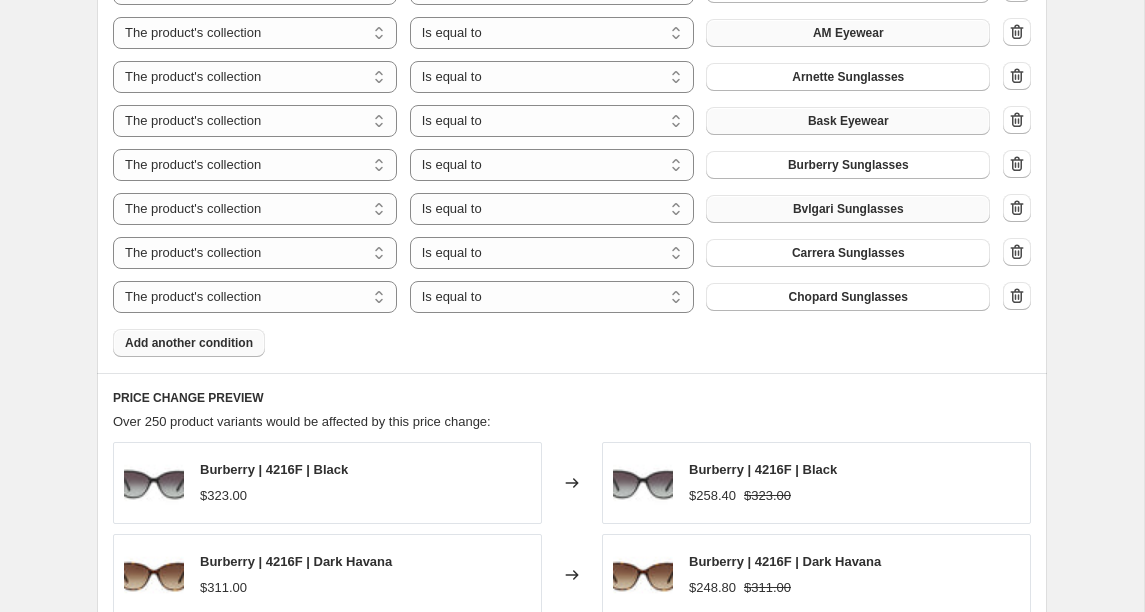 click on "Add another condition" at bounding box center [189, 343] 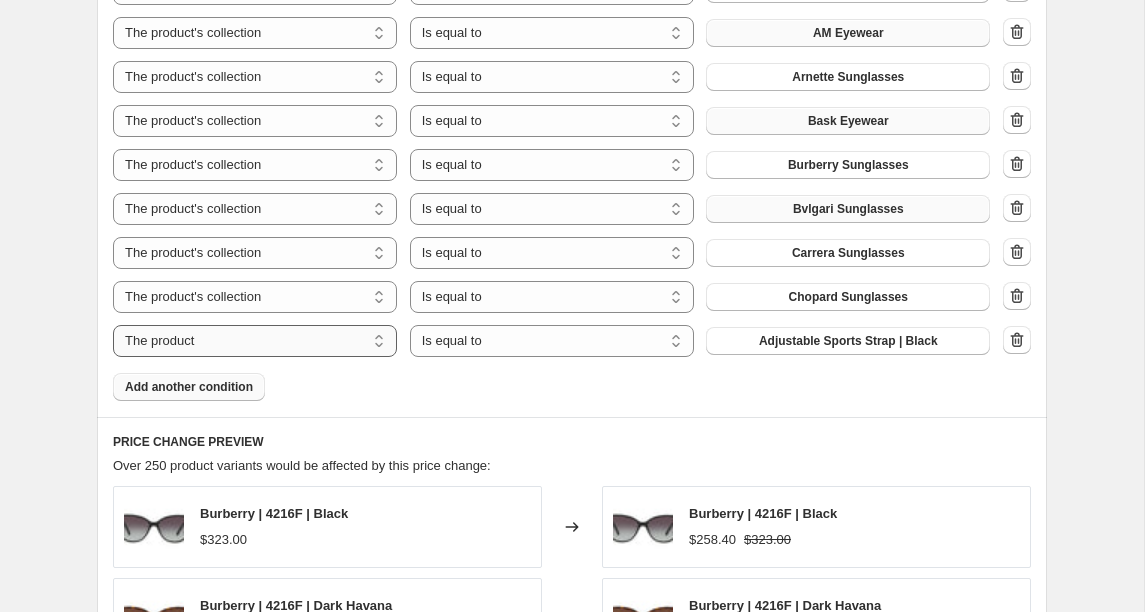 click on "The product The product's collection The product's tag The product's vendor The product's type The product's status The variant's title Inventory quantity" at bounding box center [255, 341] 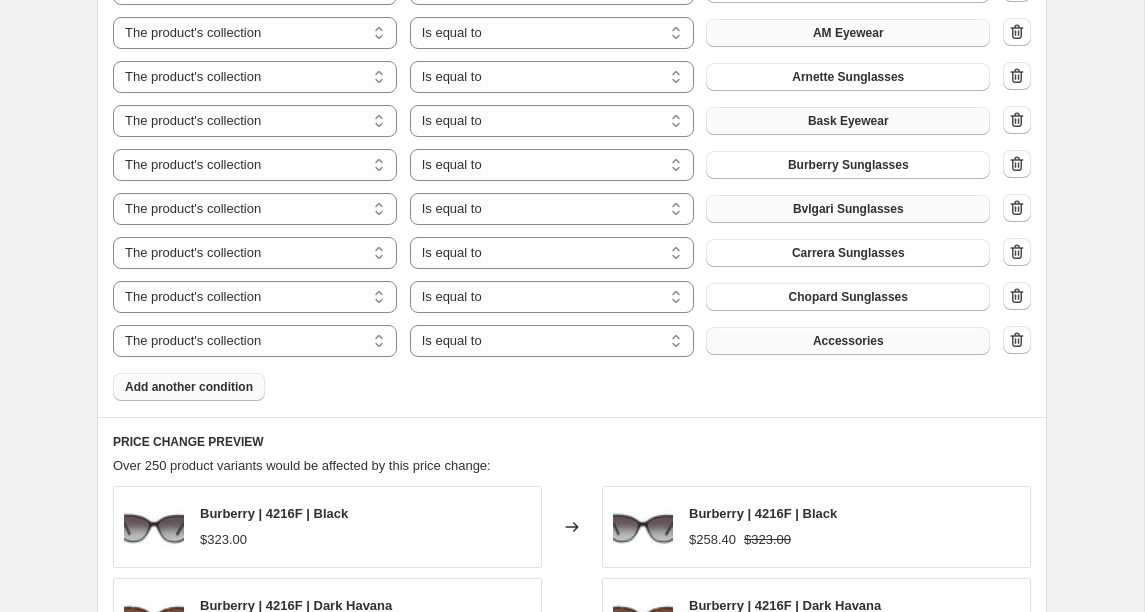 click on "Accessories" at bounding box center (848, 341) 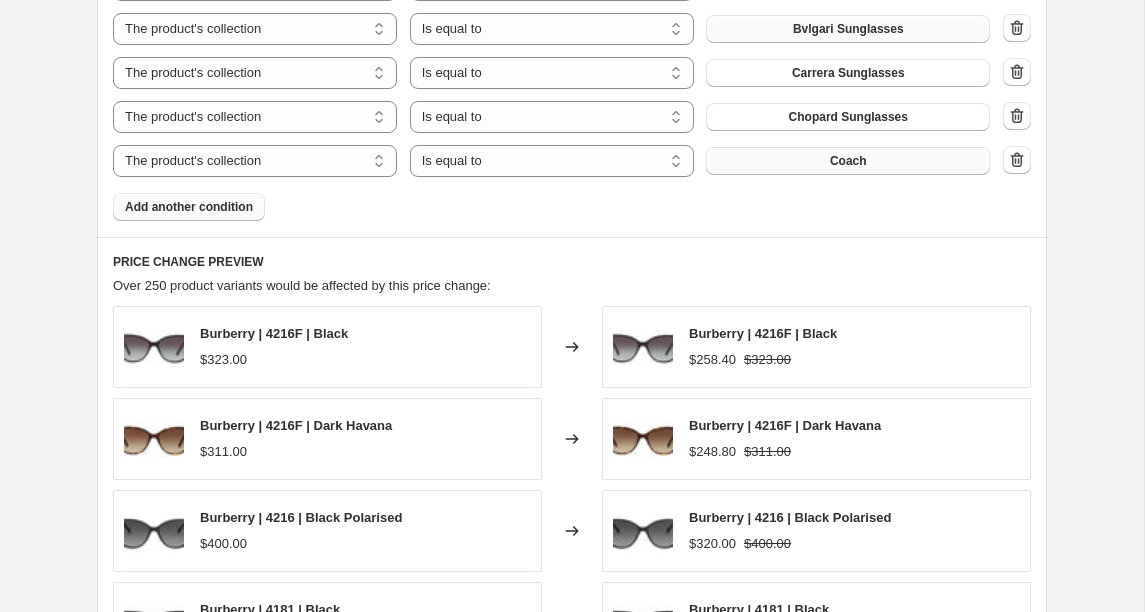 scroll, scrollTop: 1451, scrollLeft: 0, axis: vertical 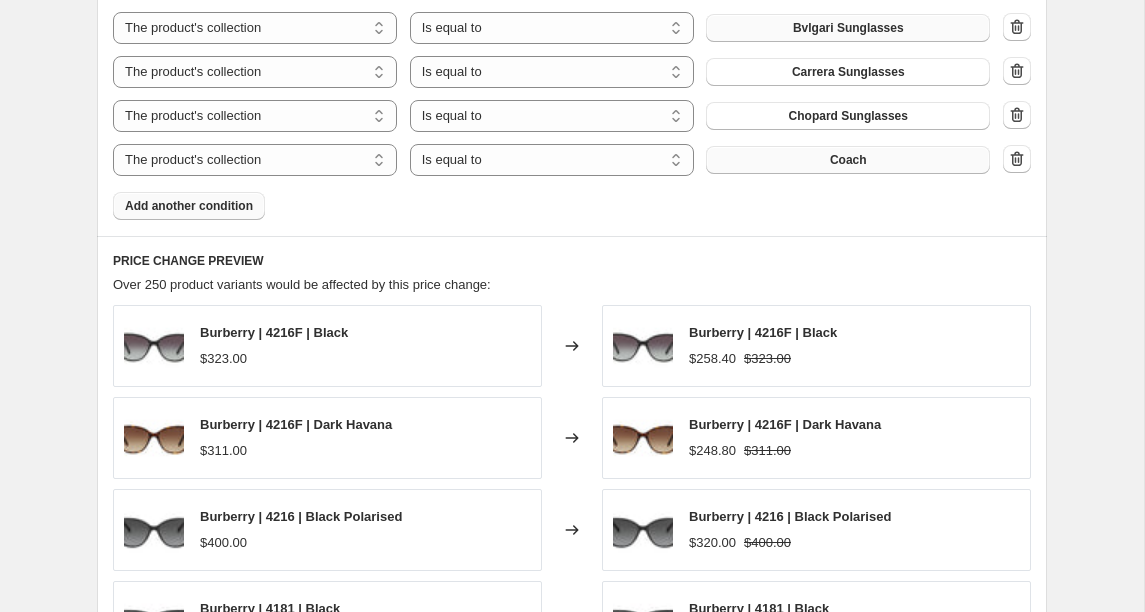 click on "Add another condition" at bounding box center (189, 206) 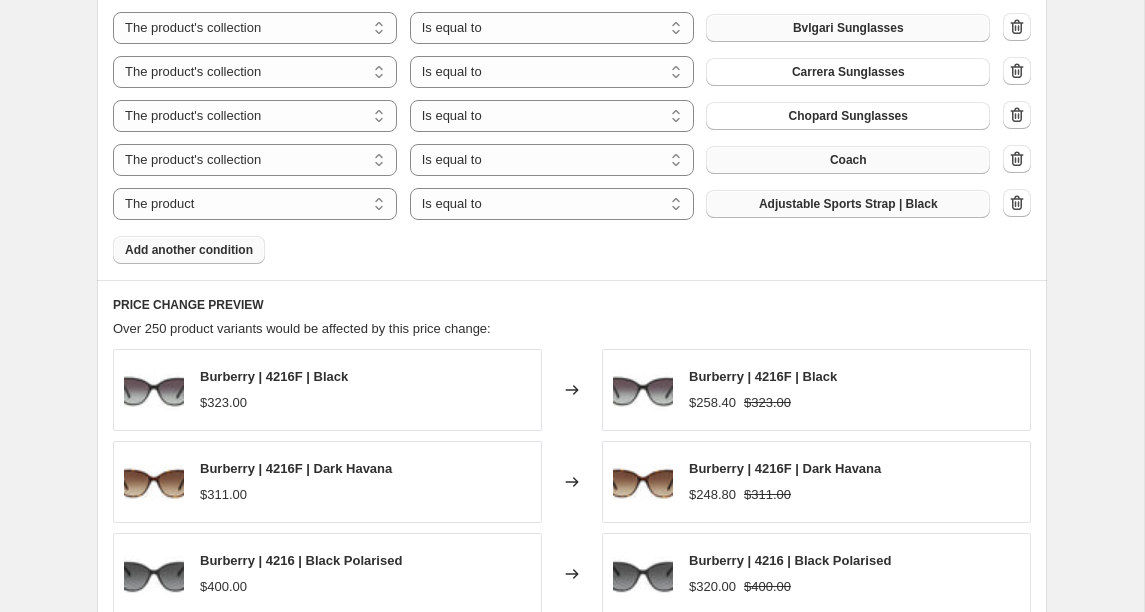 click on "Adjustable Sports Strap | Black" at bounding box center (848, 204) 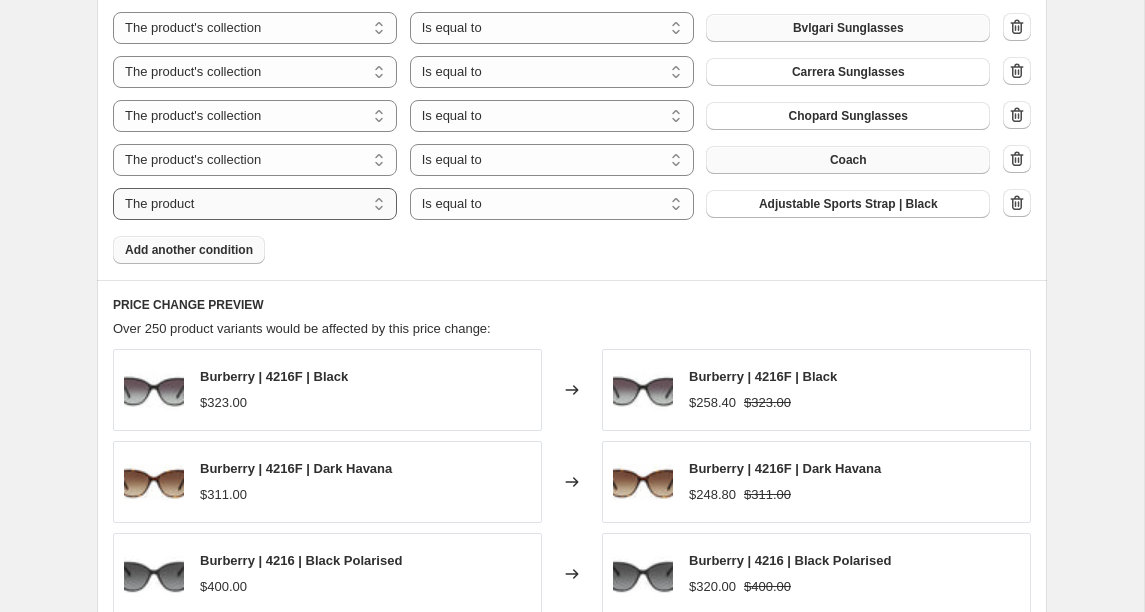 click on "The product The product's collection The product's tag The product's vendor The product's type The product's status The variant's title Inventory quantity" at bounding box center (255, 204) 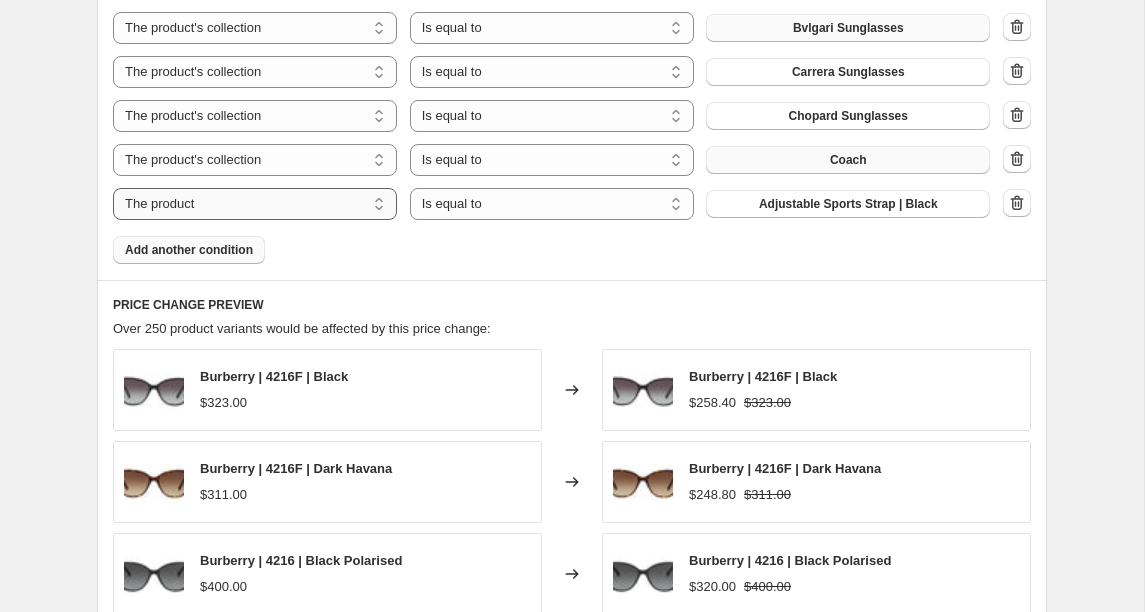 click on "The product The product's collection The product's tag The product's vendor The product's type The product's status The variant's title Inventory quantity" at bounding box center [255, 204] 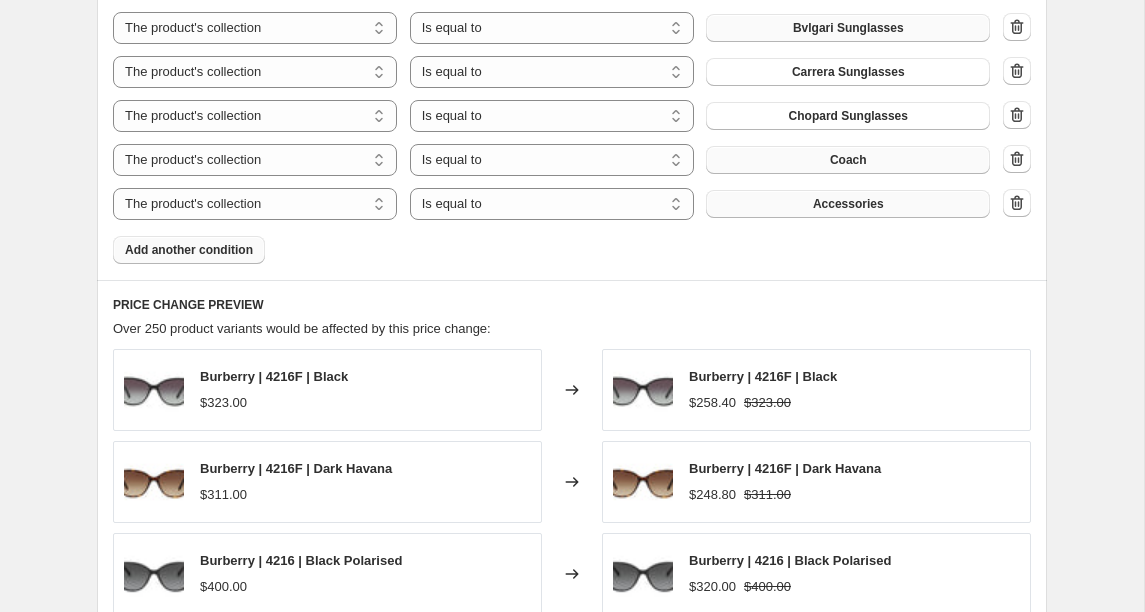 click on "Accessories" at bounding box center [848, 204] 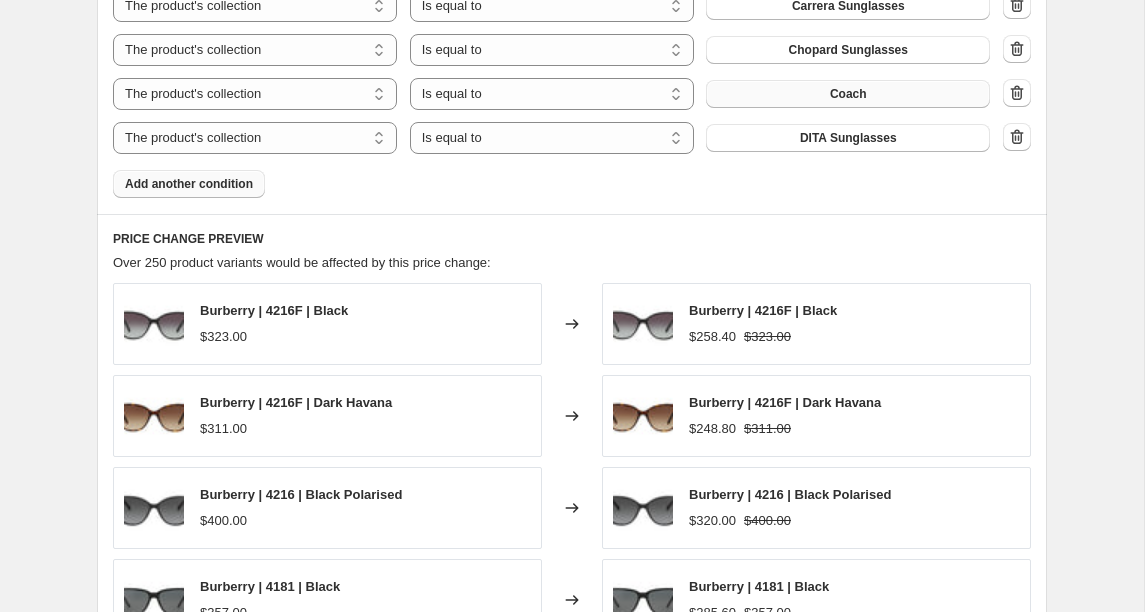 scroll, scrollTop: 1518, scrollLeft: 0, axis: vertical 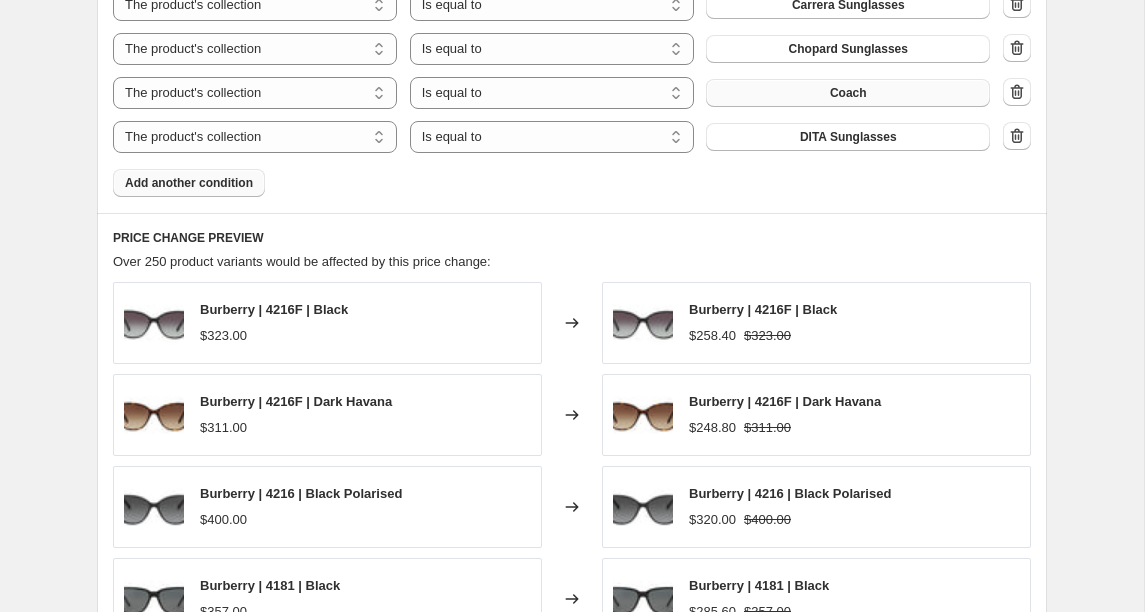 click on "Add another condition" at bounding box center [189, 183] 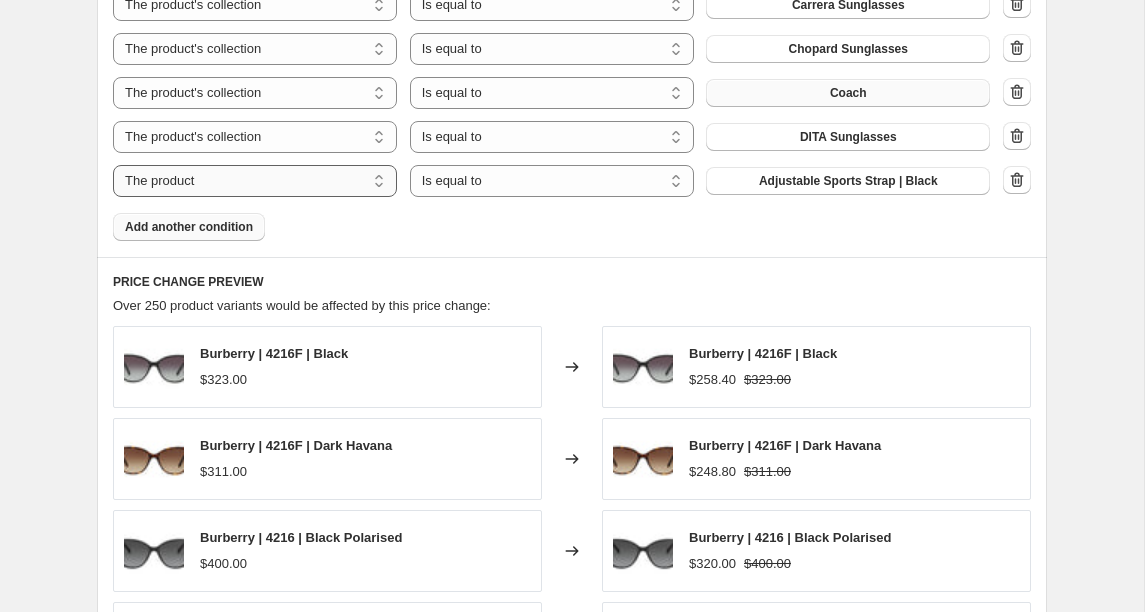 click on "The product The product's collection The product's tag The product's vendor The product's type The product's status The variant's title Inventory quantity" at bounding box center (255, 181) 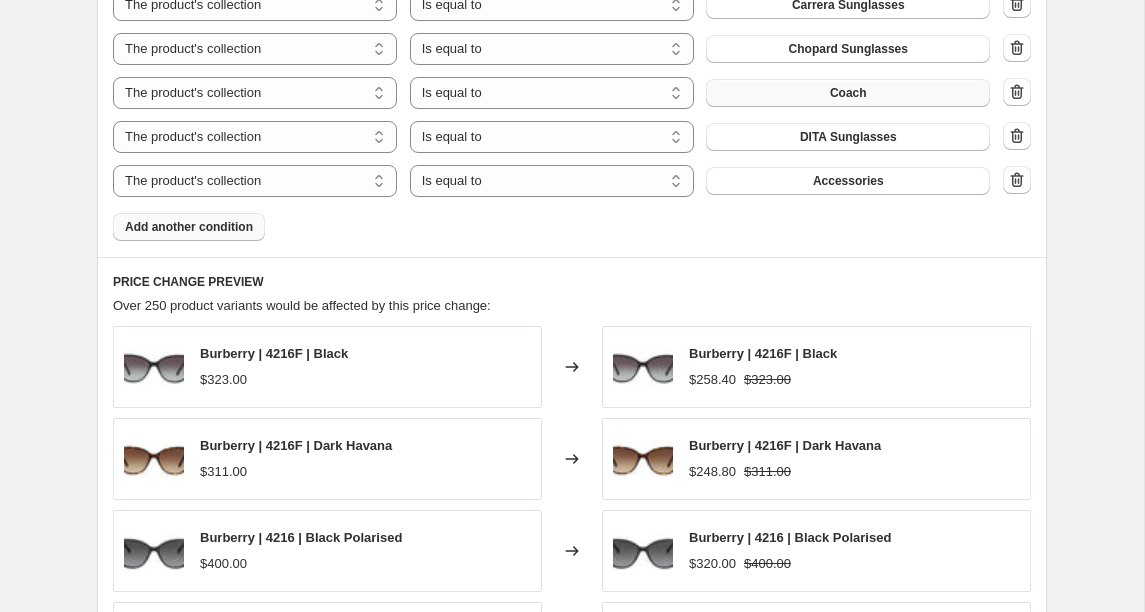 click on "Accessories" at bounding box center (848, 181) 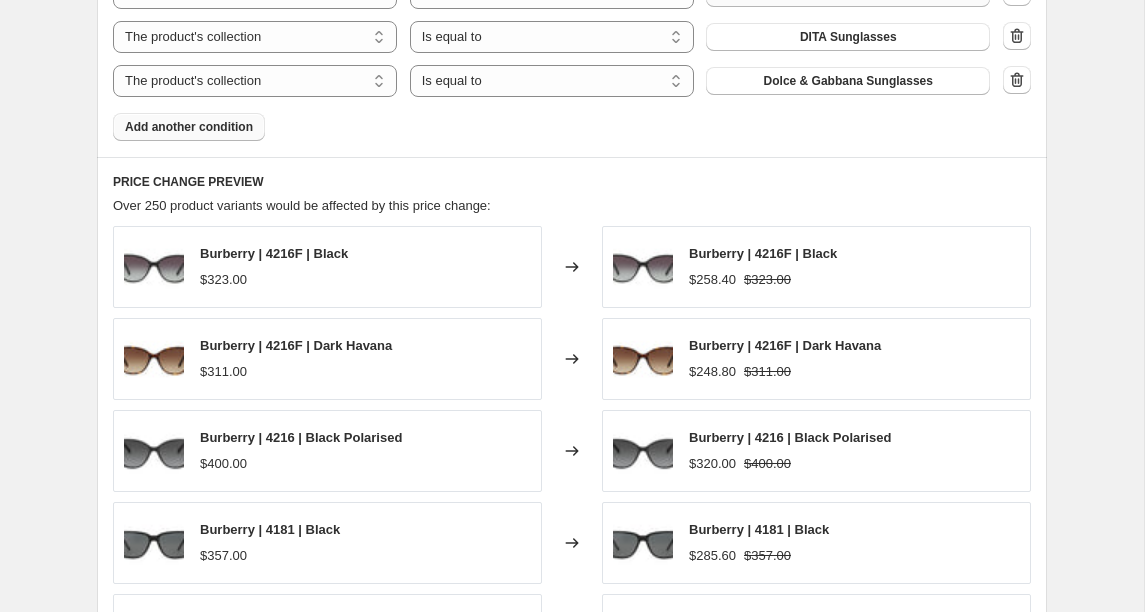 scroll, scrollTop: 1619, scrollLeft: 0, axis: vertical 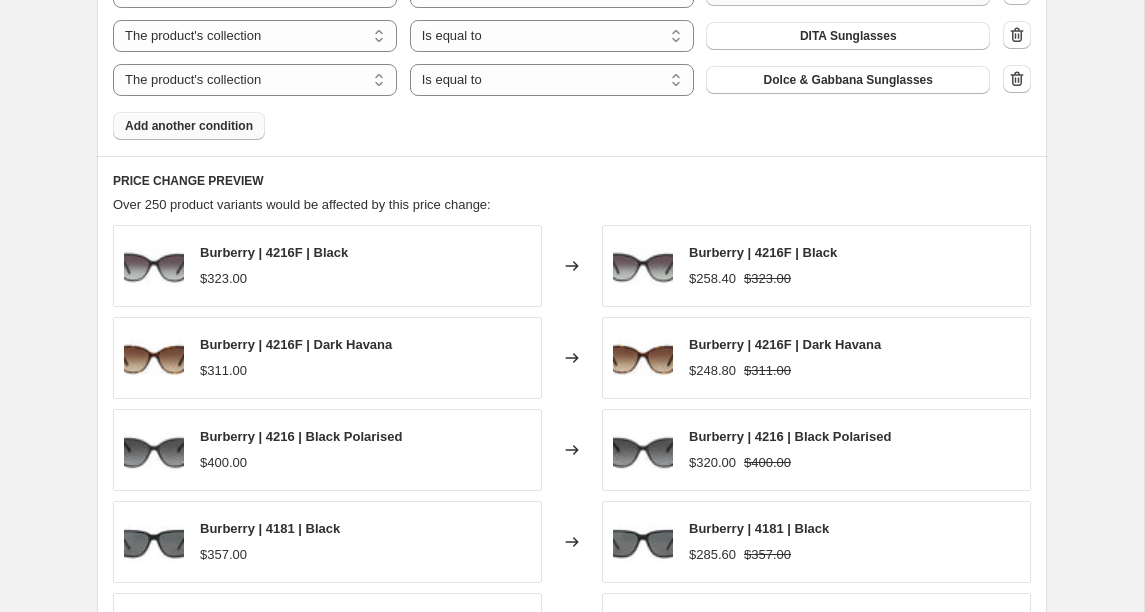 click on "Add another condition" at bounding box center (189, 126) 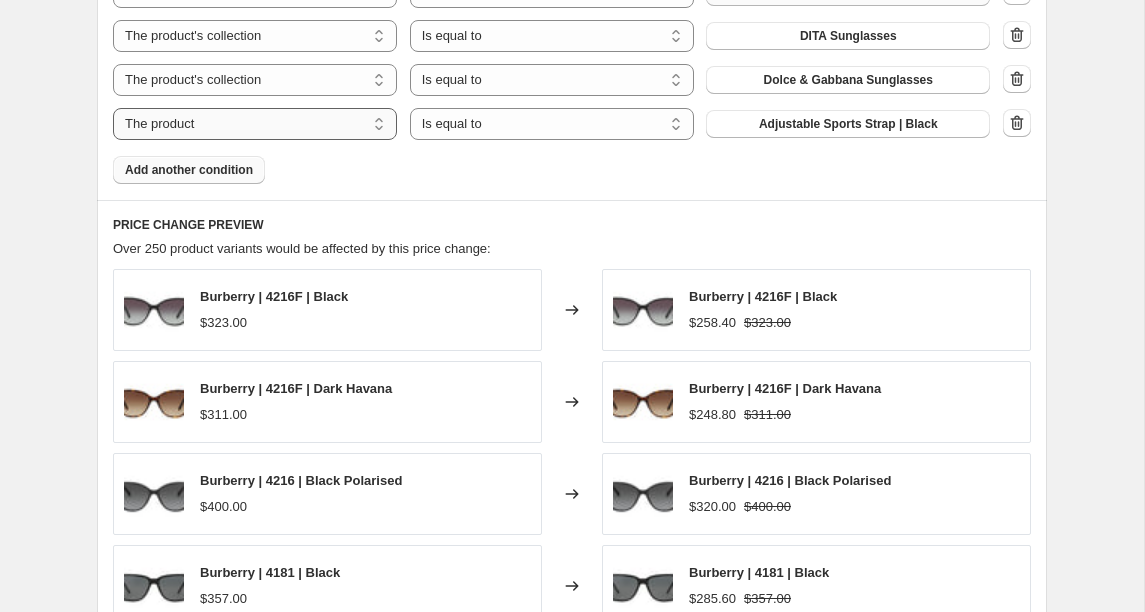 click on "The product The product's collection The product's tag The product's vendor The product's type The product's status The variant's title Inventory quantity" at bounding box center (255, 124) 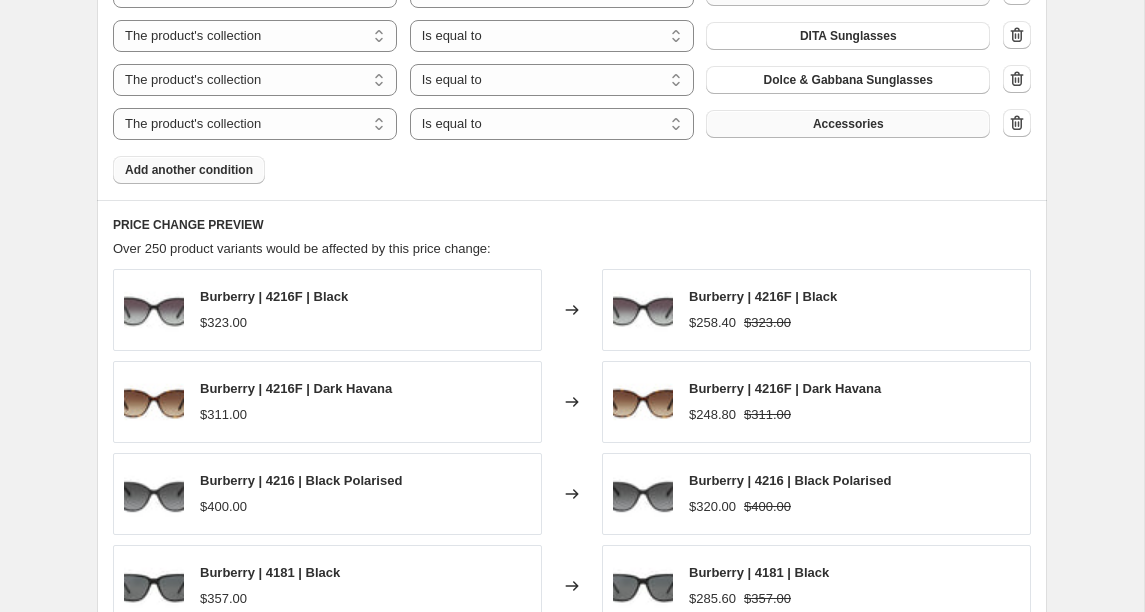 click on "Accessories" at bounding box center (848, 124) 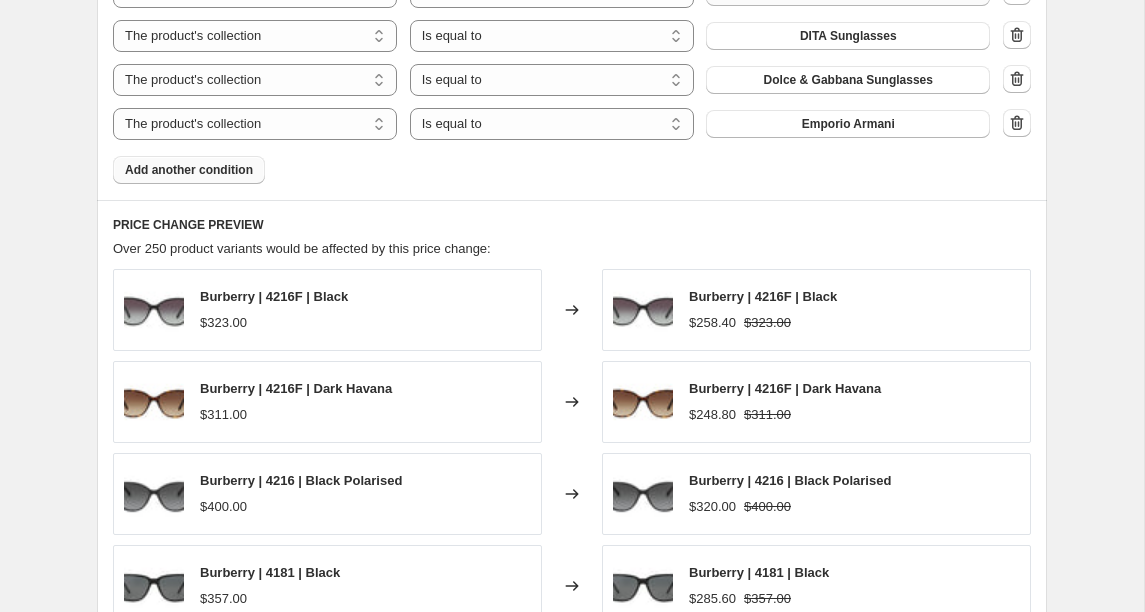 click on "Add another condition" at bounding box center [189, 170] 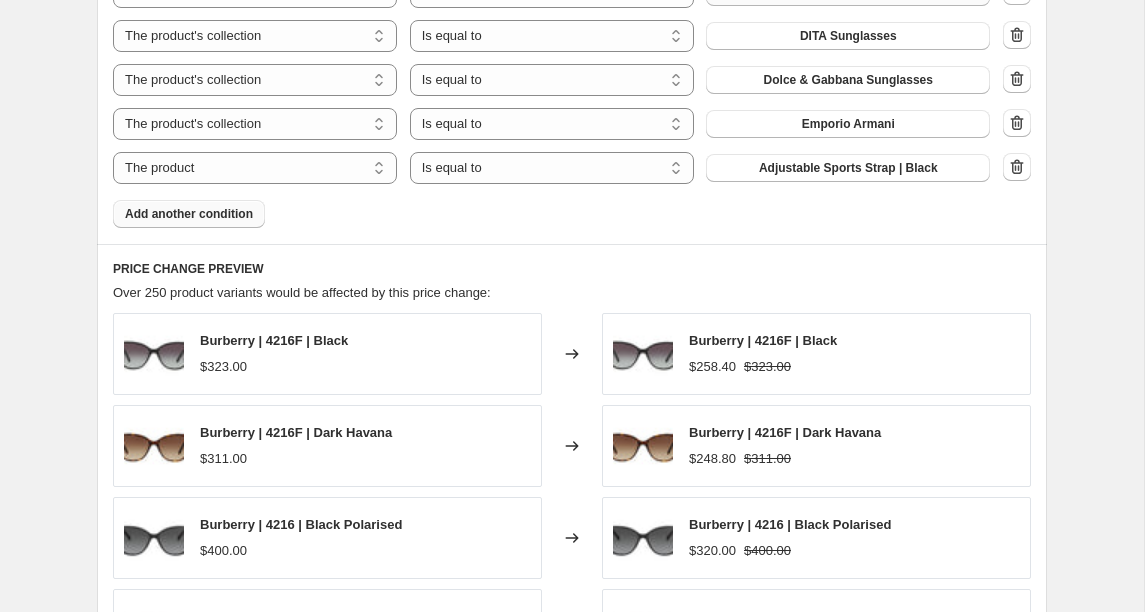 click on "The product The product's collection The product's tag The product's vendor The product's type The product's status The variant's title Inventory quantity" at bounding box center (255, 168) 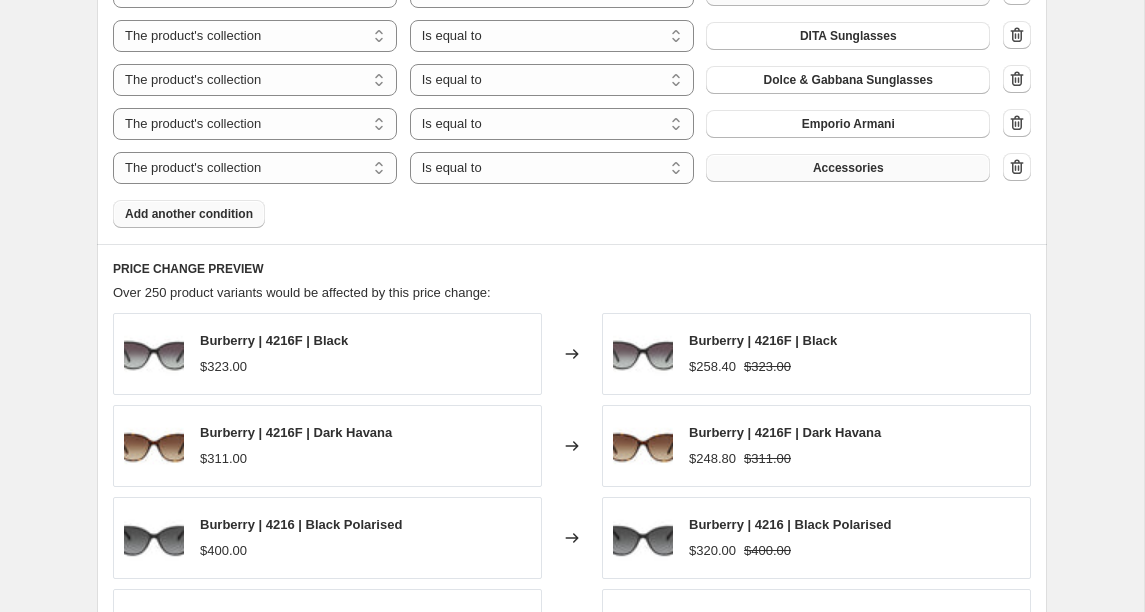 click on "Accessories" at bounding box center [848, 168] 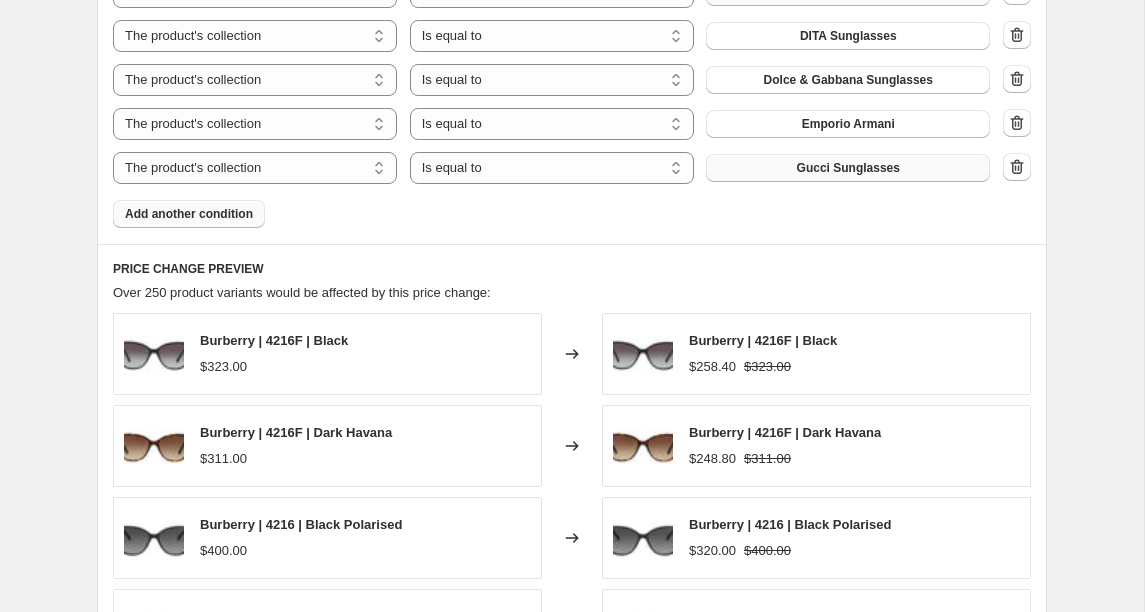 click on "Add another condition" at bounding box center (189, 214) 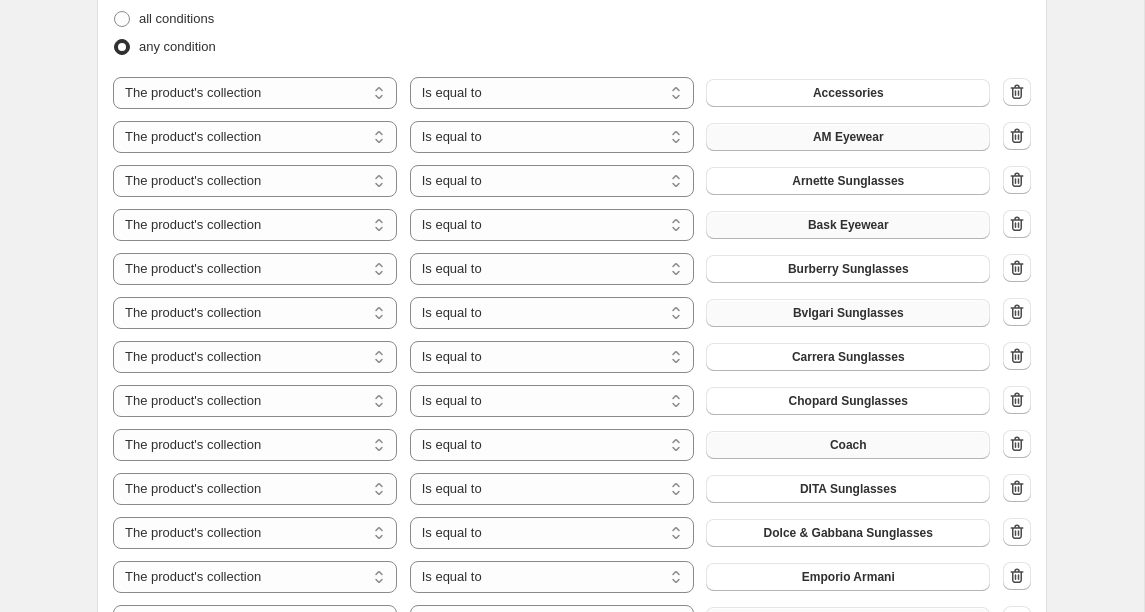 scroll, scrollTop: 1165, scrollLeft: 0, axis: vertical 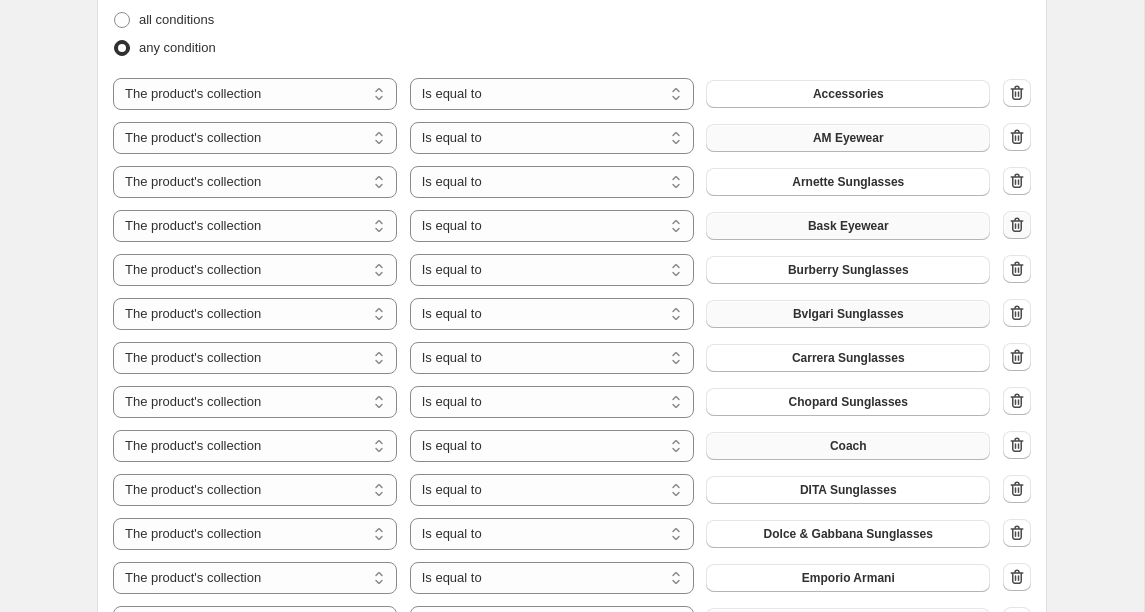 click 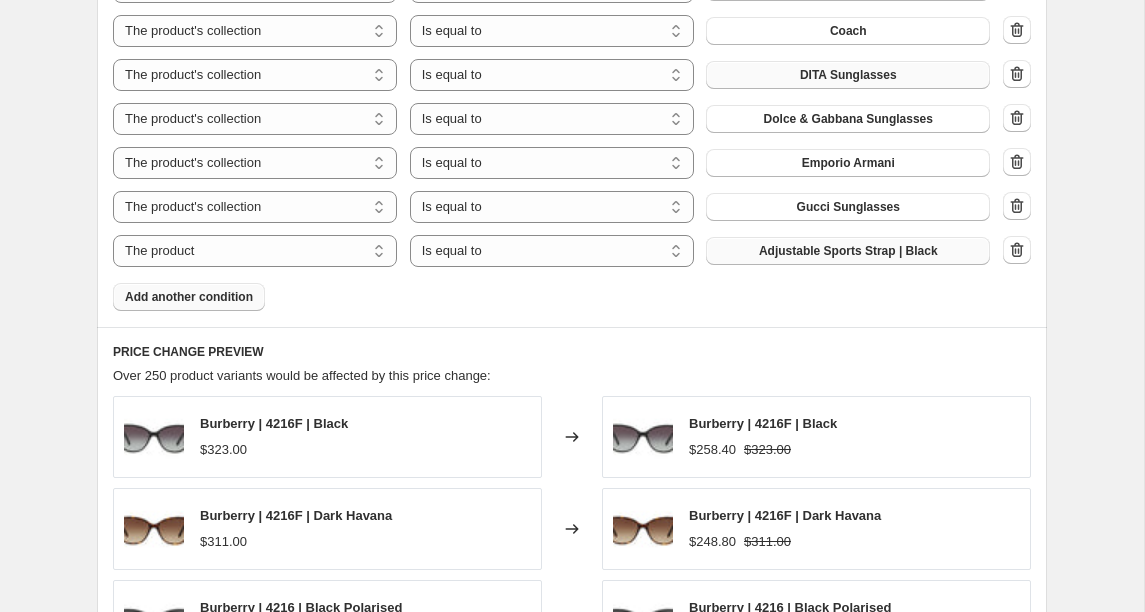 scroll, scrollTop: 1546, scrollLeft: 0, axis: vertical 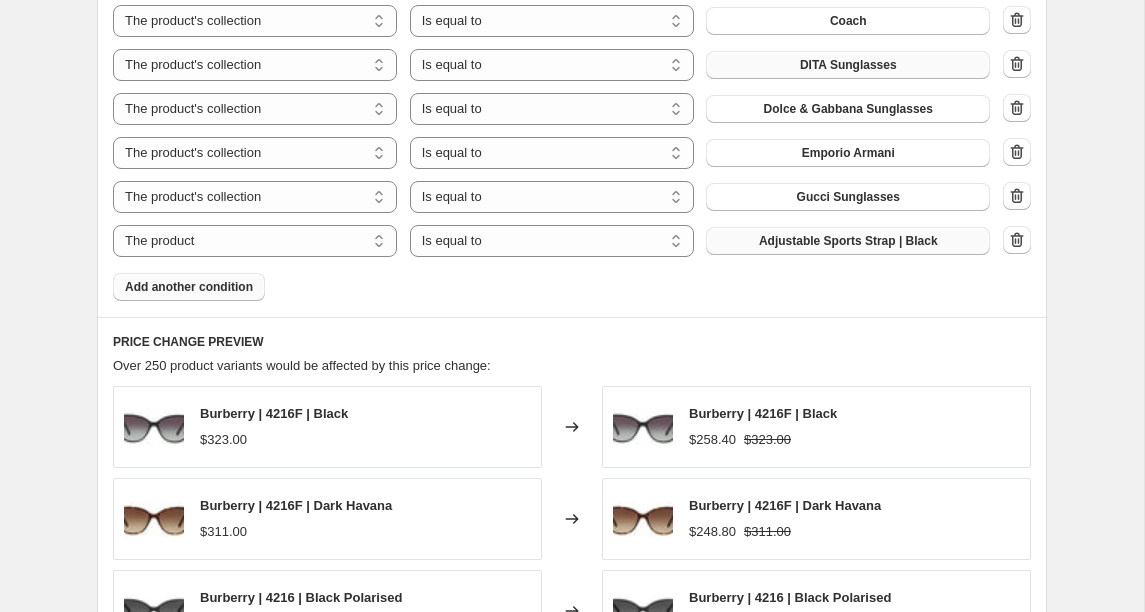 click on "Add another condition" at bounding box center [189, 287] 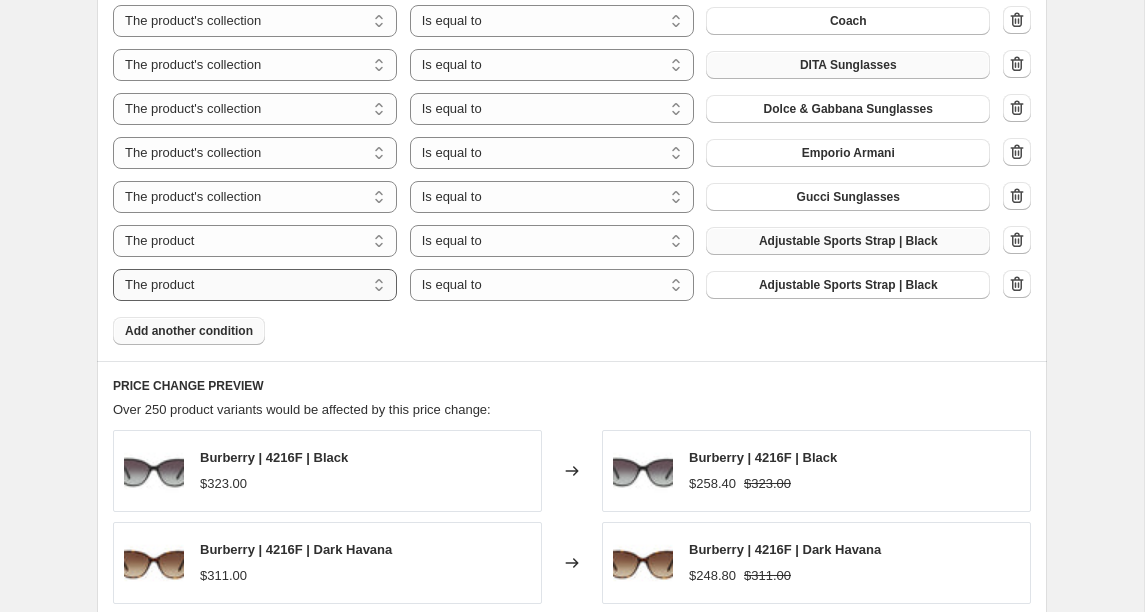 click on "The product The product's collection The product's tag The product's vendor The product's type The product's status The variant's title Inventory quantity" at bounding box center [255, 285] 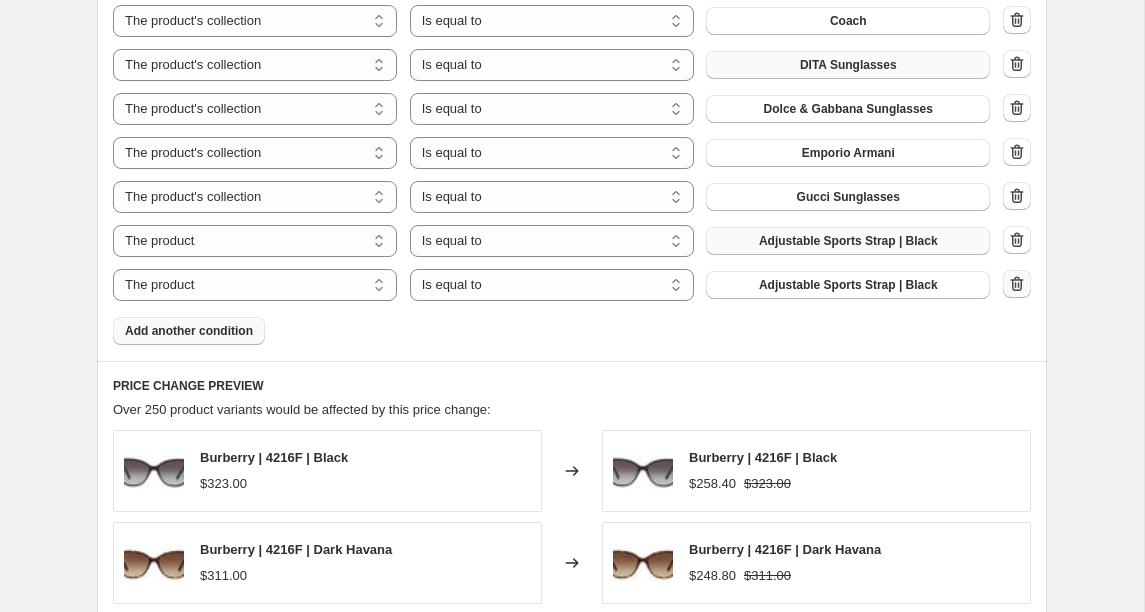 click 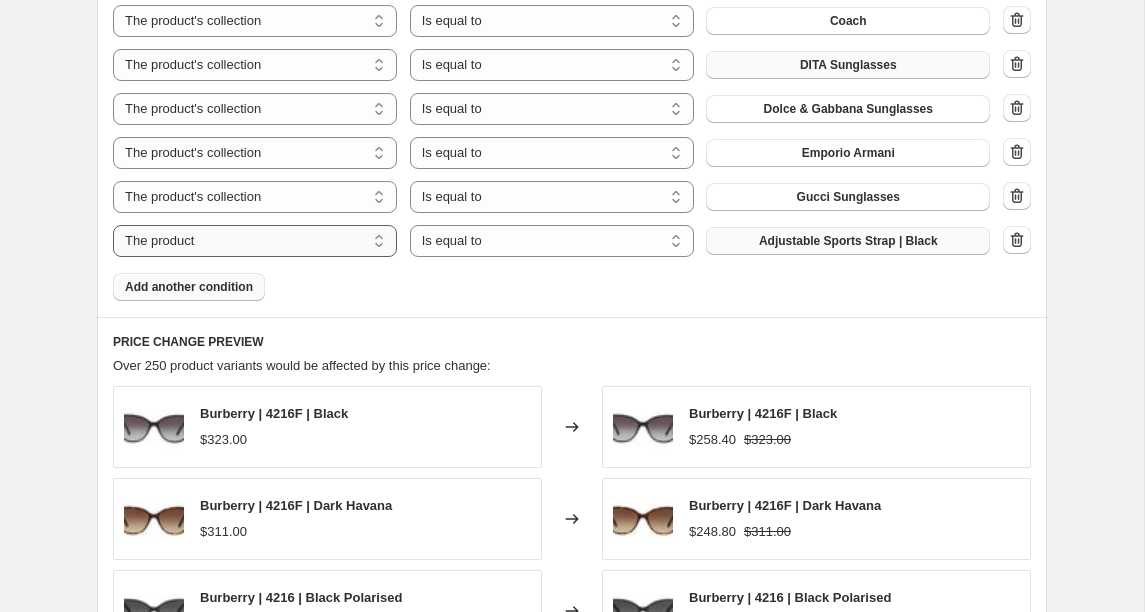 click on "The product The product's collection The product's tag The product's vendor The product's type The product's status The variant's title Inventory quantity" at bounding box center [255, 241] 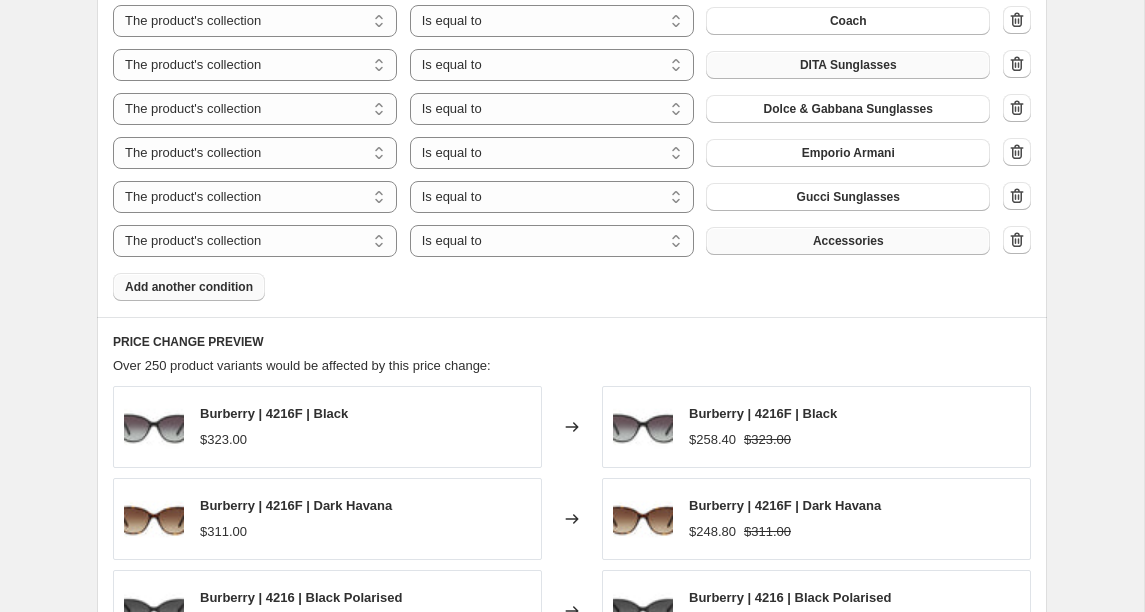 click on "The product The product's collection The product's tag The product's vendor The product's type The product's status The variant's title Inventory quantity The product's collection Is equal to Is not equal to Is equal to Accessories" at bounding box center (551, 241) 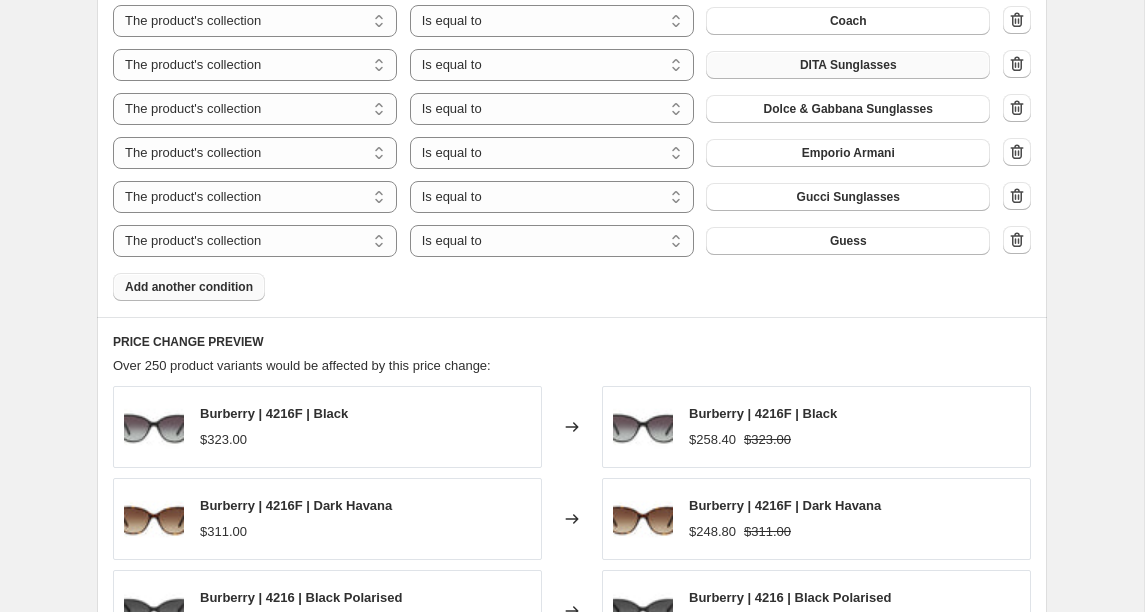 click on "Add another condition" at bounding box center [189, 287] 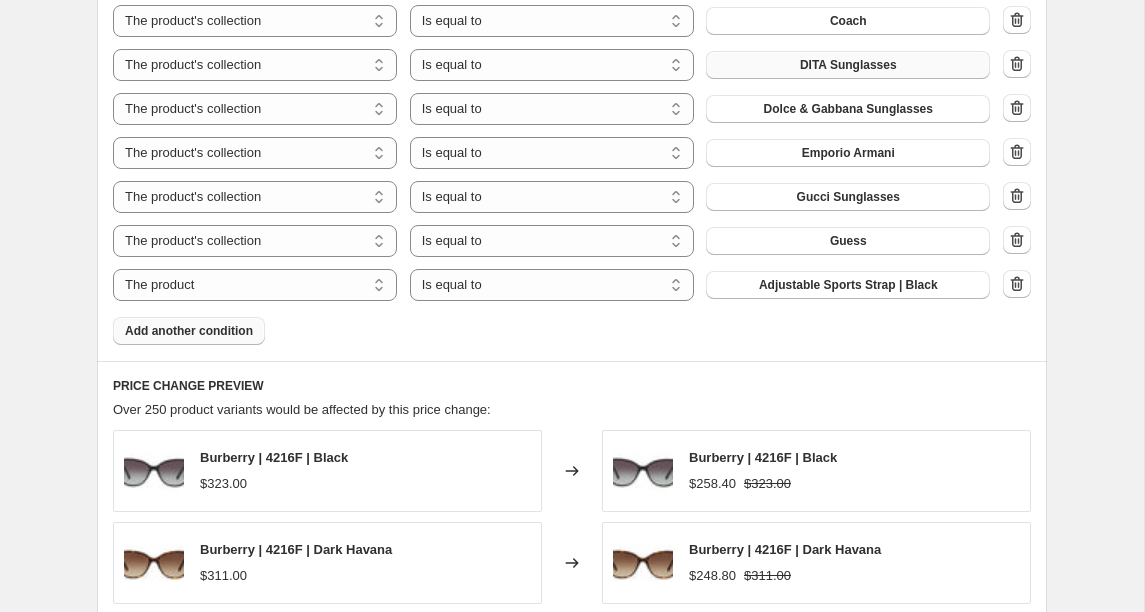 click on "The product The product's collection The product's tag The product's vendor The product's type The product's status The variant's title Inventory quantity" at bounding box center (255, 285) 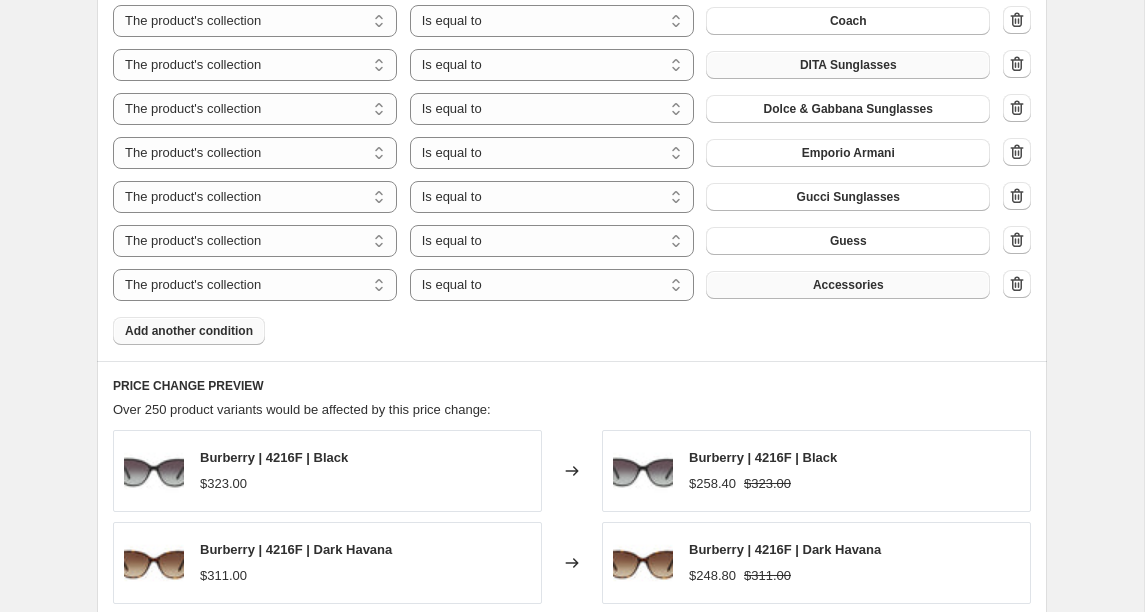 click on "Accessories" at bounding box center [848, 285] 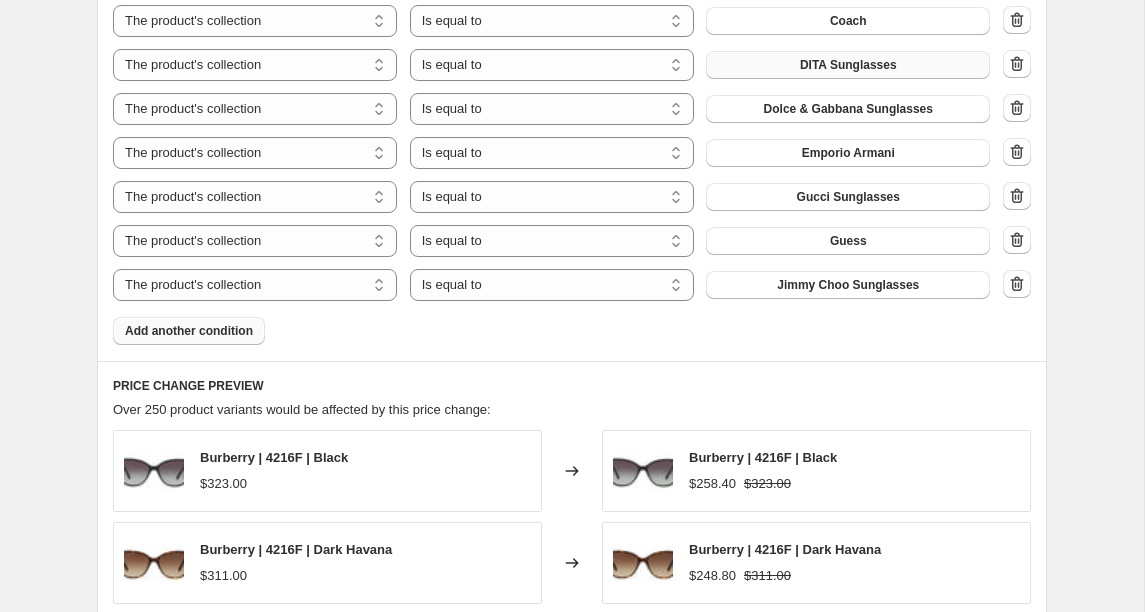 click on "Add another condition" at bounding box center (189, 331) 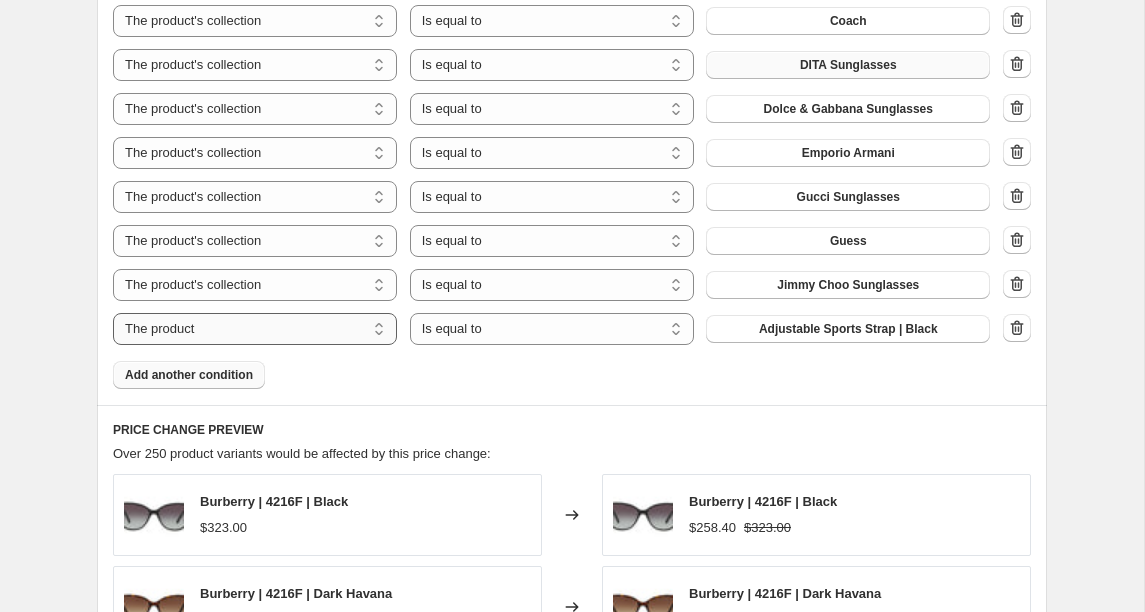 click on "The product The product's collection The product's tag The product's vendor The product's type The product's status The variant's title Inventory quantity" at bounding box center (255, 329) 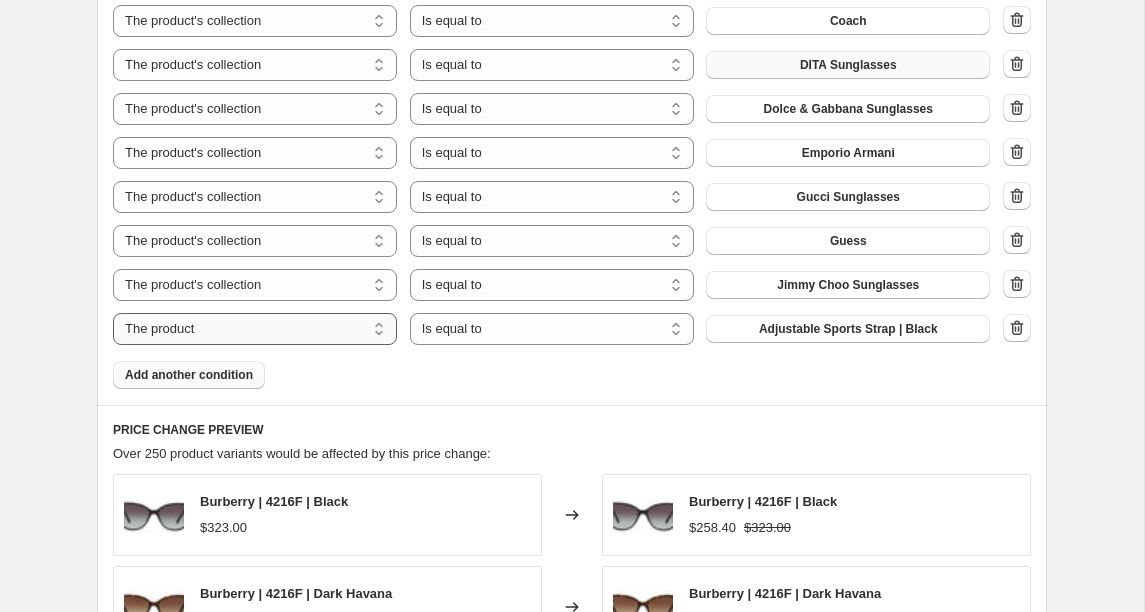 select on "collection" 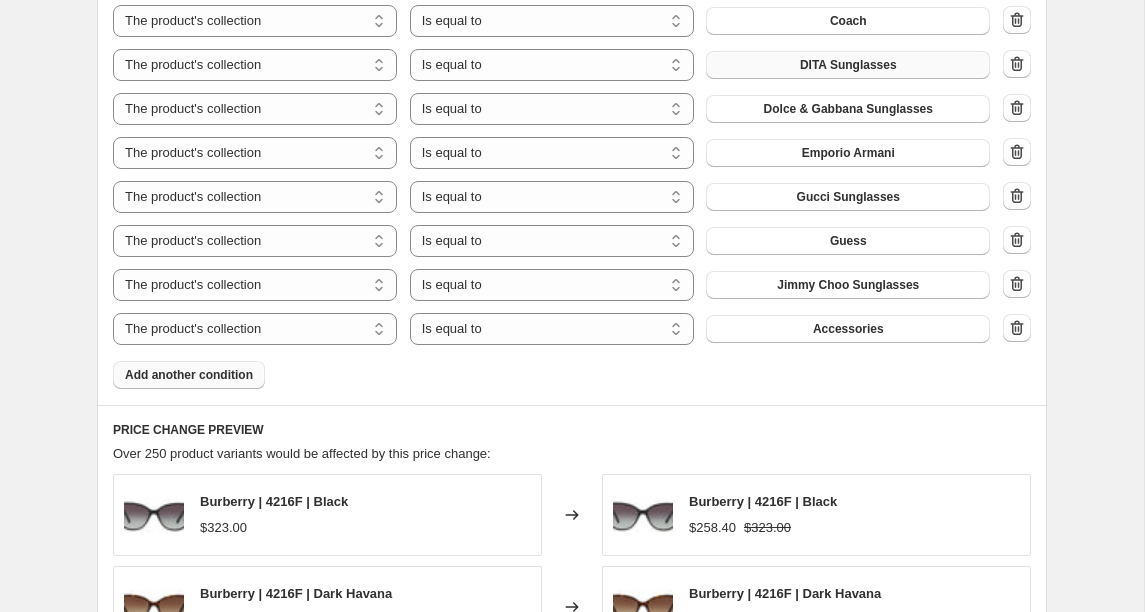 click on "Accessories" at bounding box center (848, 329) 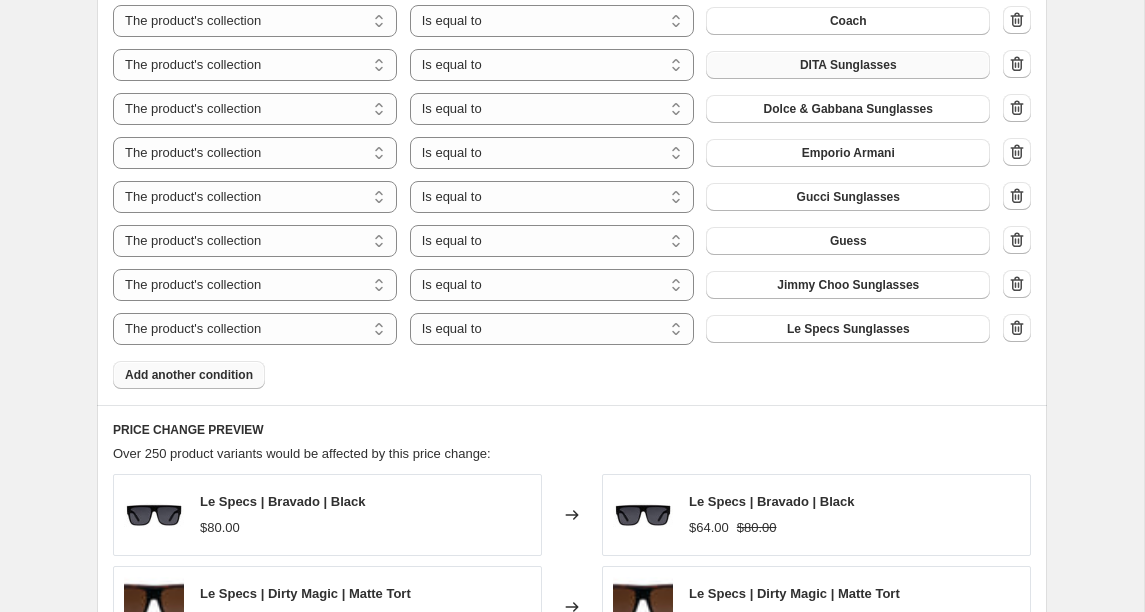 click on "Add another condition" at bounding box center [189, 375] 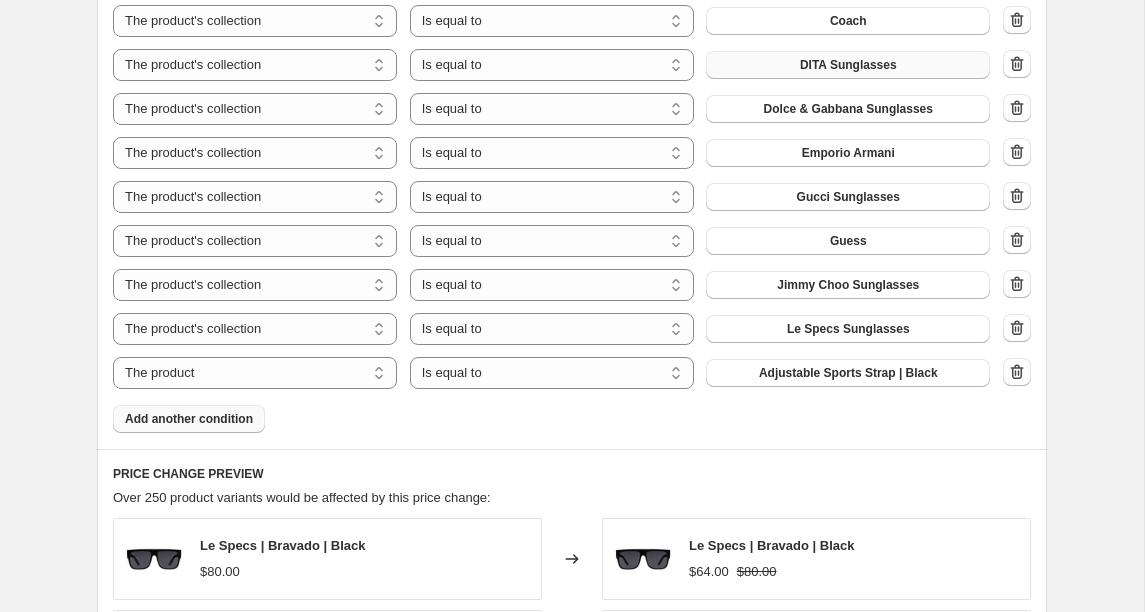 click on "The product The product's collection The product's tag The product's vendor The product's type The product's status The variant's title Inventory quantity" at bounding box center [255, 373] 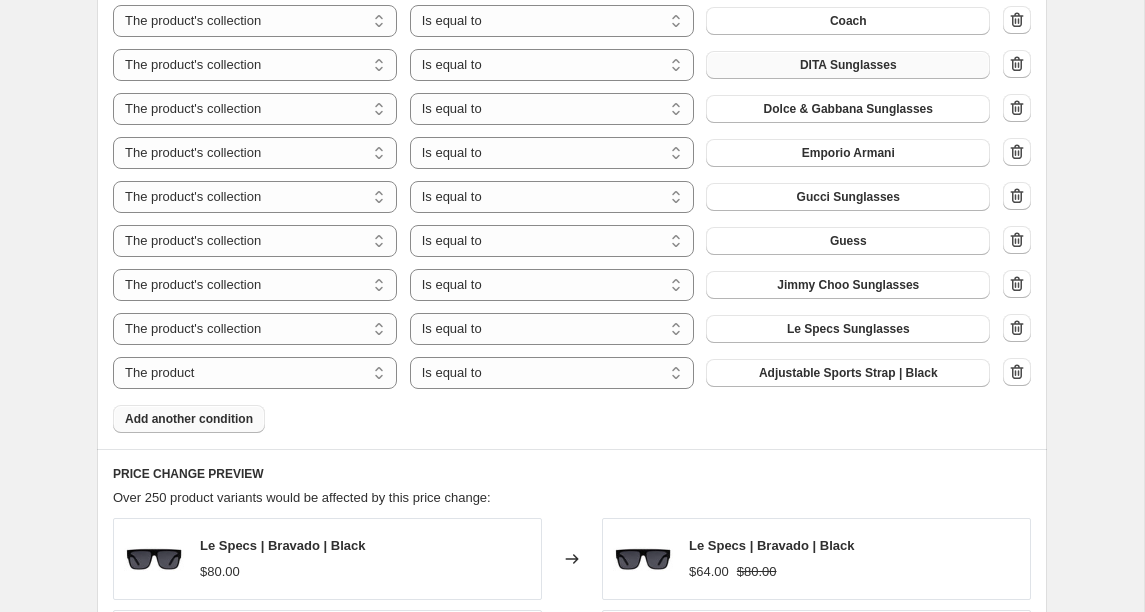 select on "collection" 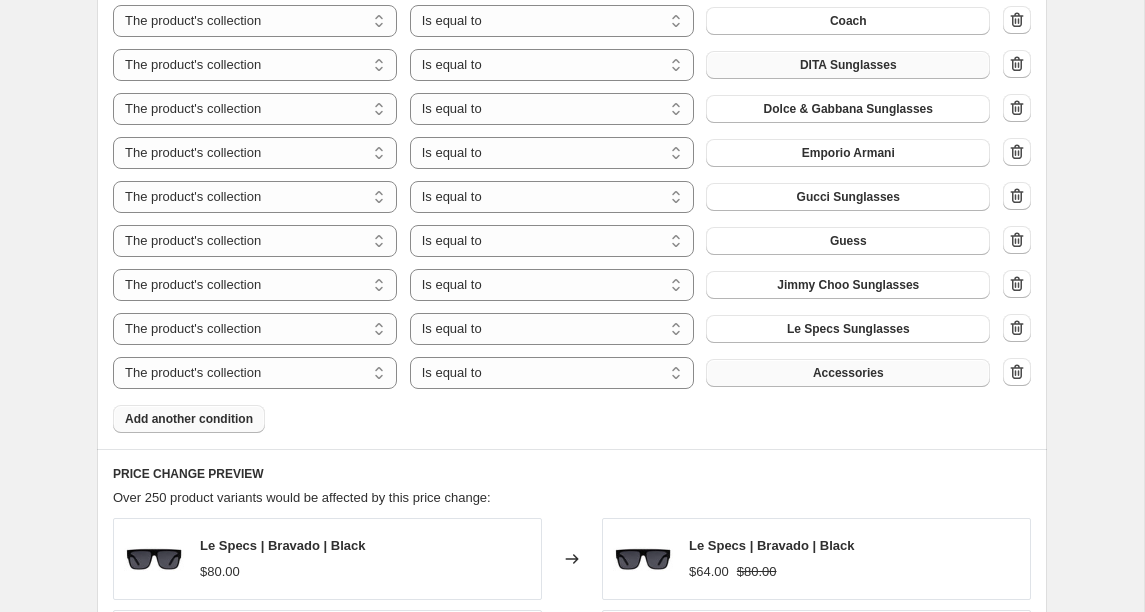 click on "Accessories" at bounding box center [848, 373] 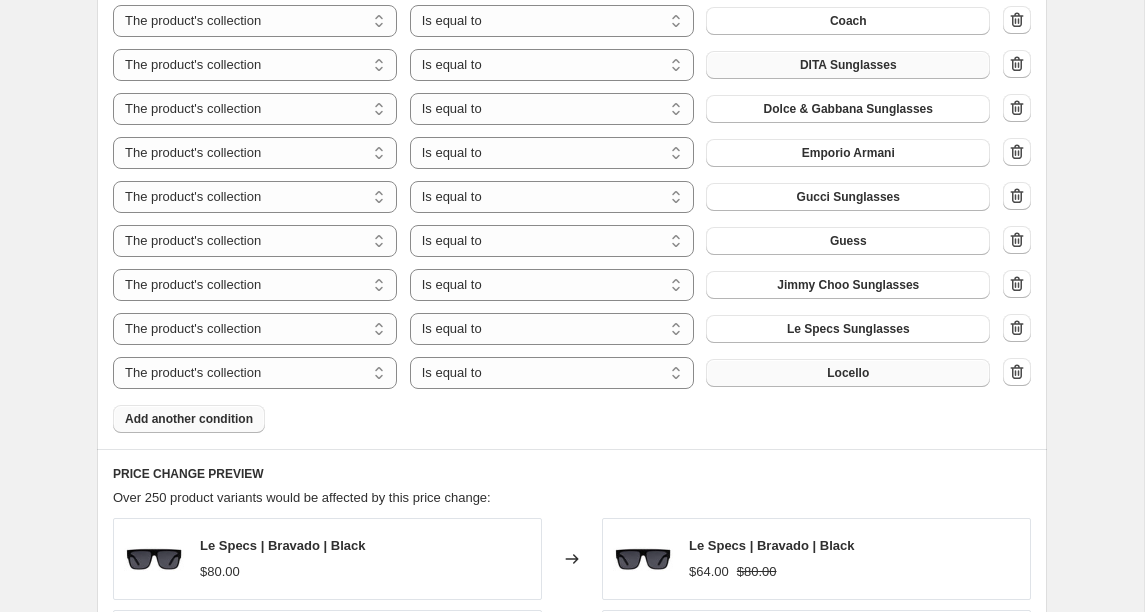 click on "Add another condition" at bounding box center [189, 419] 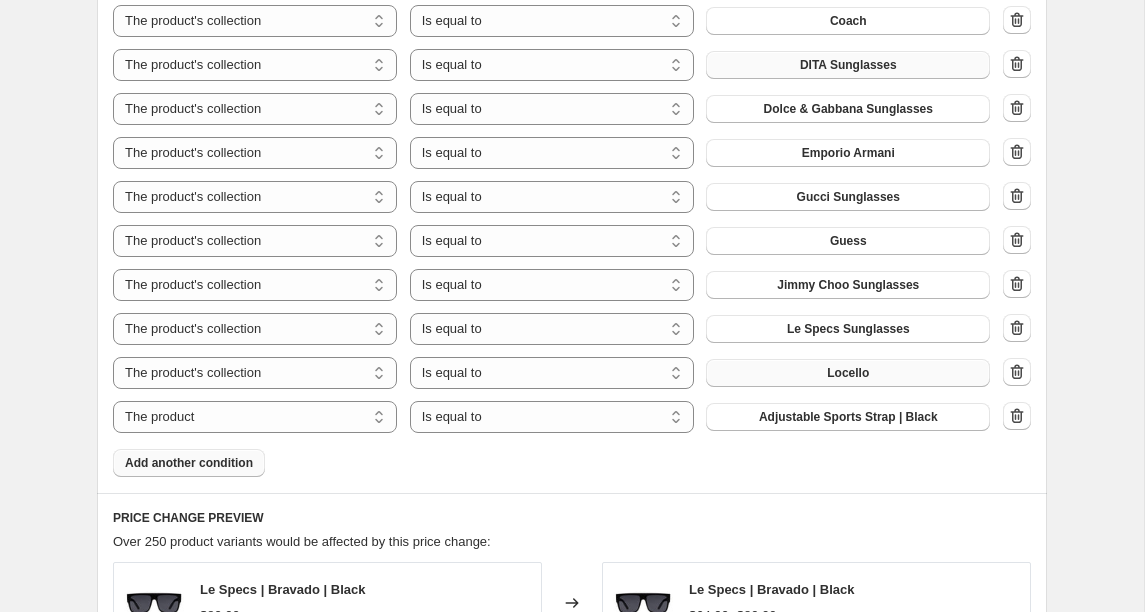 click on "The product The product's collection The product's tag The product's vendor The product's type The product's status The variant's title Inventory quantity" at bounding box center (255, 417) 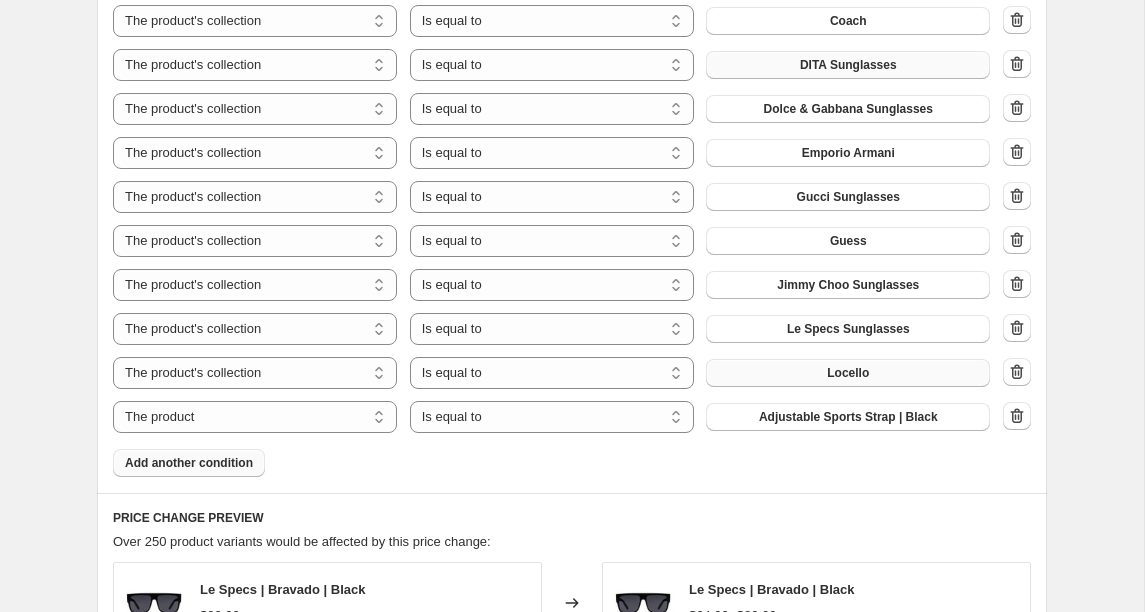 select on "collection" 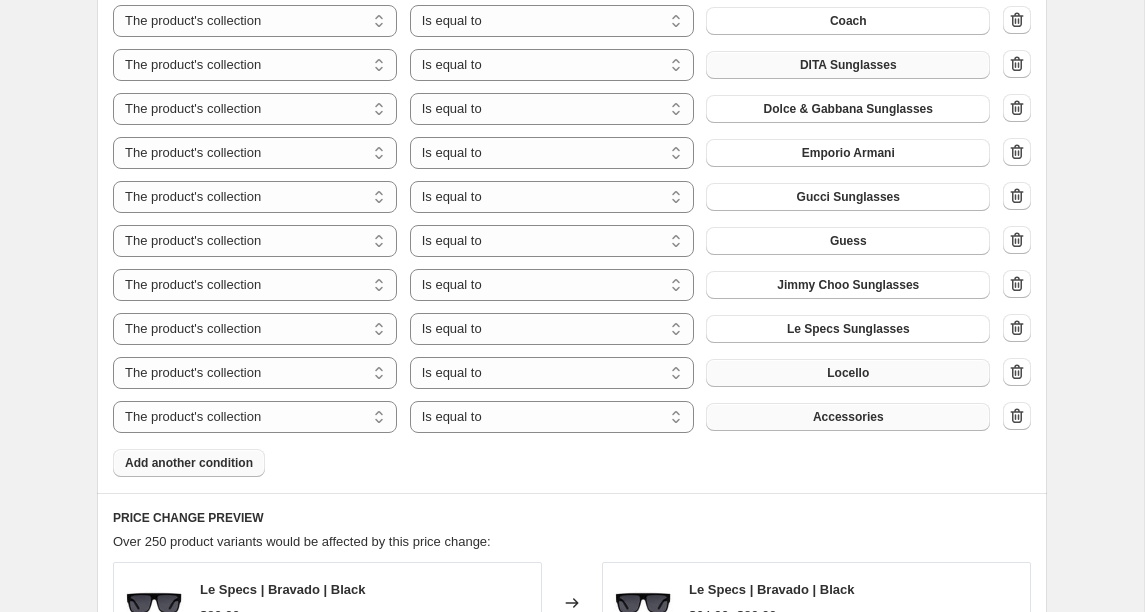 click on "Accessories" at bounding box center [848, 417] 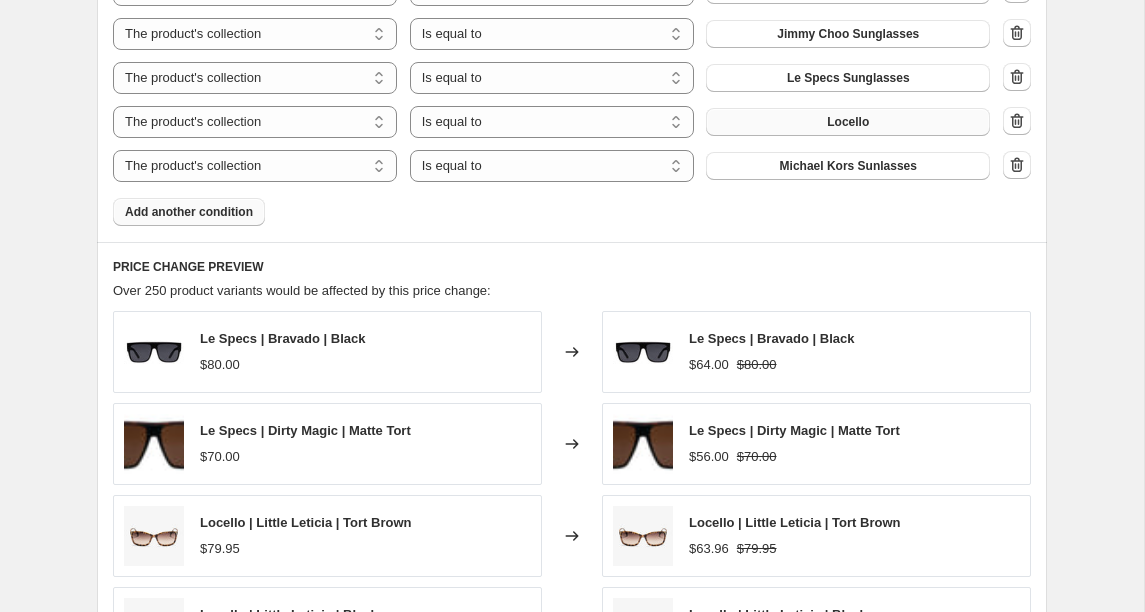 scroll, scrollTop: 1800, scrollLeft: 0, axis: vertical 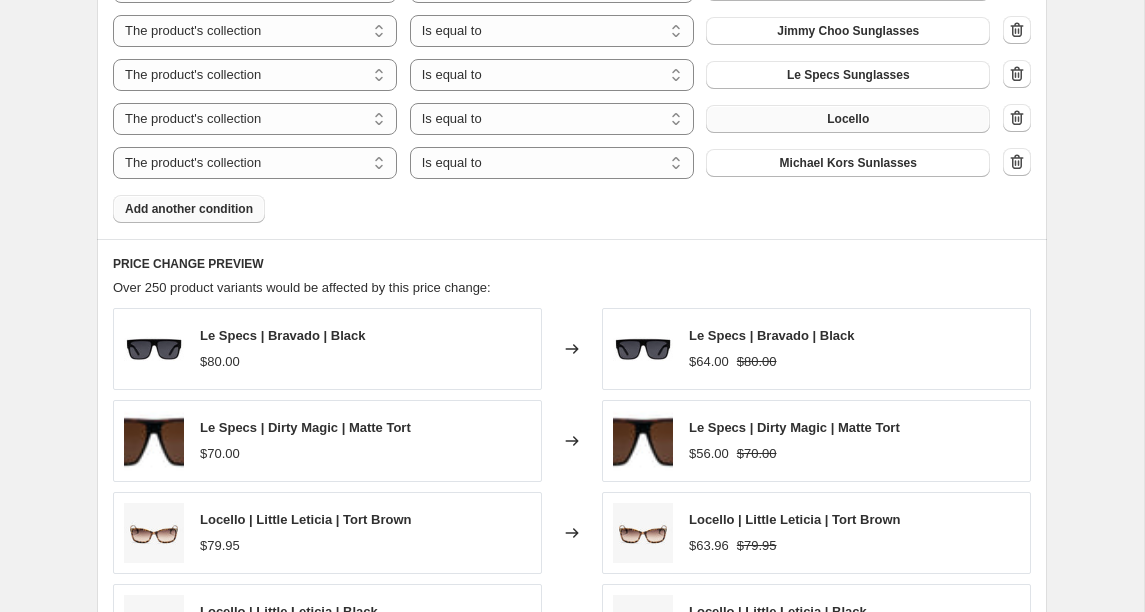 click on "Add another condition" at bounding box center (189, 209) 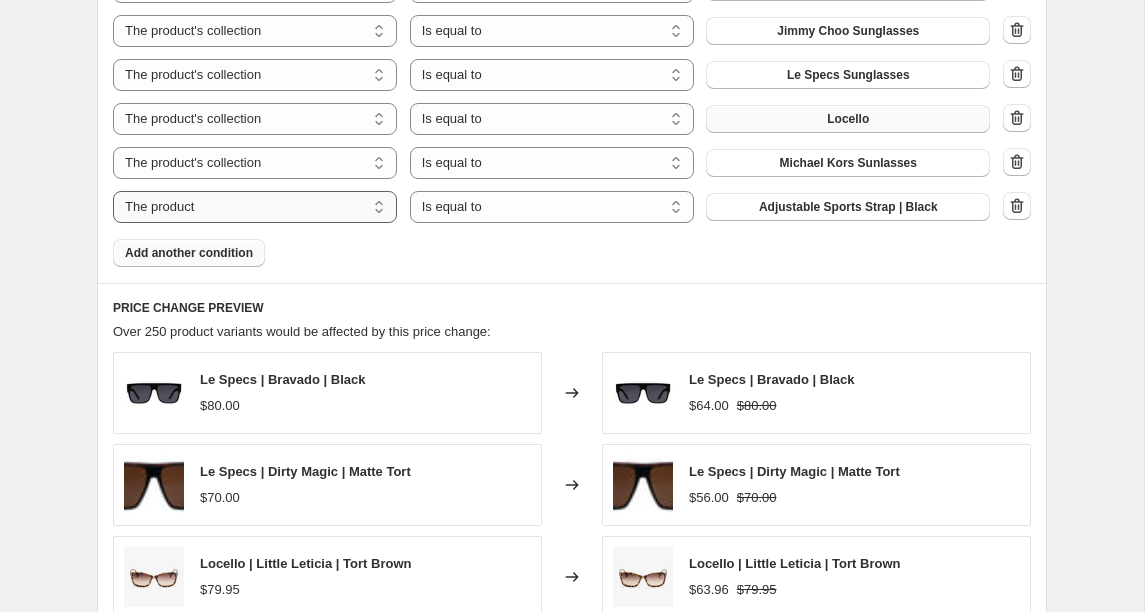 click on "The product The product's collection The product's tag The product's vendor The product's type The product's status The variant's title Inventory quantity" at bounding box center (255, 207) 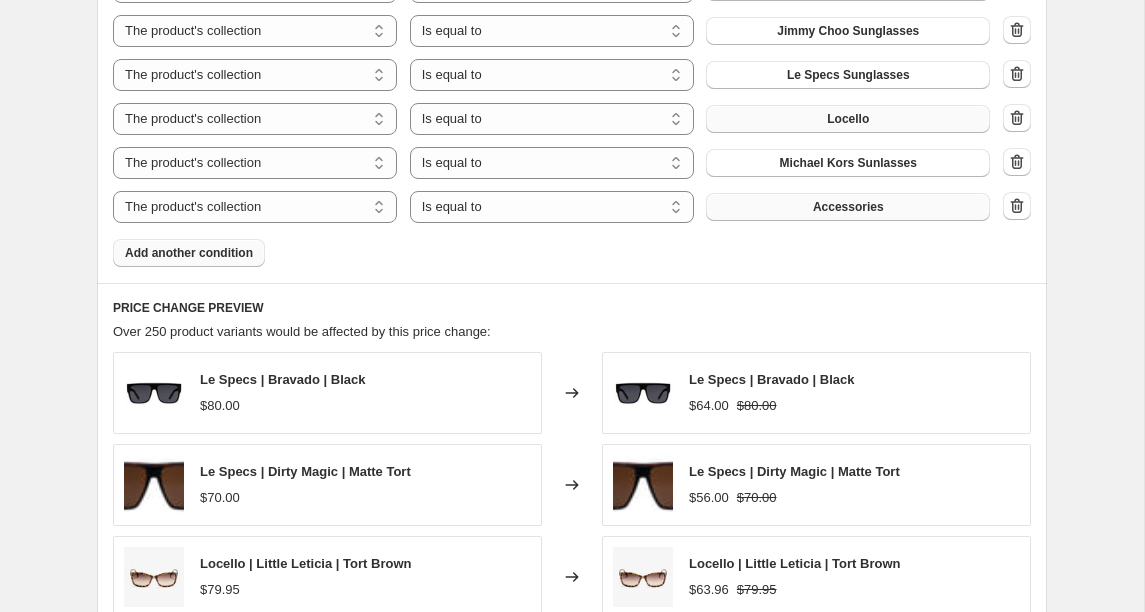 click on "Accessories" at bounding box center (848, 207) 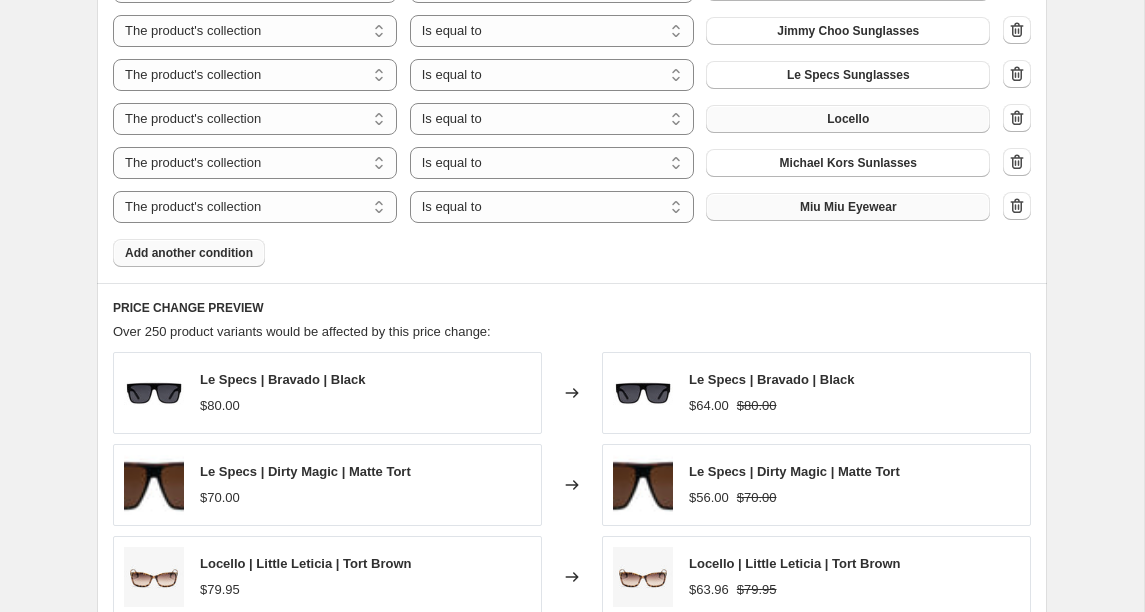 click on "Add another condition" at bounding box center [189, 253] 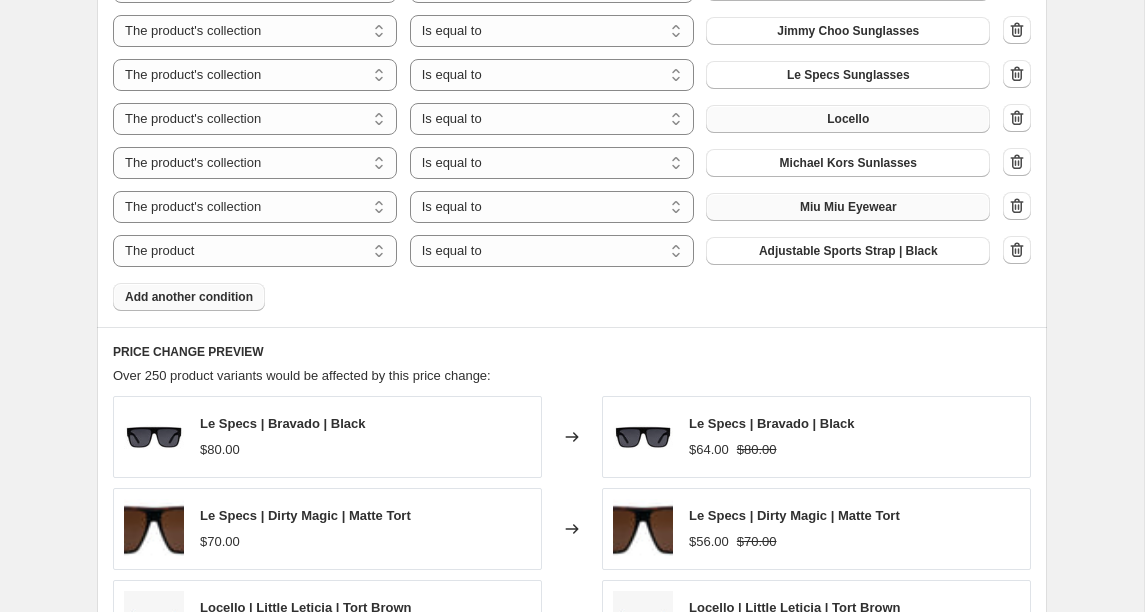 click on "The product The product's collection The product's tag The product's vendor The product's type The product's status The variant's title Inventory quantity" at bounding box center [255, 251] 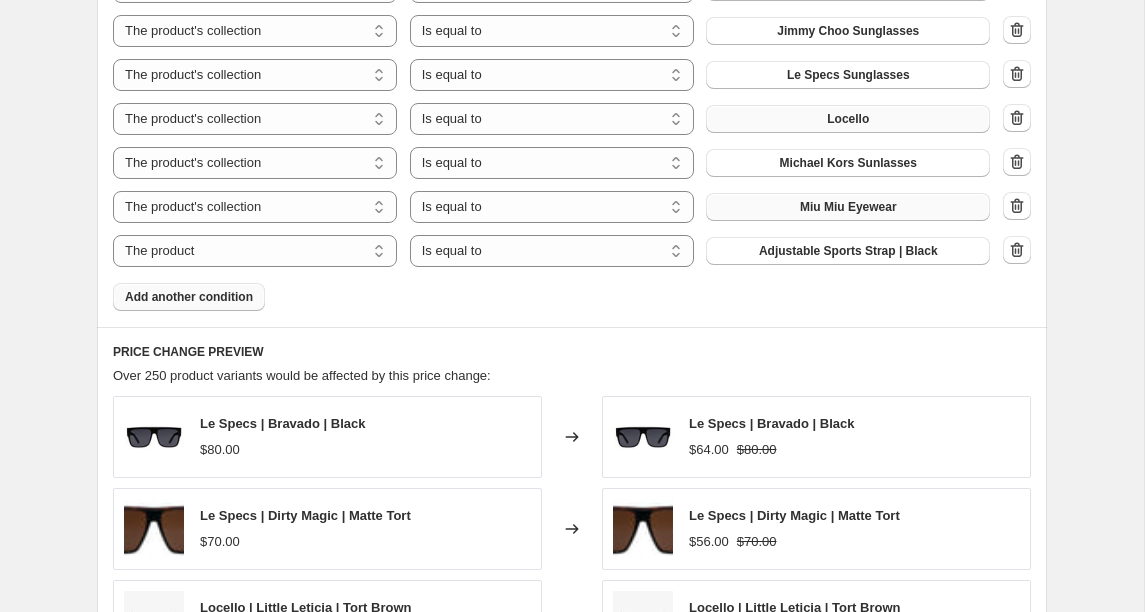 select on "collection" 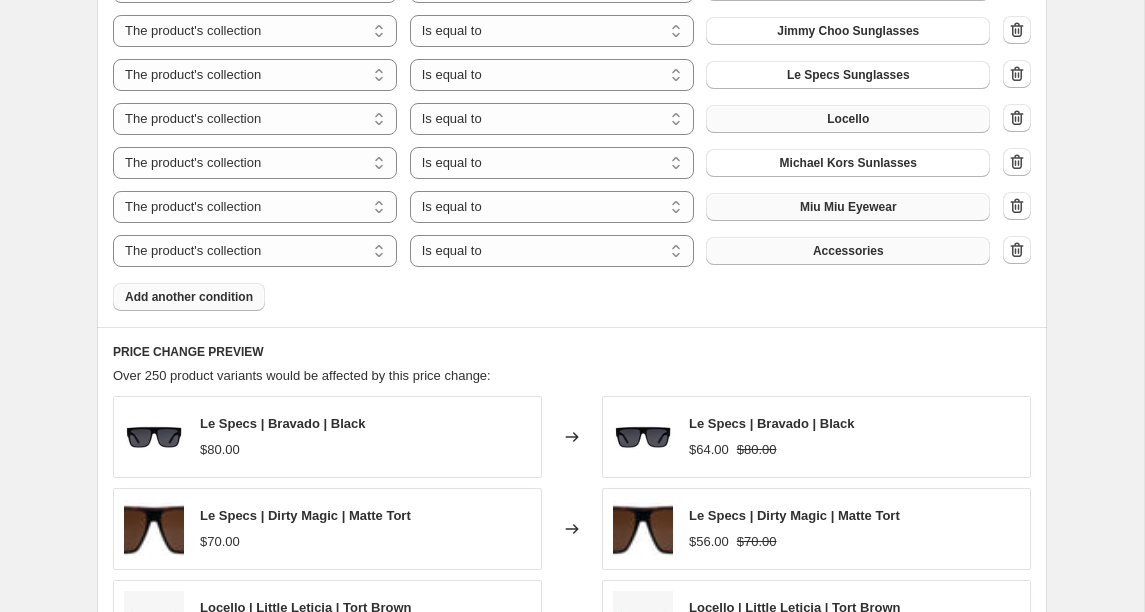 click on "Accessories" at bounding box center [848, 251] 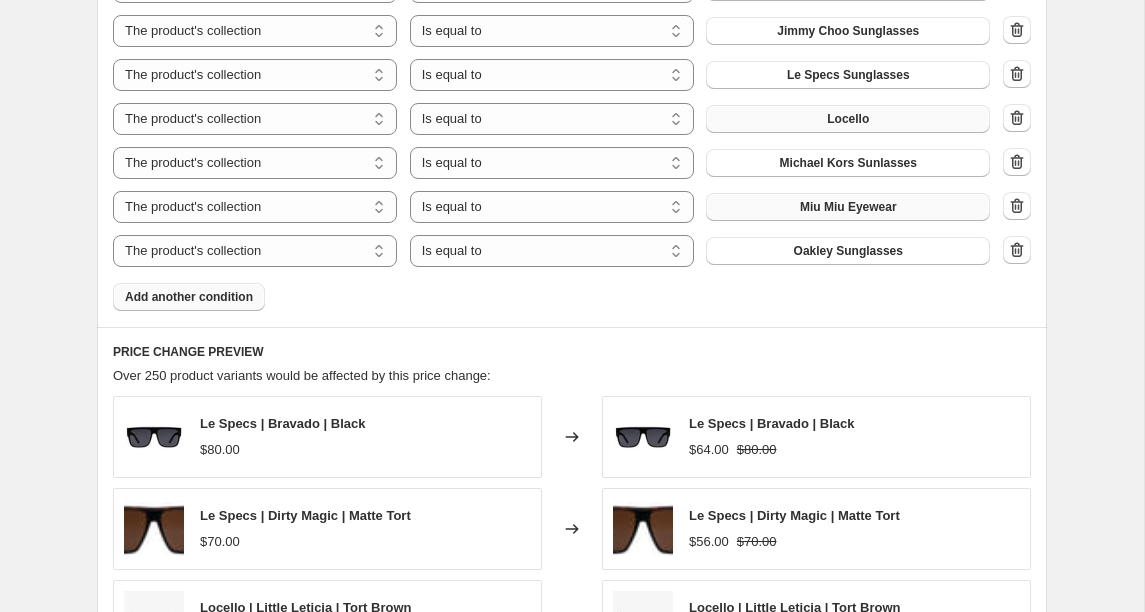 click on "Add another condition" at bounding box center (189, 297) 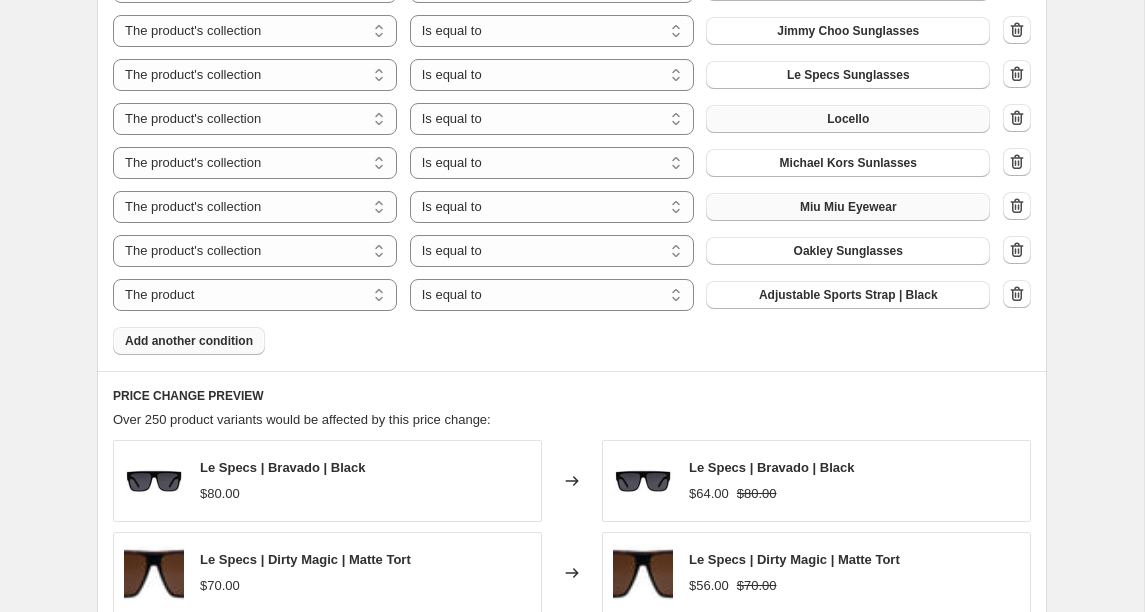 click on "The product The product's collection The product's tag The product's vendor The product's type The product's status The variant's title Inventory quantity" at bounding box center [255, 295] 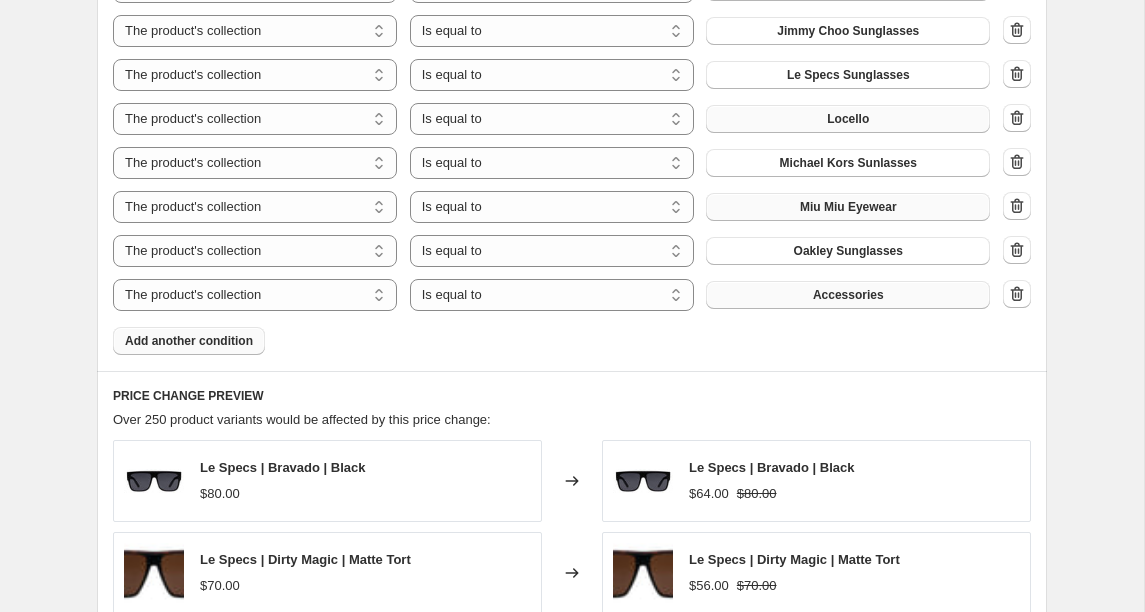 click on "Accessories" at bounding box center (848, 295) 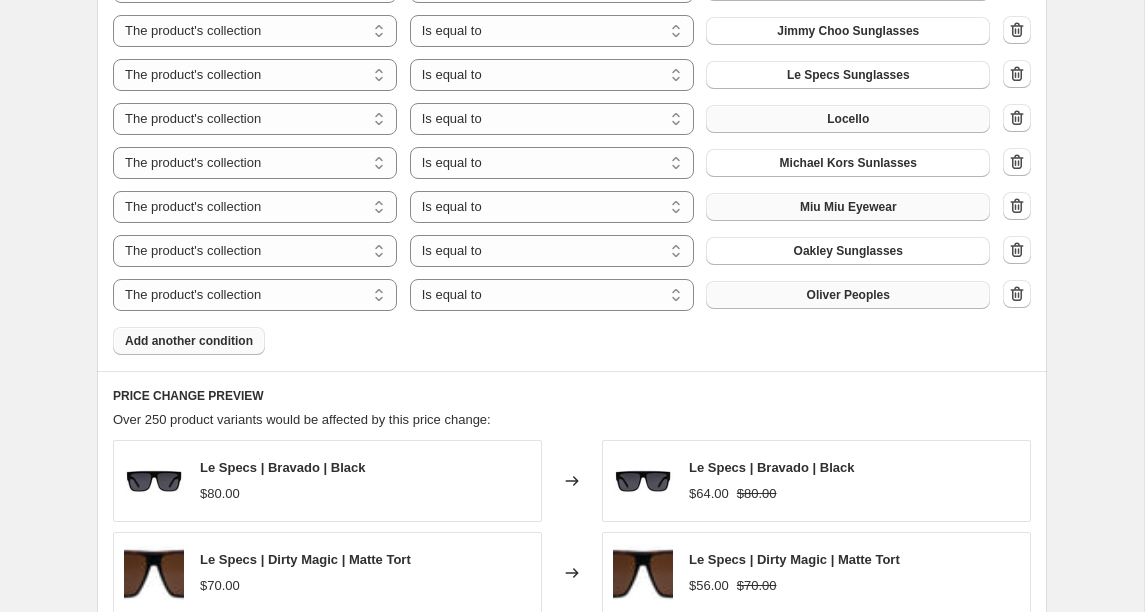 click on "Add another condition" at bounding box center [189, 341] 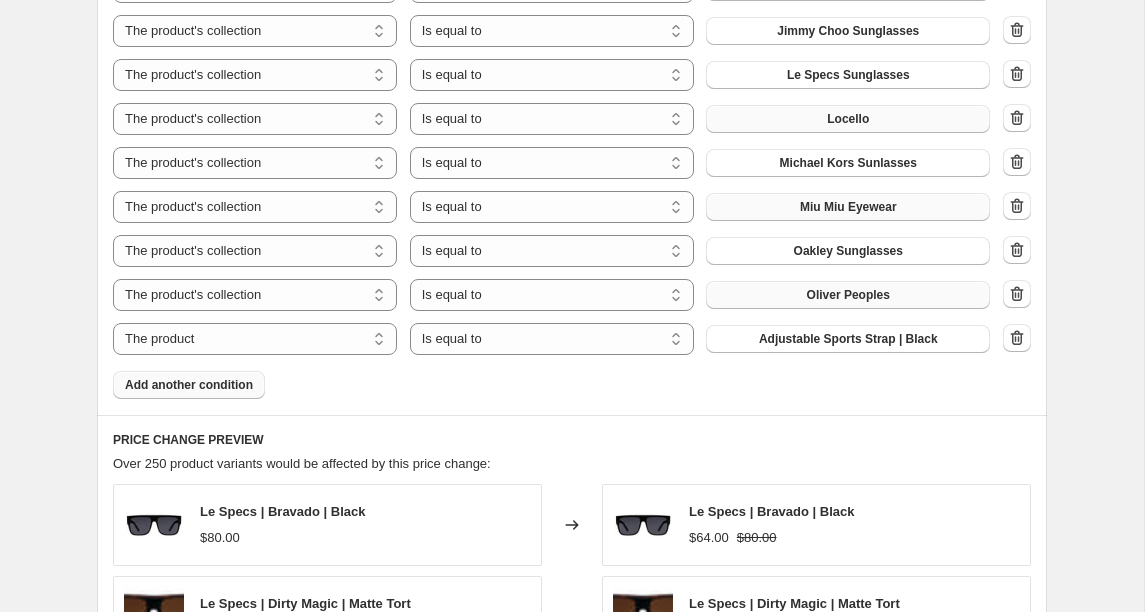 click on "The product The product's collection The product's tag The product's vendor The product's type The product's status The variant's title Inventory quantity" at bounding box center (255, 339) 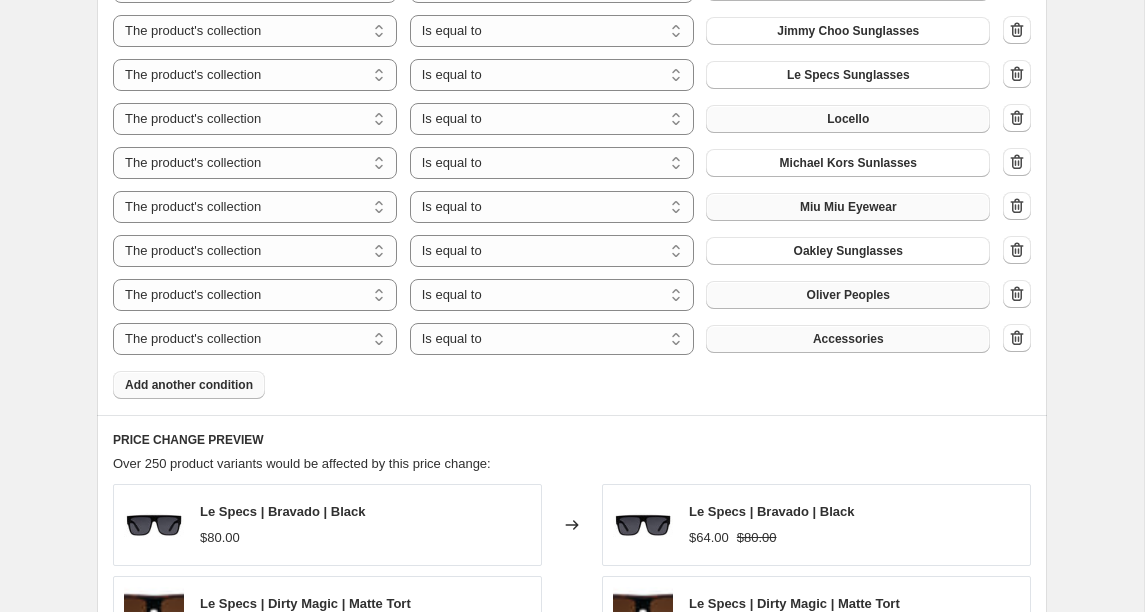 click on "Accessories" at bounding box center (848, 339) 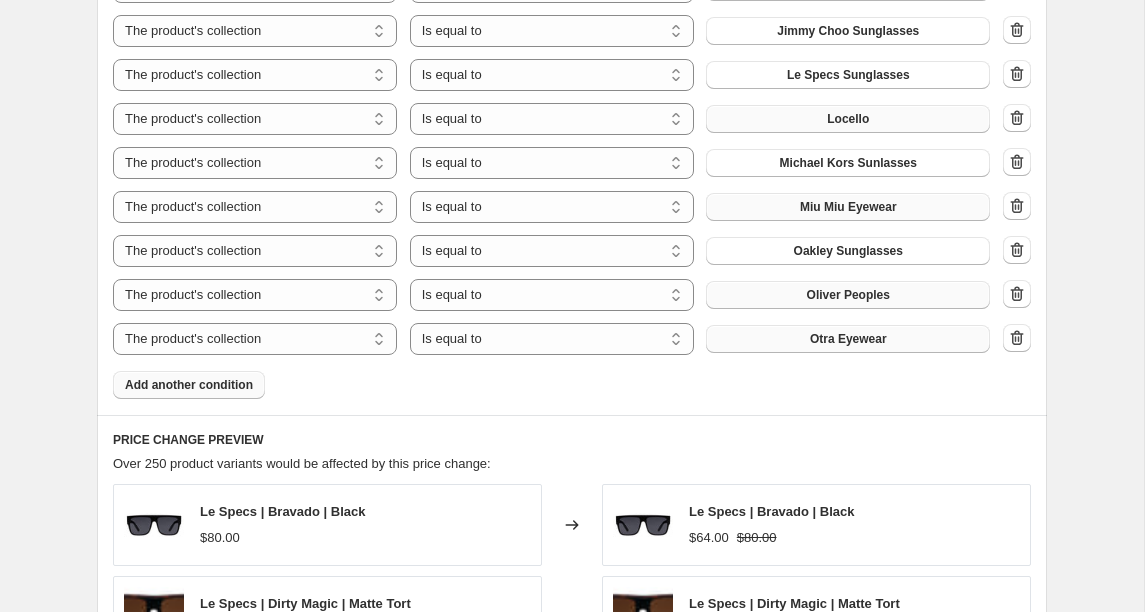 click on "Add another condition" at bounding box center (189, 385) 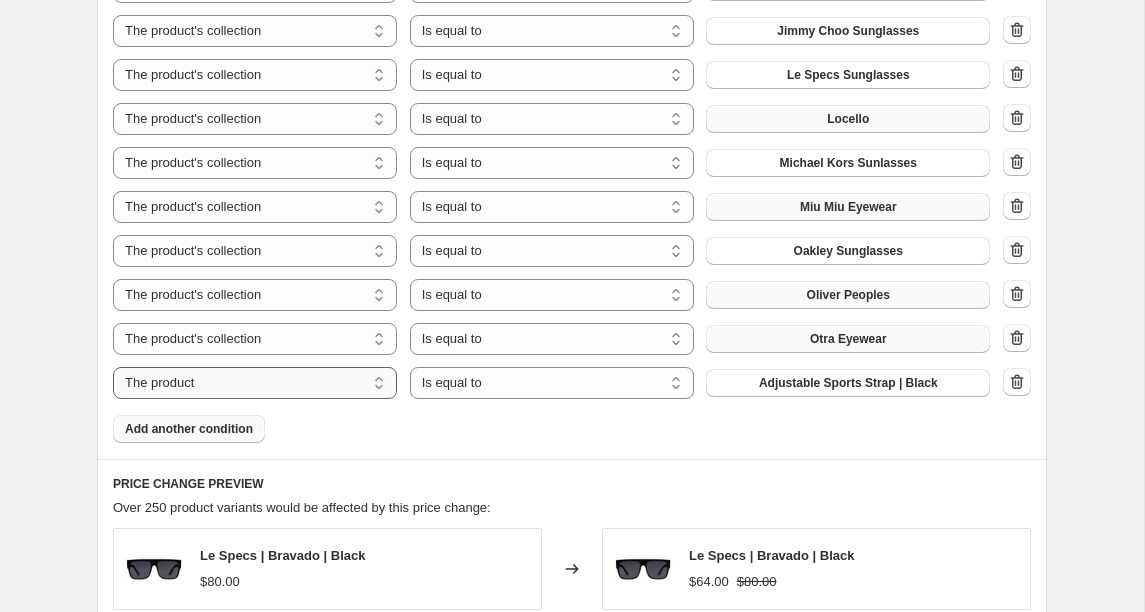 click on "The product The product's collection The product's tag The product's vendor The product's type The product's status The variant's title Inventory quantity" at bounding box center [255, 383] 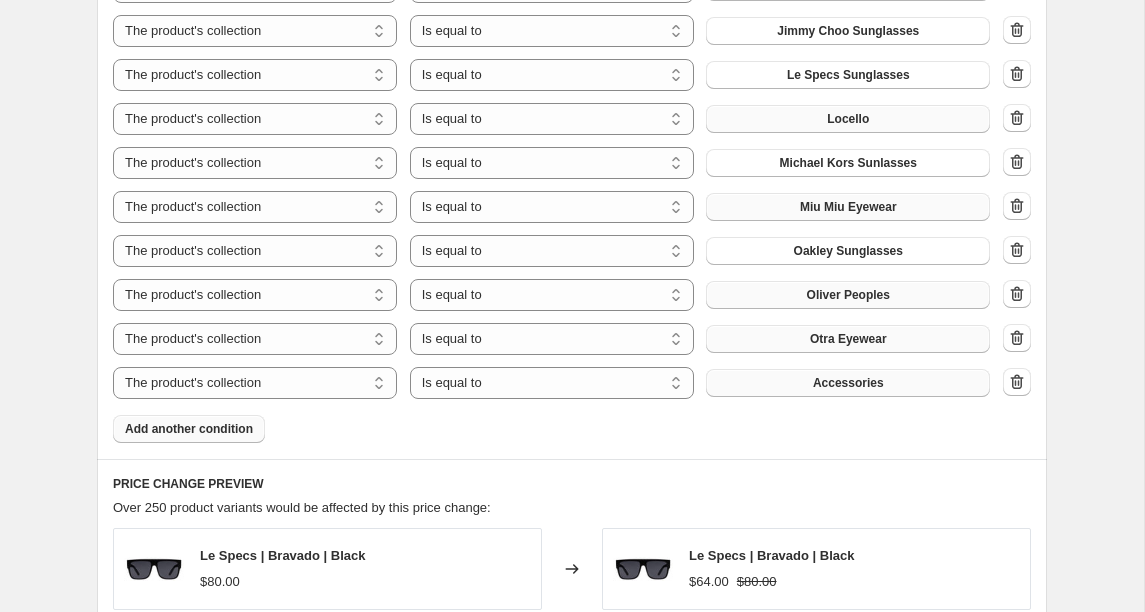click on "Accessories" at bounding box center [848, 383] 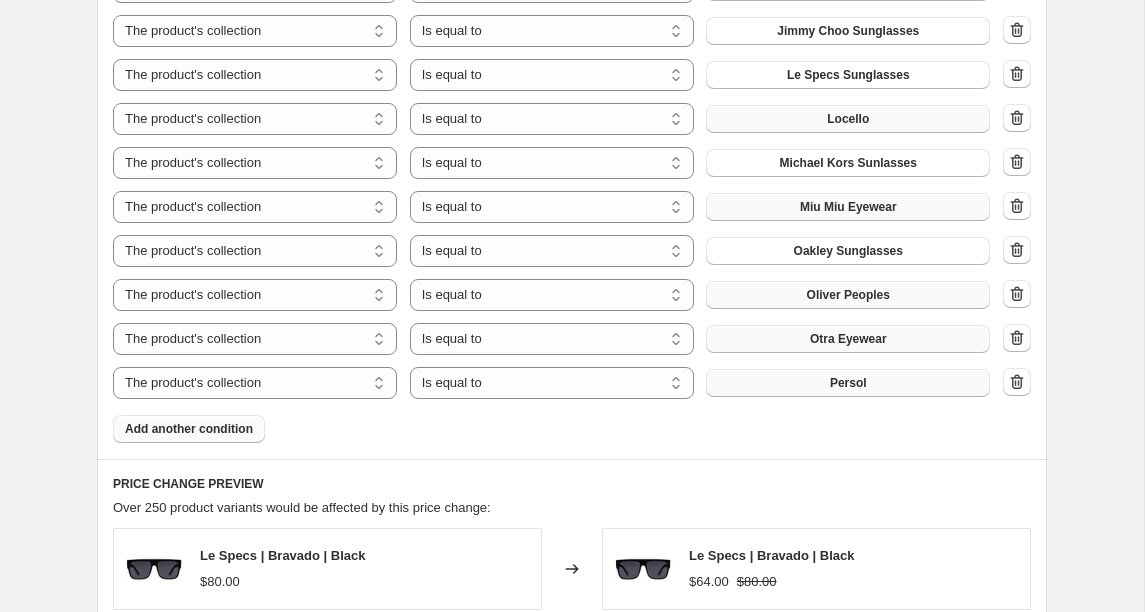 click on "Add another condition" at bounding box center [189, 429] 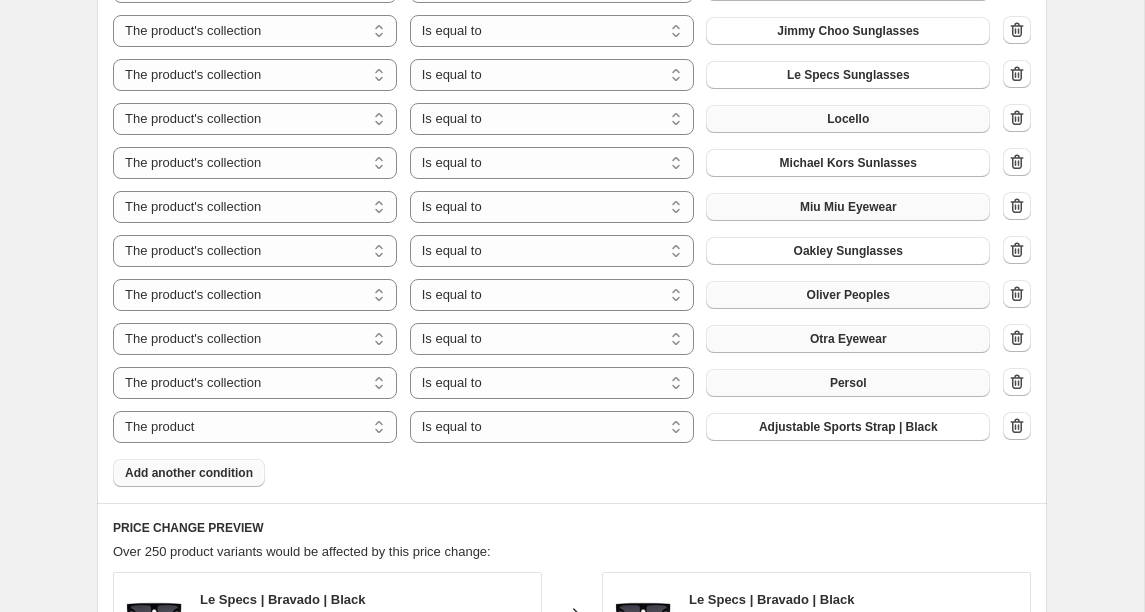click on "Products must match: all conditions any condition The product The product's collection The product's tag The product's vendor The product's type The product's status The variant's title Inventory quantity The product's collection Is equal to Is not equal to Is equal to Accessories The product The product's collection The product's tag The product's vendor The product's type The product's status The variant's title Inventory quantity The product's collection Is equal to Is not equal to Is equal to AM Eyewear The product The product's collection The product's tag The product's vendor The product's type The product's status The variant's title Inventory quantity The product's collection Is equal to Is not equal to Is equal to Arnette Sunglasses The product The product's collection The product's tag The product's vendor The product's type The product's status The variant's title Inventory quantity The product's collection Is equal to Is not equal to Is equal to Burberry Sunglasses The product The product's tag" at bounding box center (572, -83) 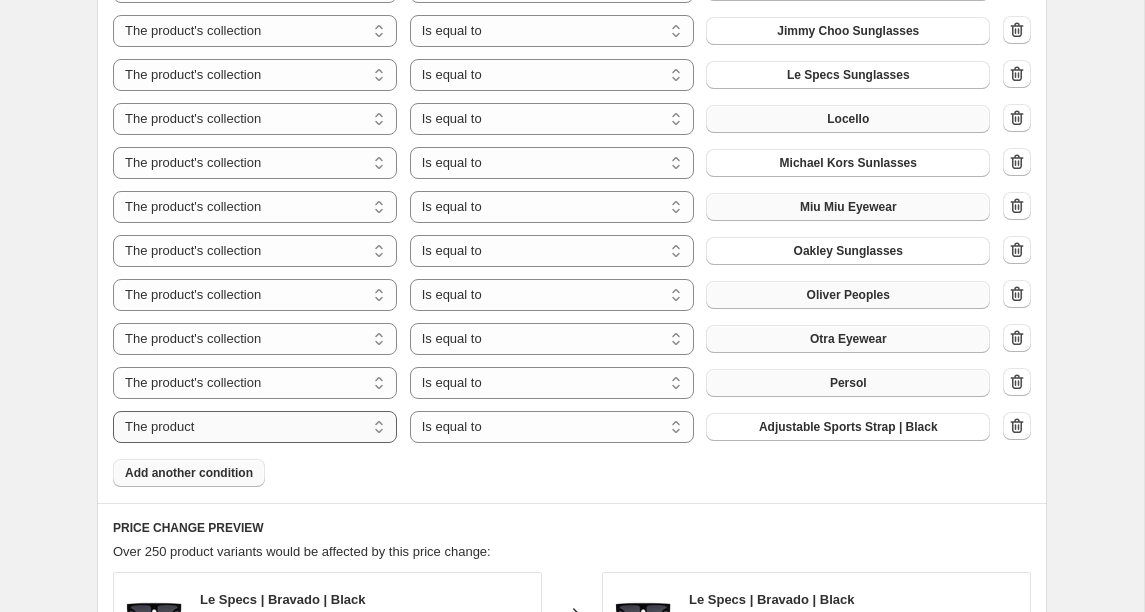 click on "The product The product's collection The product's tag The product's vendor The product's type The product's status The variant's title Inventory quantity" at bounding box center [255, 427] 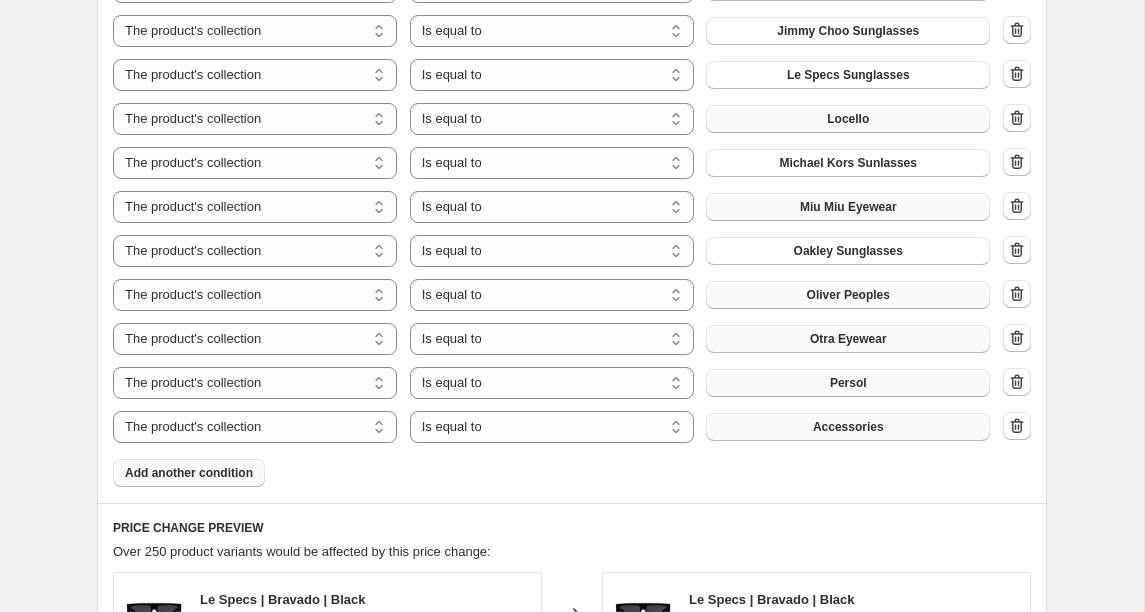 click on "Accessories" at bounding box center [848, 427] 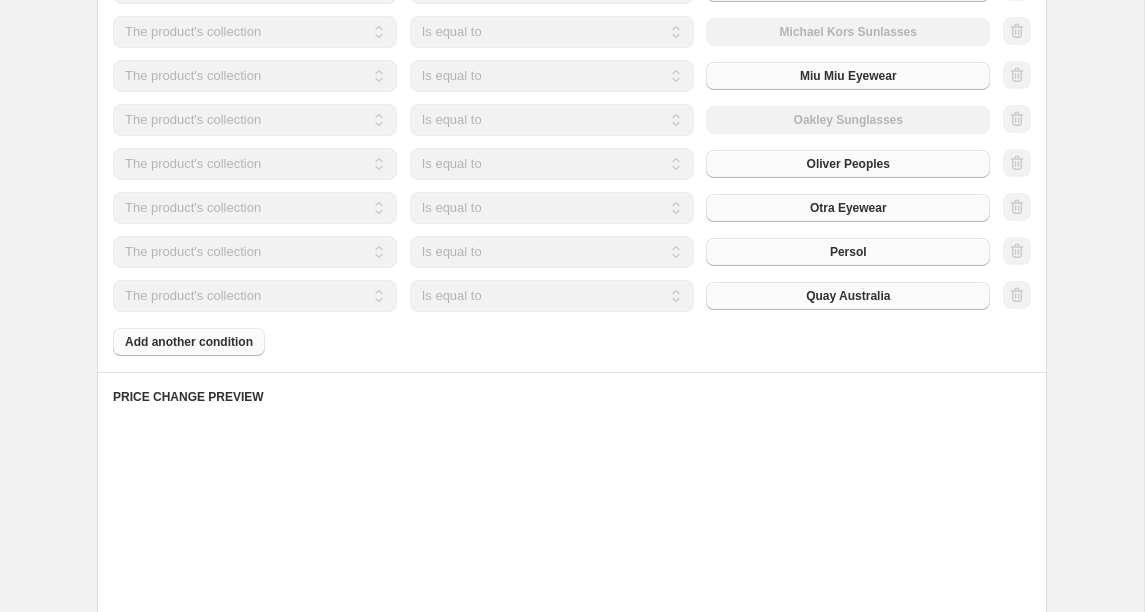 scroll, scrollTop: 1939, scrollLeft: 0, axis: vertical 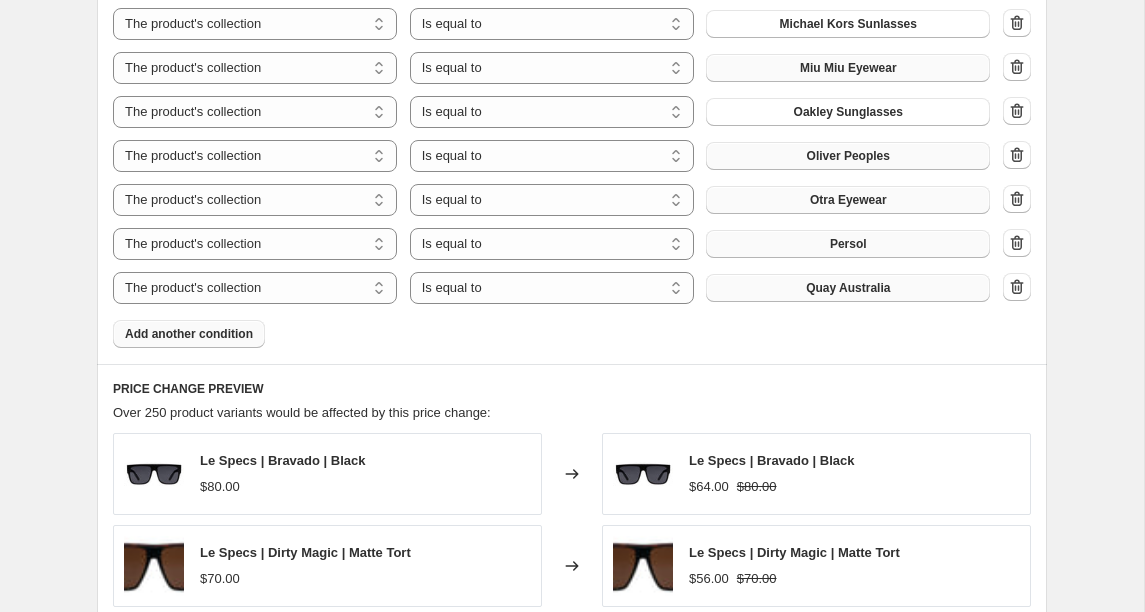 click on "Add another condition" at bounding box center (189, 334) 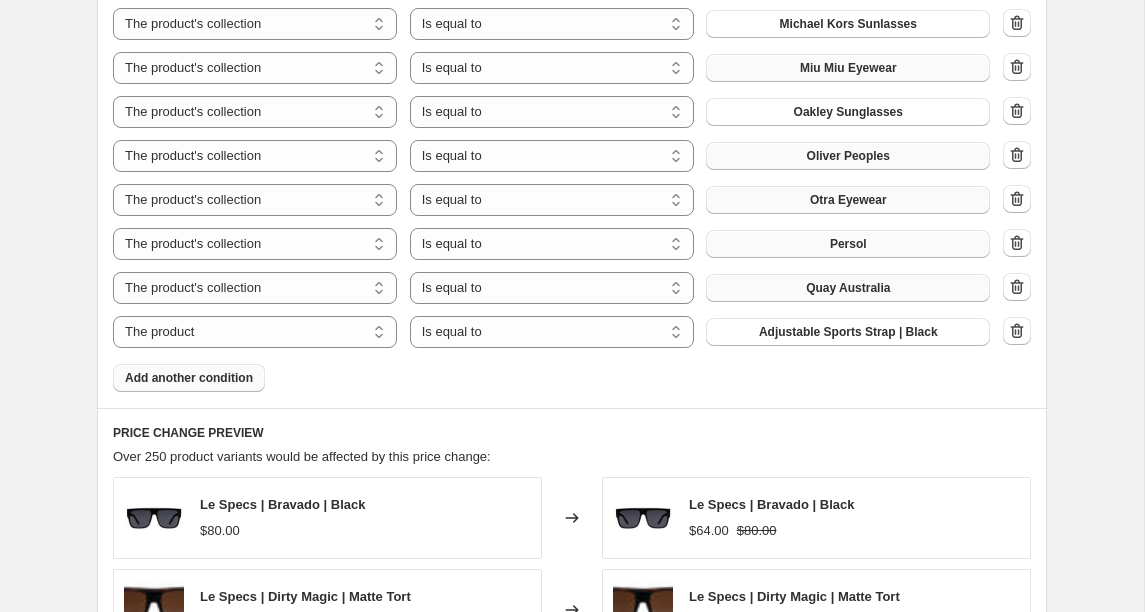 click on "The product The product's collection The product's tag The product's vendor The product's type The product's status The variant's title Inventory quantity" at bounding box center [255, 332] 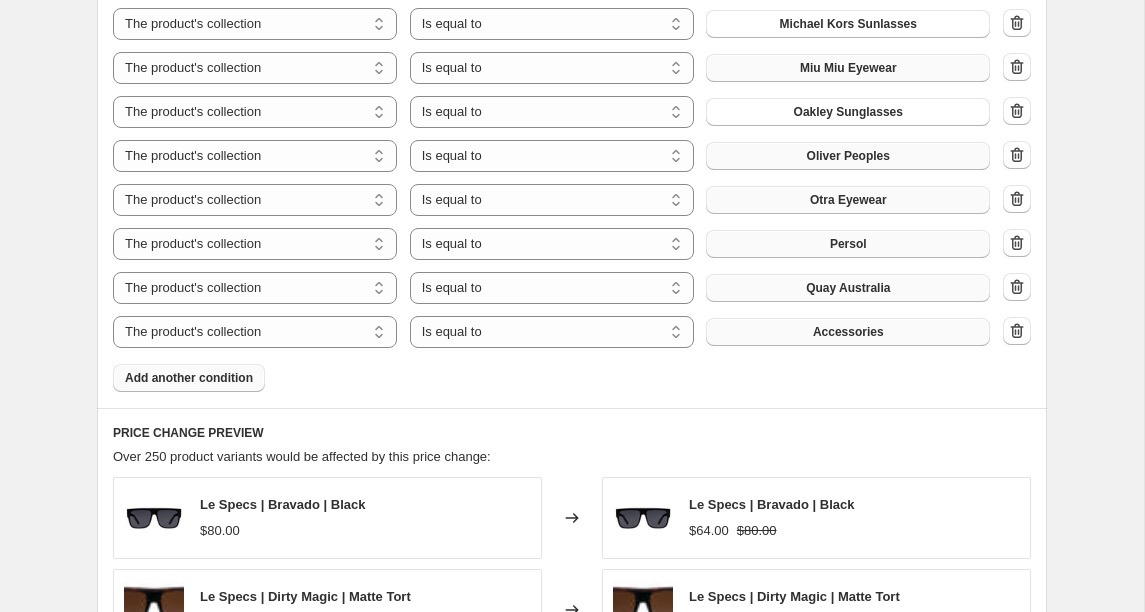 click on "Accessories" at bounding box center [848, 332] 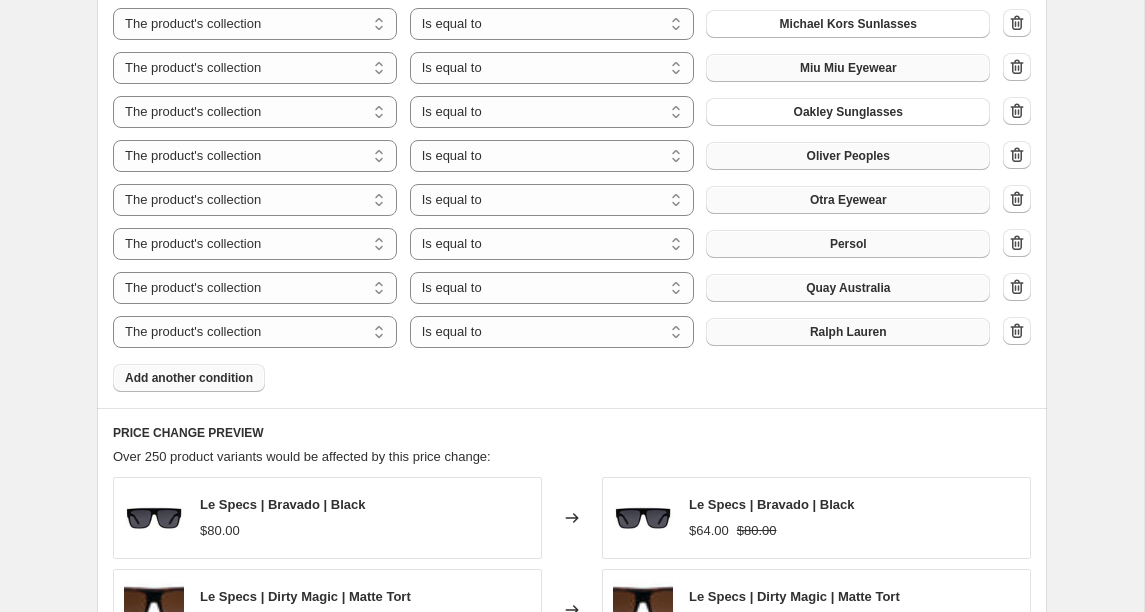 click on "Add another condition" at bounding box center (189, 378) 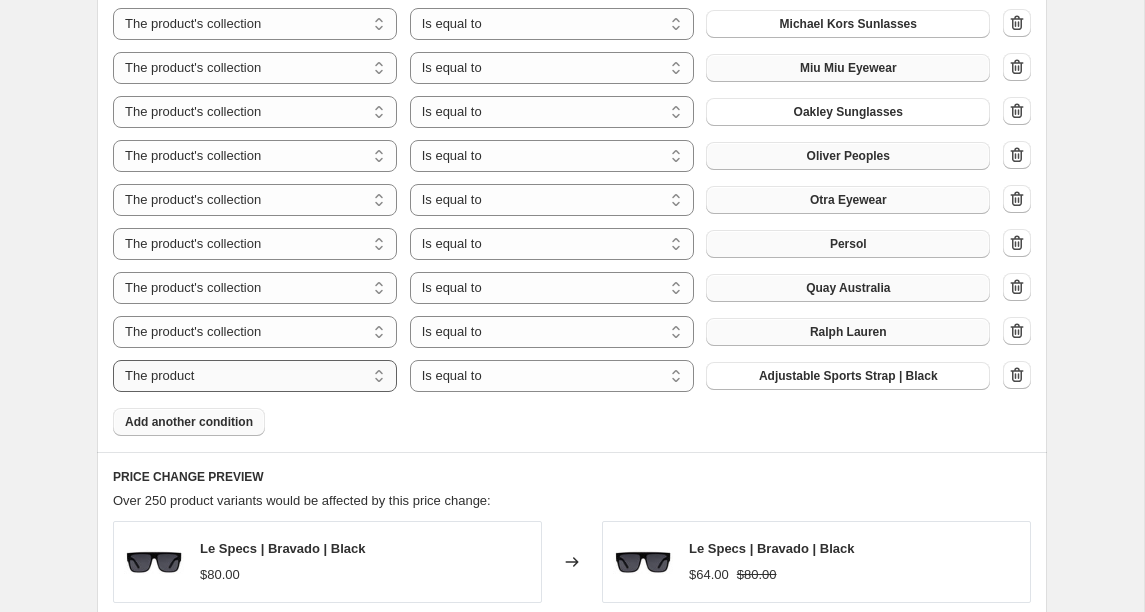 click on "The product The product's collection The product's tag The product's vendor The product's type The product's status The variant's title Inventory quantity" at bounding box center (255, 376) 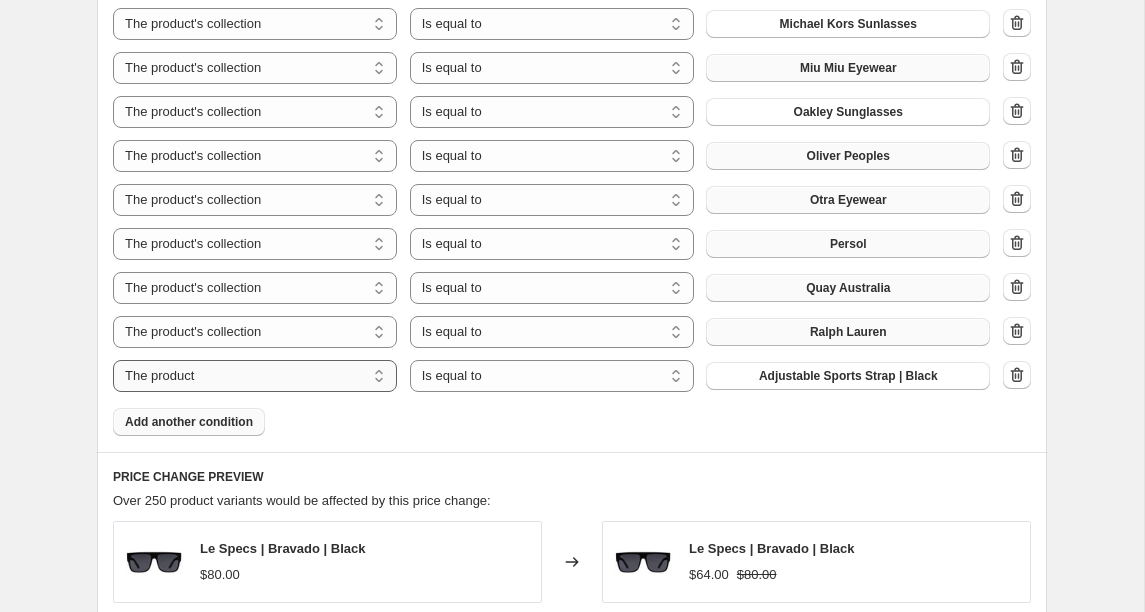 select on "collection" 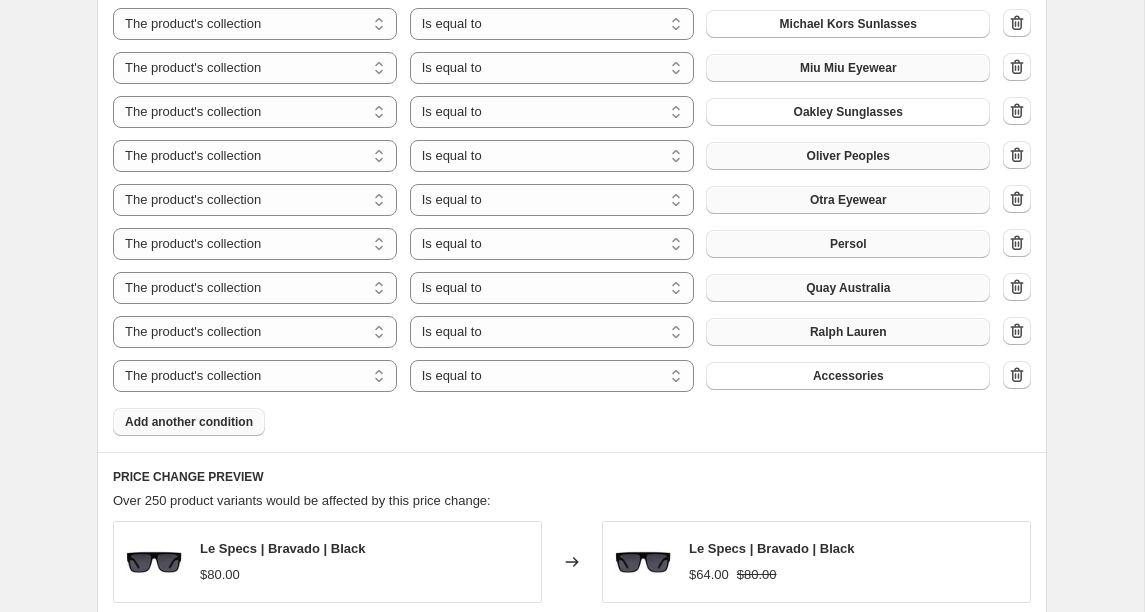 click on "Accessories" at bounding box center (848, 376) 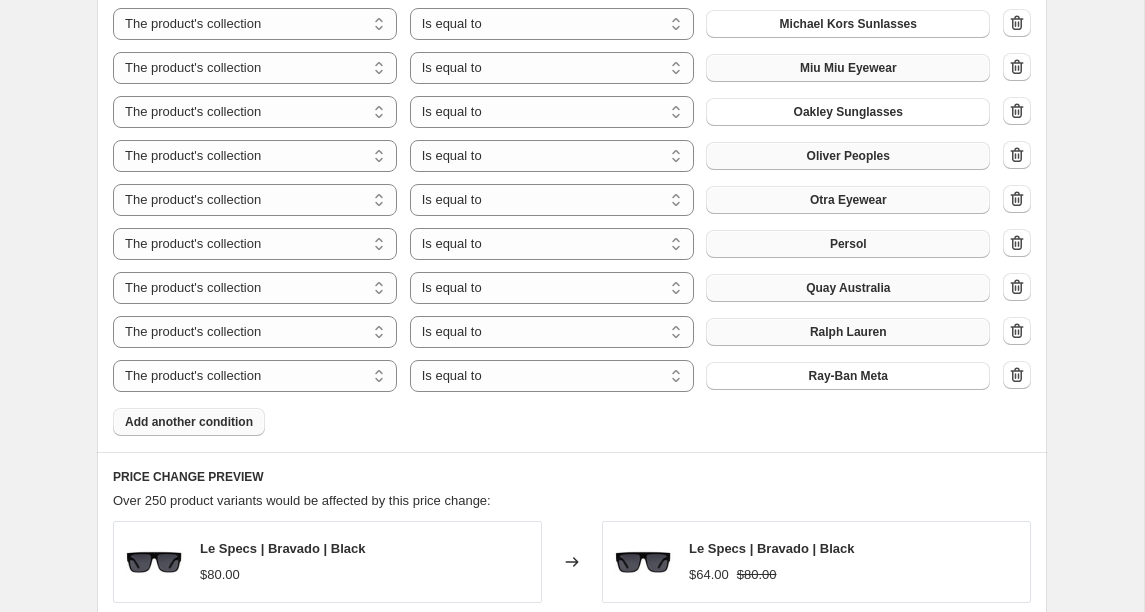 click on "Add another condition" at bounding box center [189, 422] 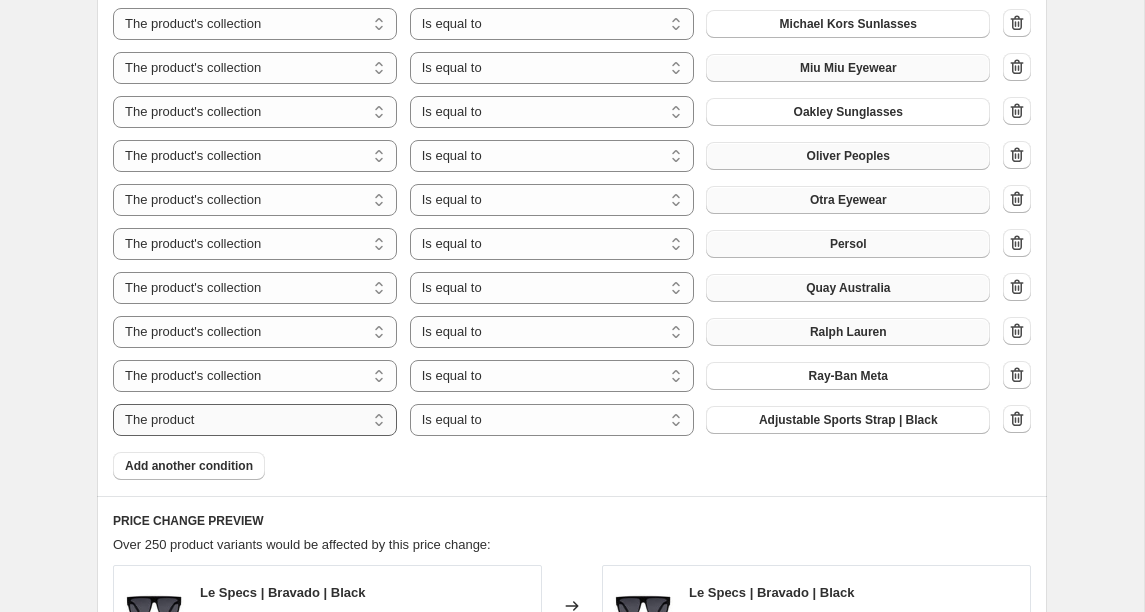 click on "The product The product's collection The product's tag The product's vendor The product's type The product's status The variant's title Inventory quantity" at bounding box center [255, 420] 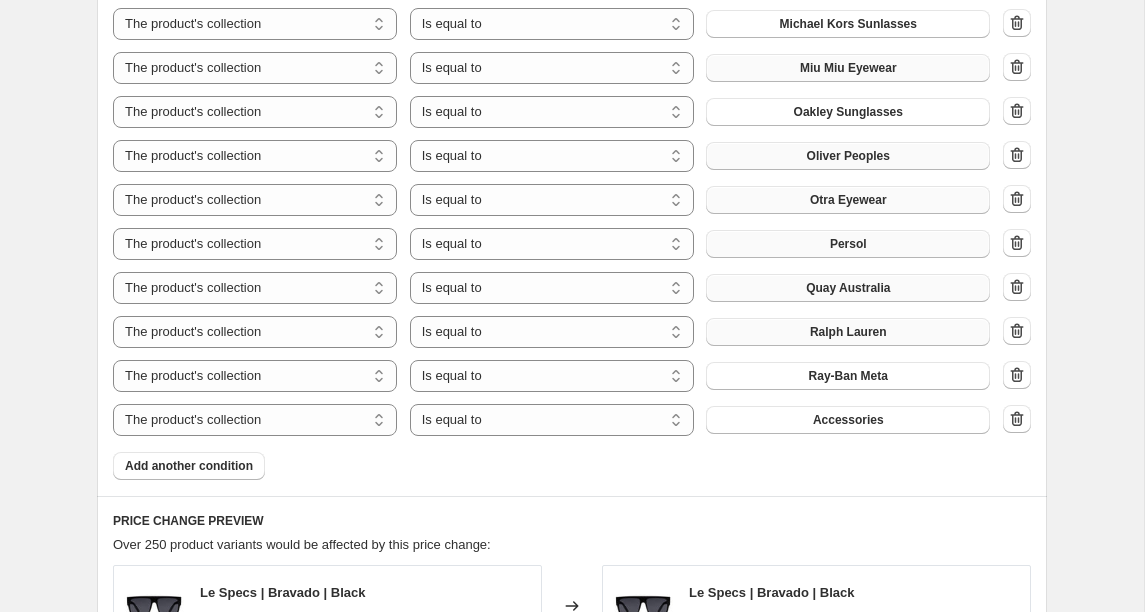 click on "Accessories" at bounding box center [848, 420] 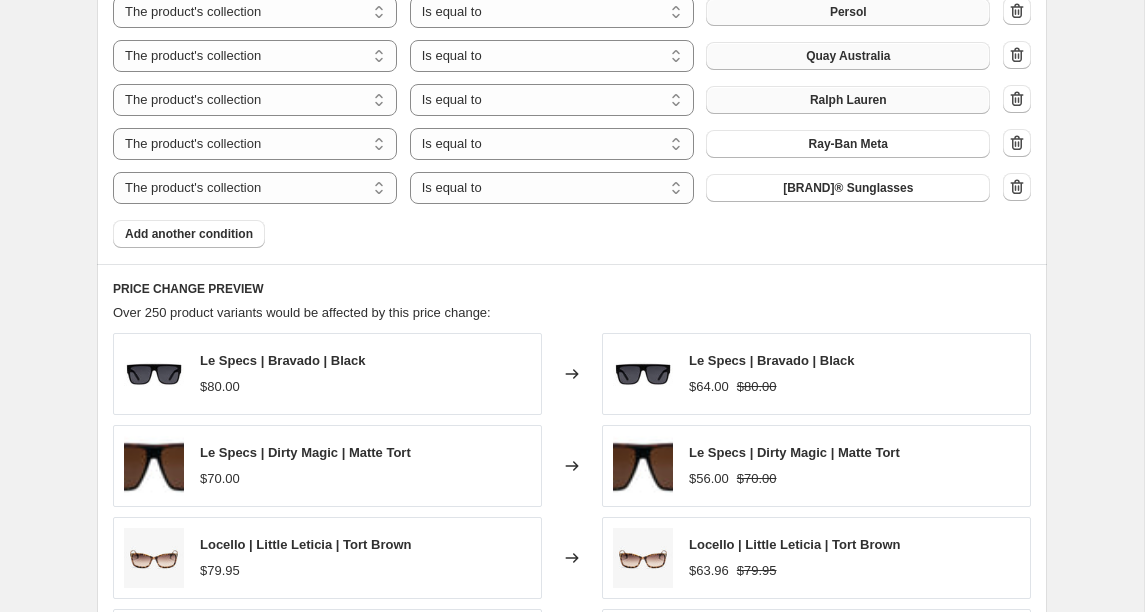 scroll, scrollTop: 2172, scrollLeft: 0, axis: vertical 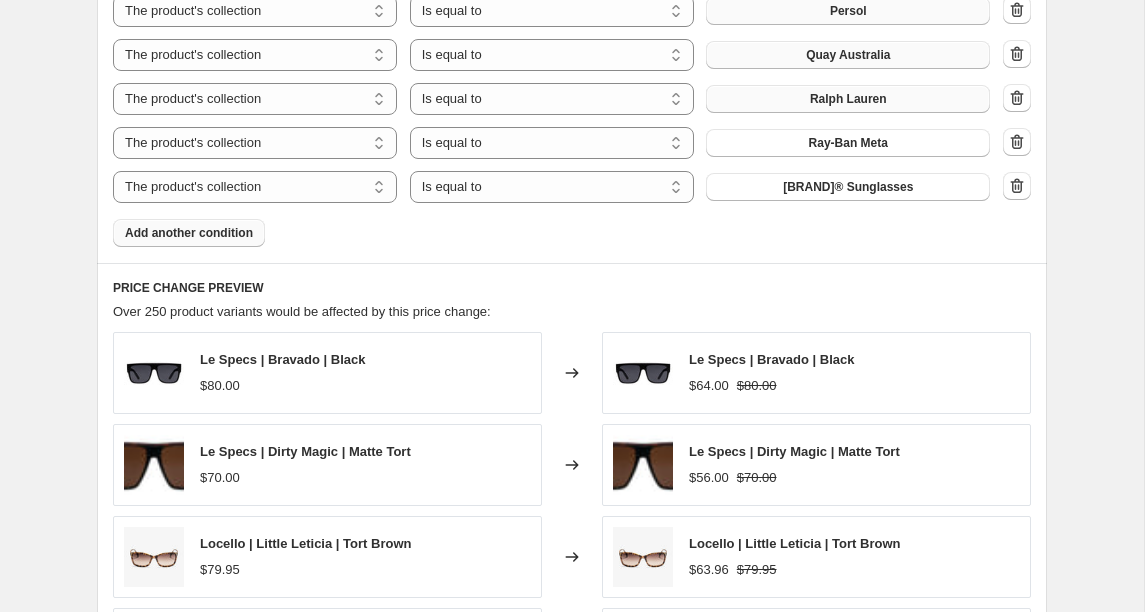 click on "Add another condition" at bounding box center (189, 233) 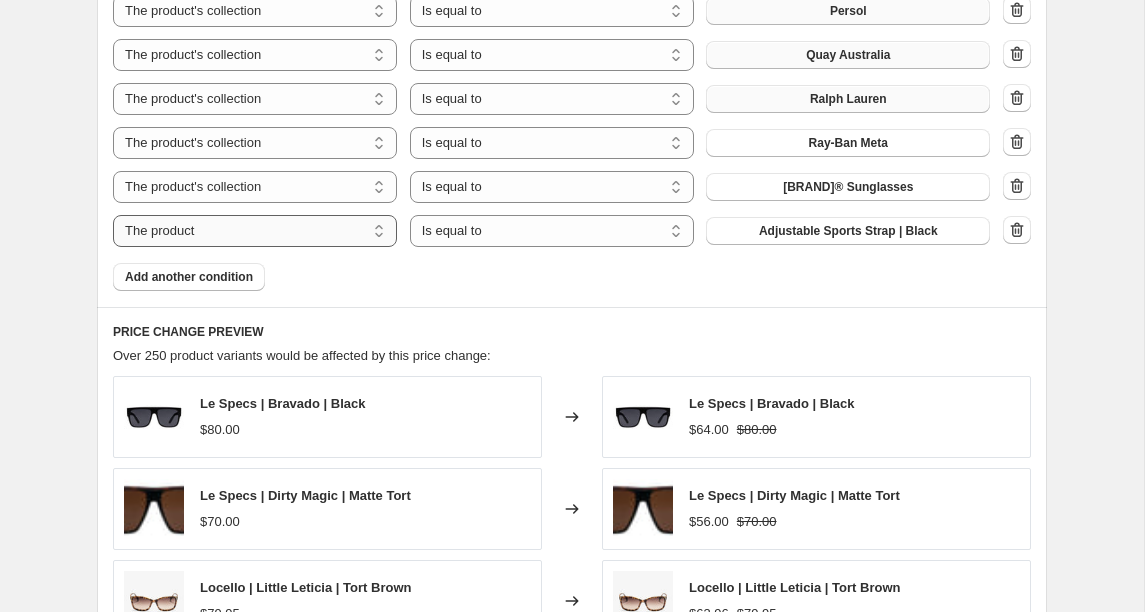 click on "The product The product's collection The product's tag The product's vendor The product's type The product's status The variant's title Inventory quantity" at bounding box center (255, 231) 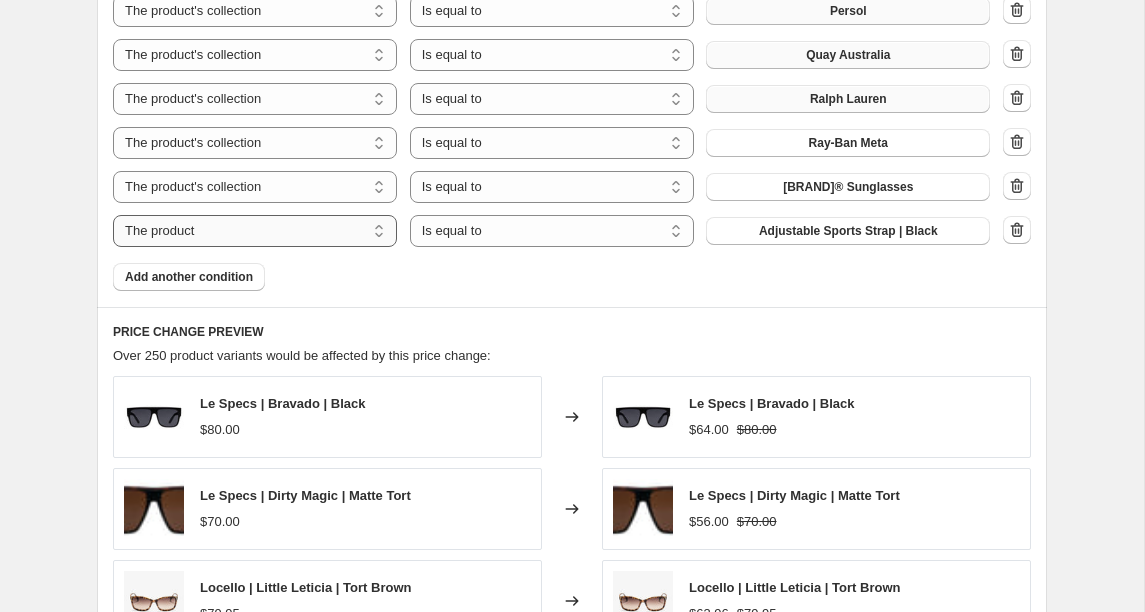 select on "collection" 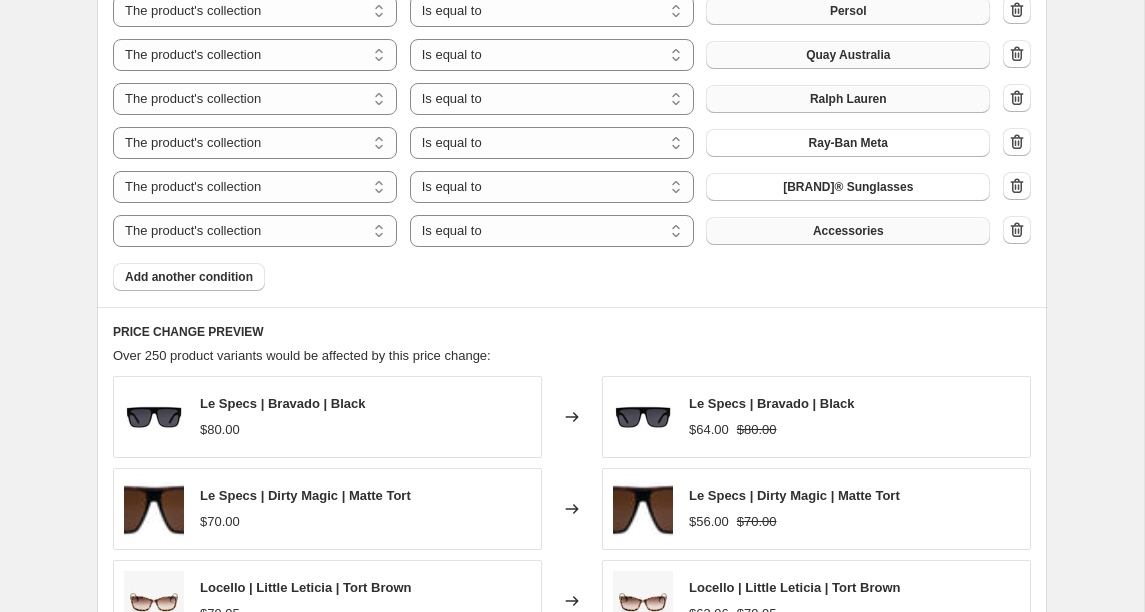 click on "Accessories" at bounding box center [848, 231] 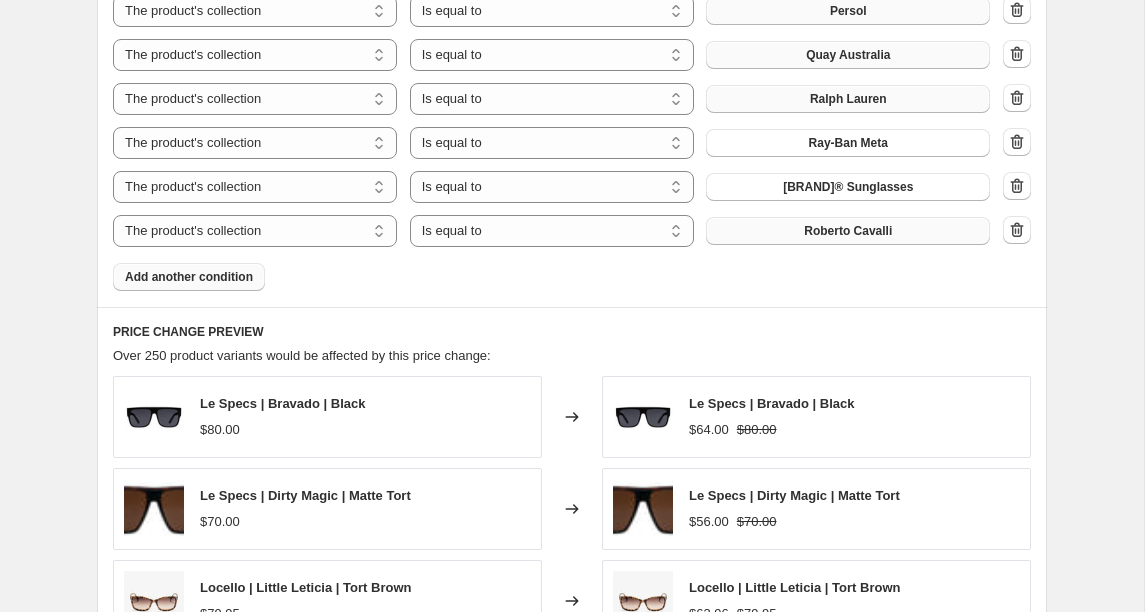 click on "Add another condition" at bounding box center [189, 277] 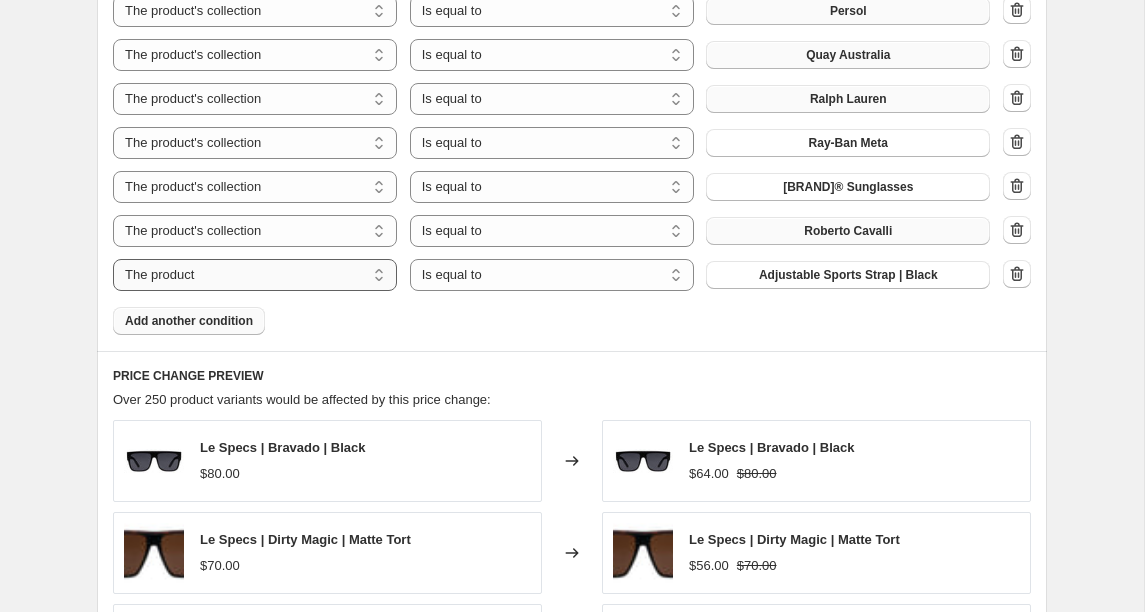 click on "The product The product's collection The product's tag The product's vendor The product's type The product's status The variant's title Inventory quantity" at bounding box center [255, 275] 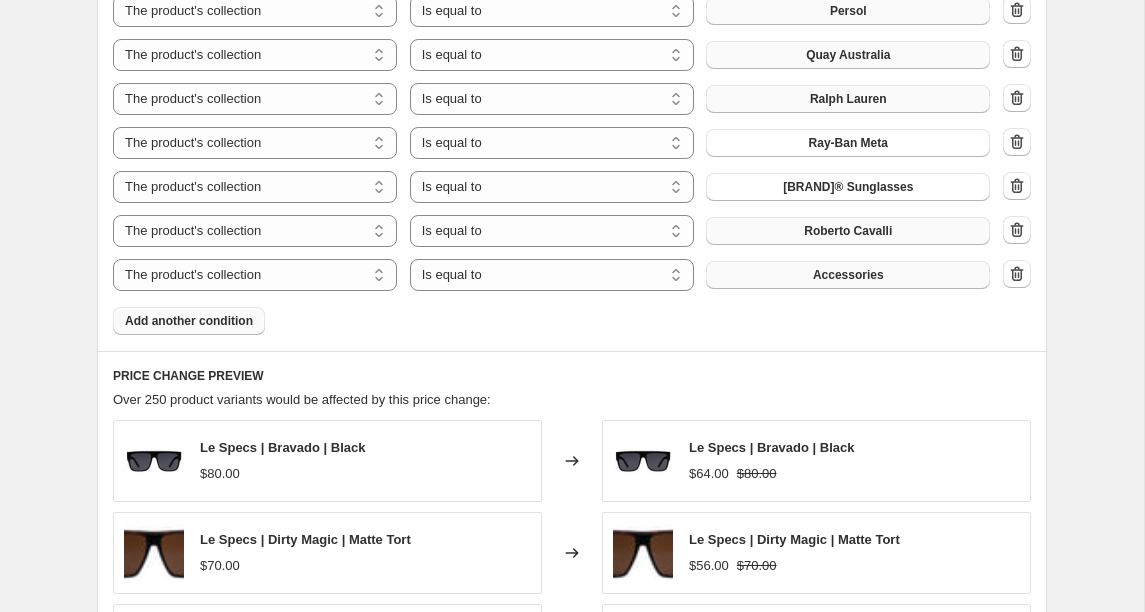 click on "Accessories" at bounding box center (848, 275) 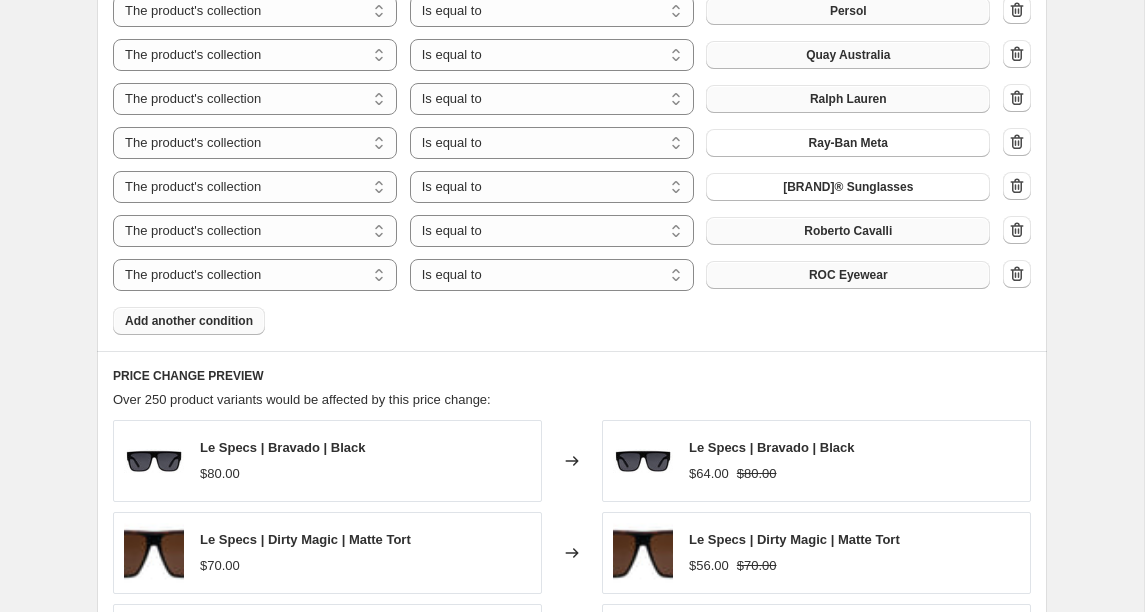 click on "Add another condition" at bounding box center (189, 321) 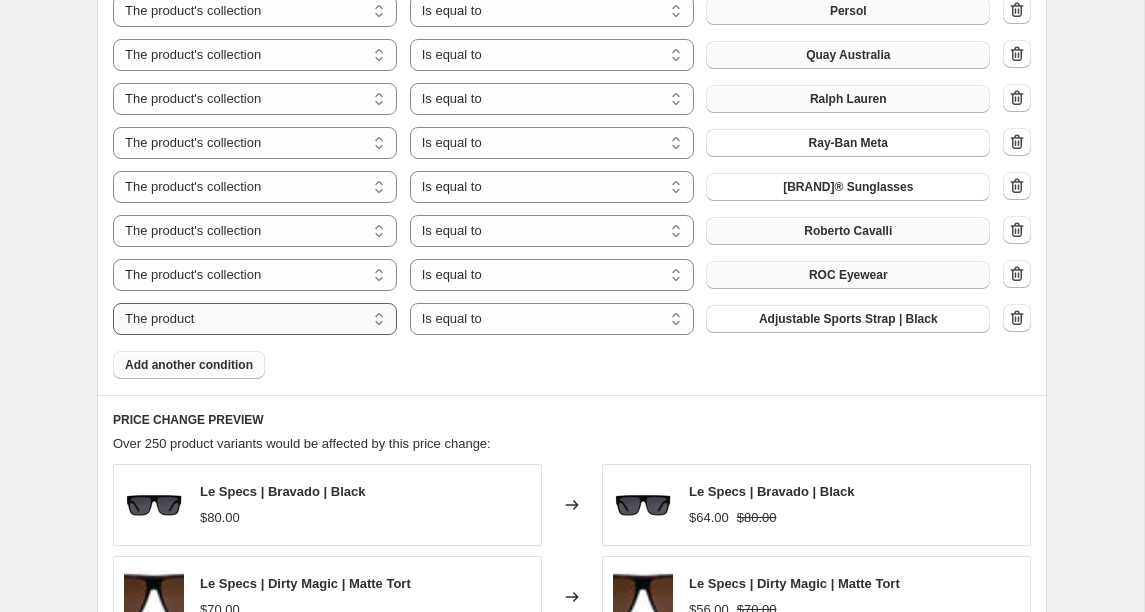 click on "The product The product's collection The product's tag The product's vendor The product's type The product's status The variant's title Inventory quantity" at bounding box center (255, 319) 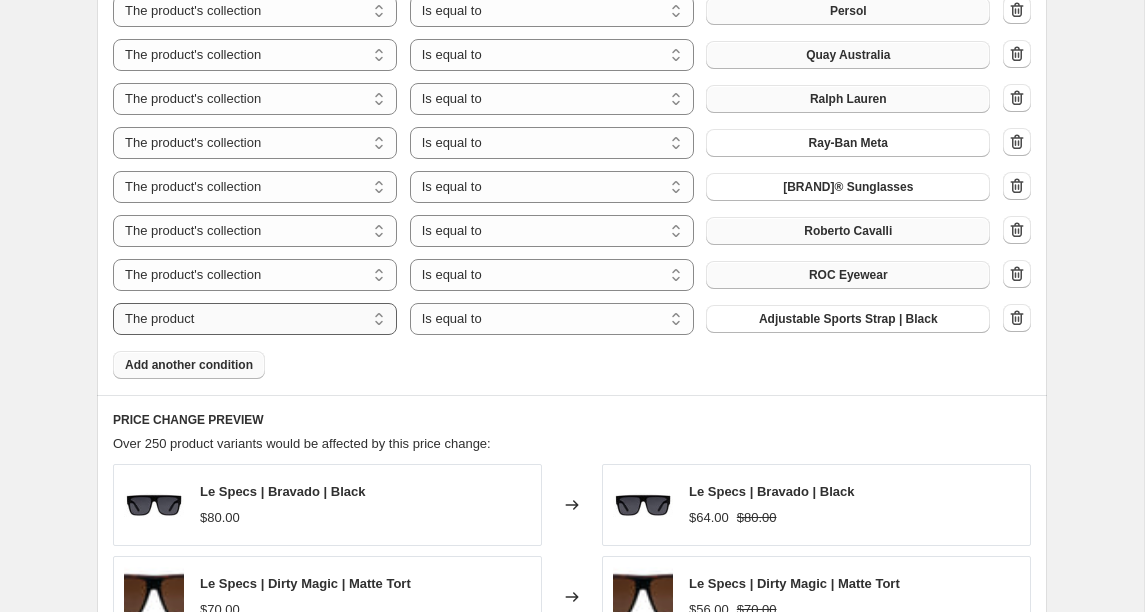 select on "collection" 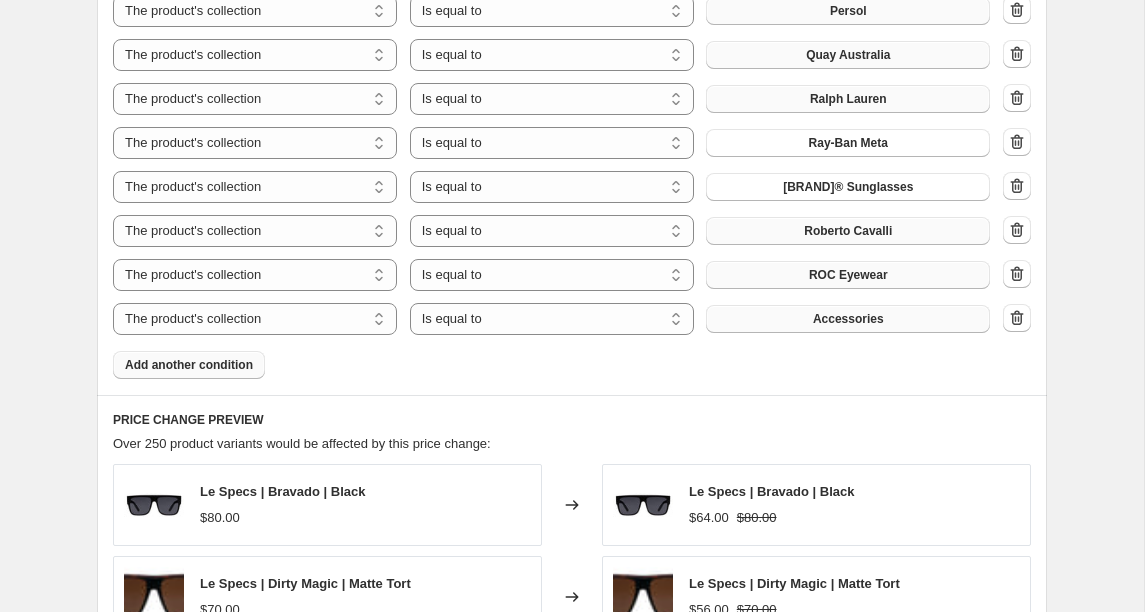click on "Accessories" at bounding box center (848, 319) 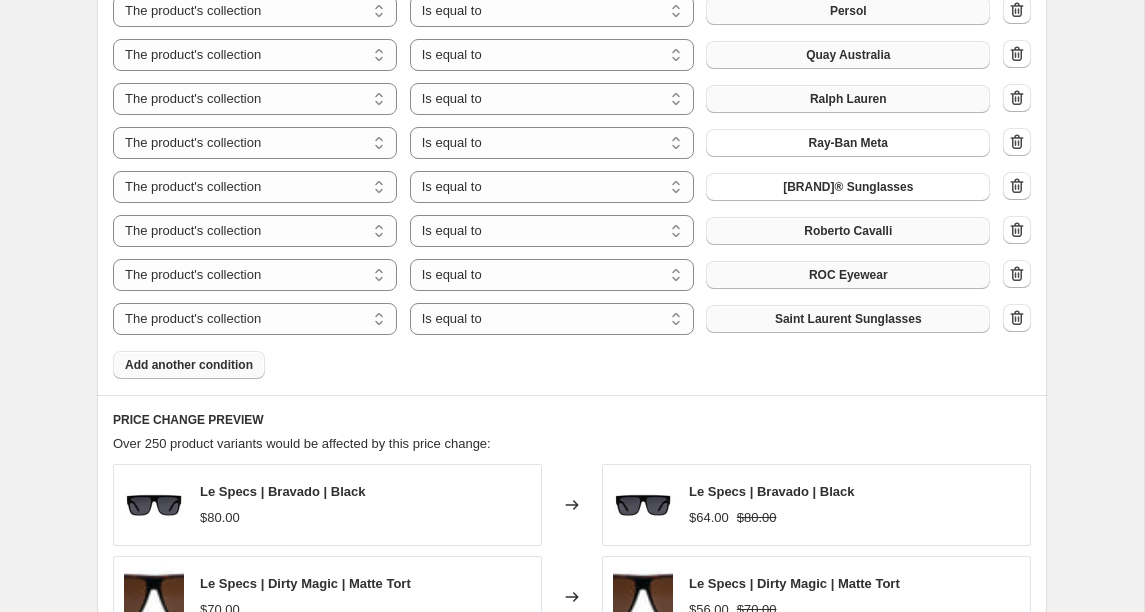 click on "Add another condition" at bounding box center [189, 365] 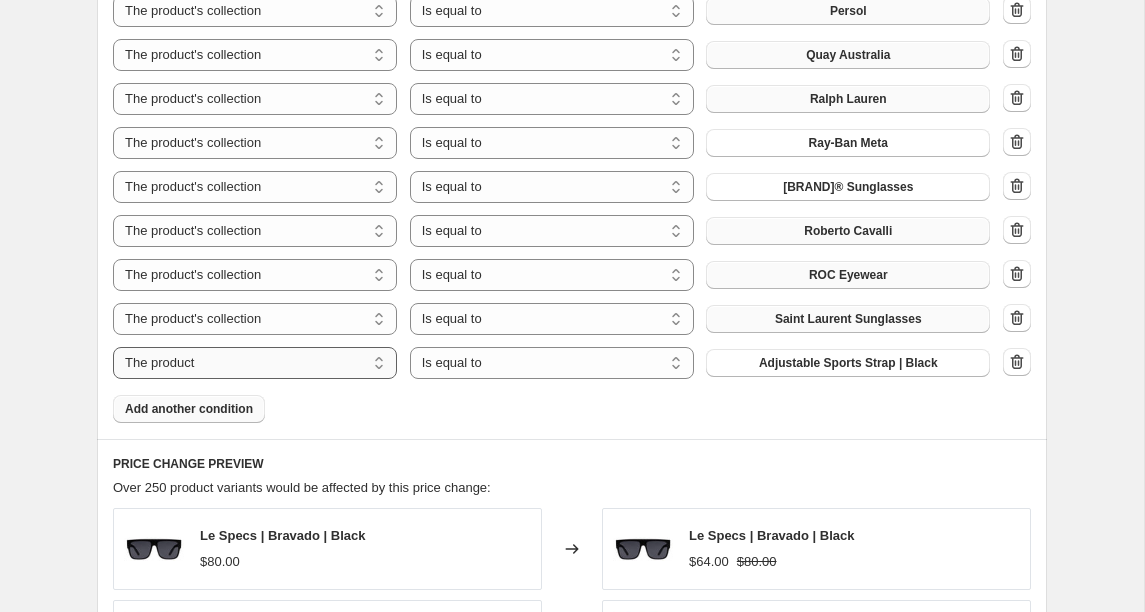 click on "The product The product's collection The product's tag The product's vendor The product's type The product's status The variant's title Inventory quantity" at bounding box center [255, 363] 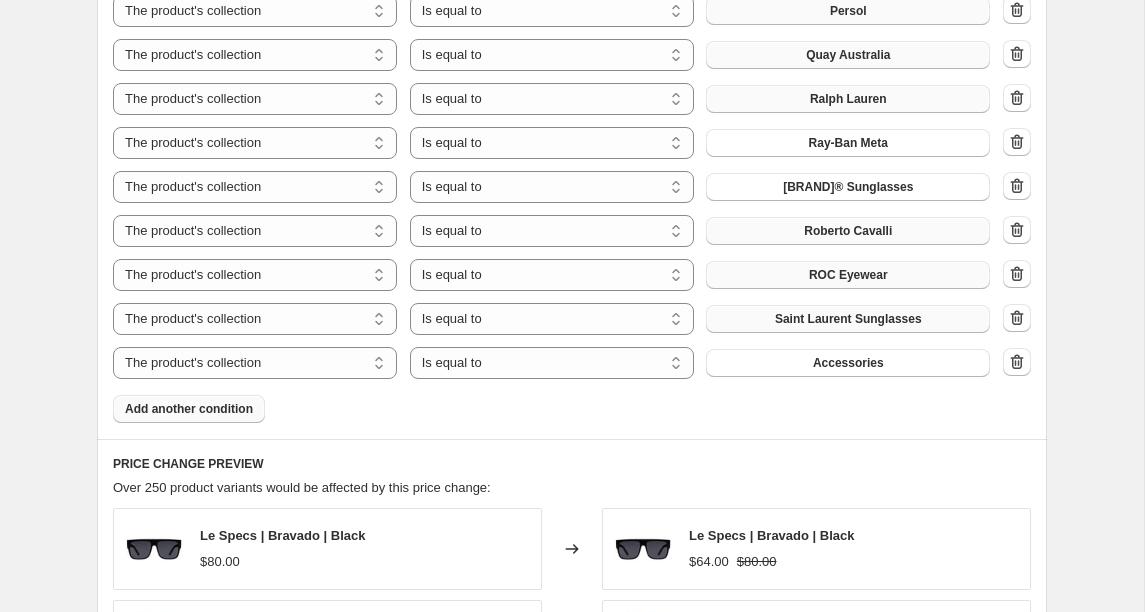 click on "Accessories" at bounding box center (848, 363) 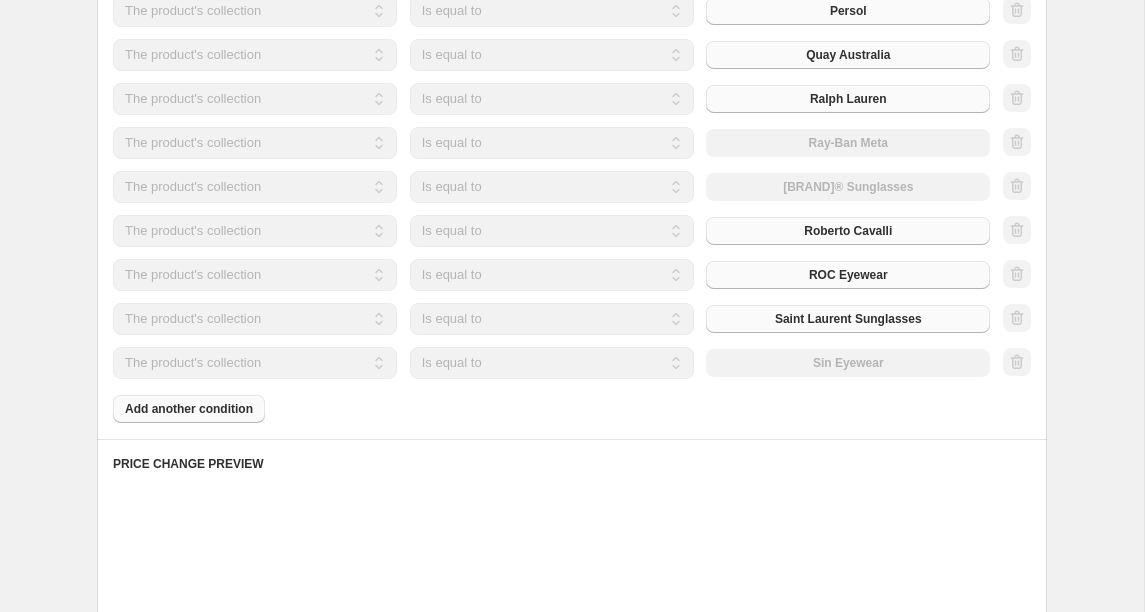 scroll, scrollTop: 2406, scrollLeft: 0, axis: vertical 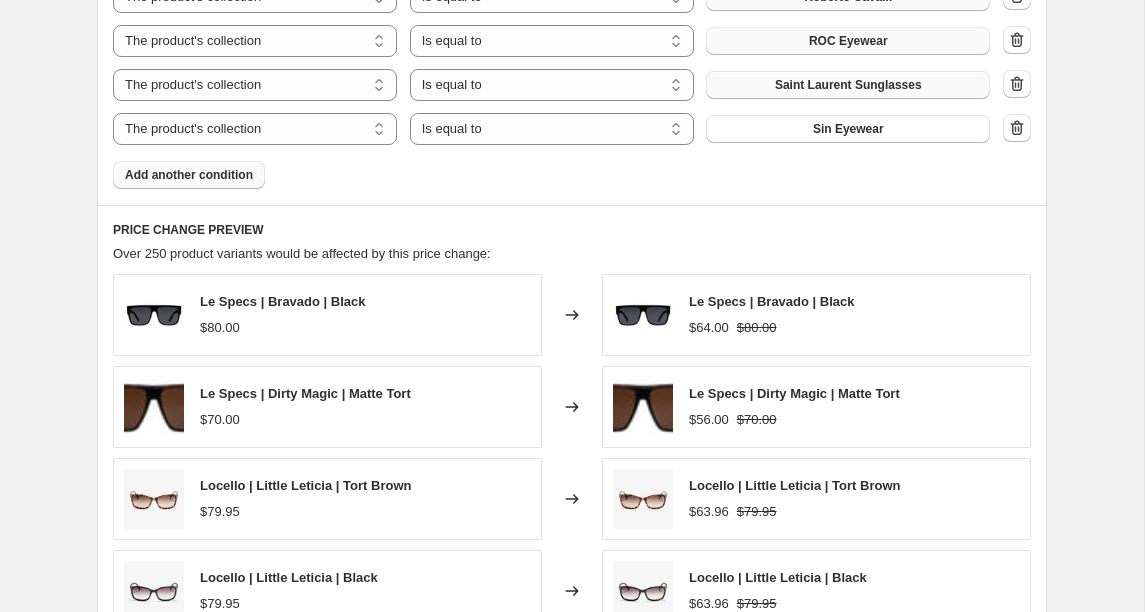 click on "Add another condition" at bounding box center [189, 175] 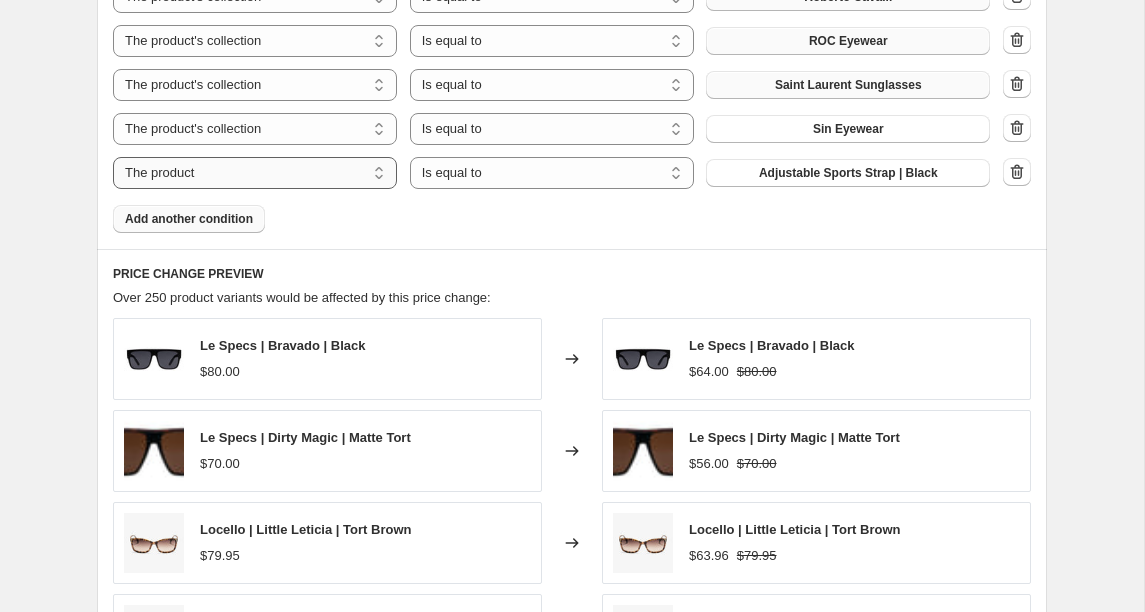 click on "The product The product's collection The product's tag The product's vendor The product's type The product's status The variant's title Inventory quantity" at bounding box center (255, 173) 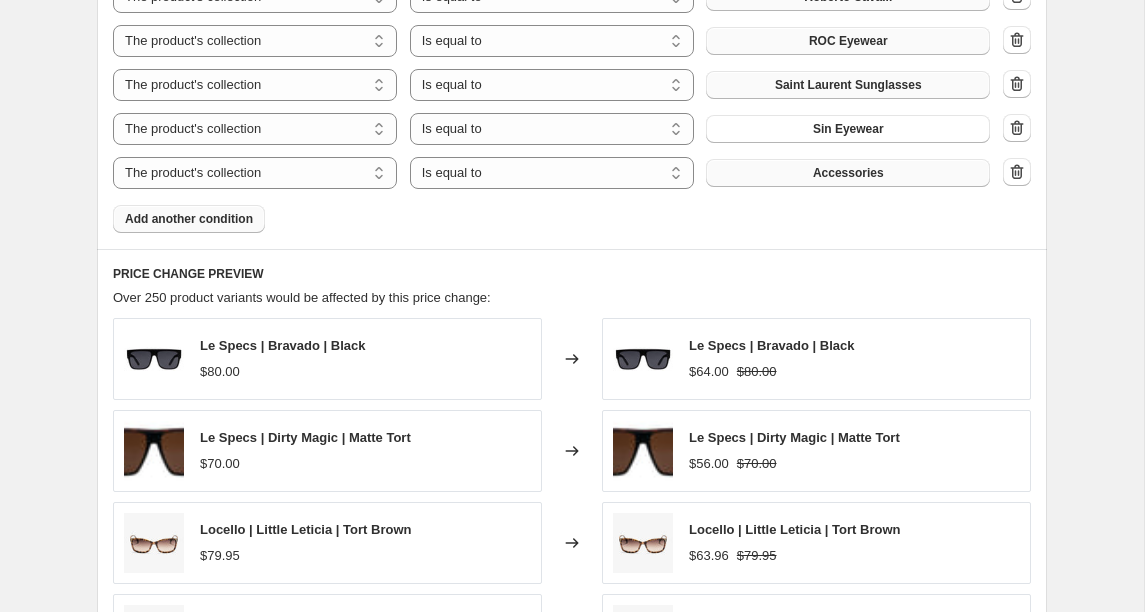 click on "Accessories" at bounding box center [848, 173] 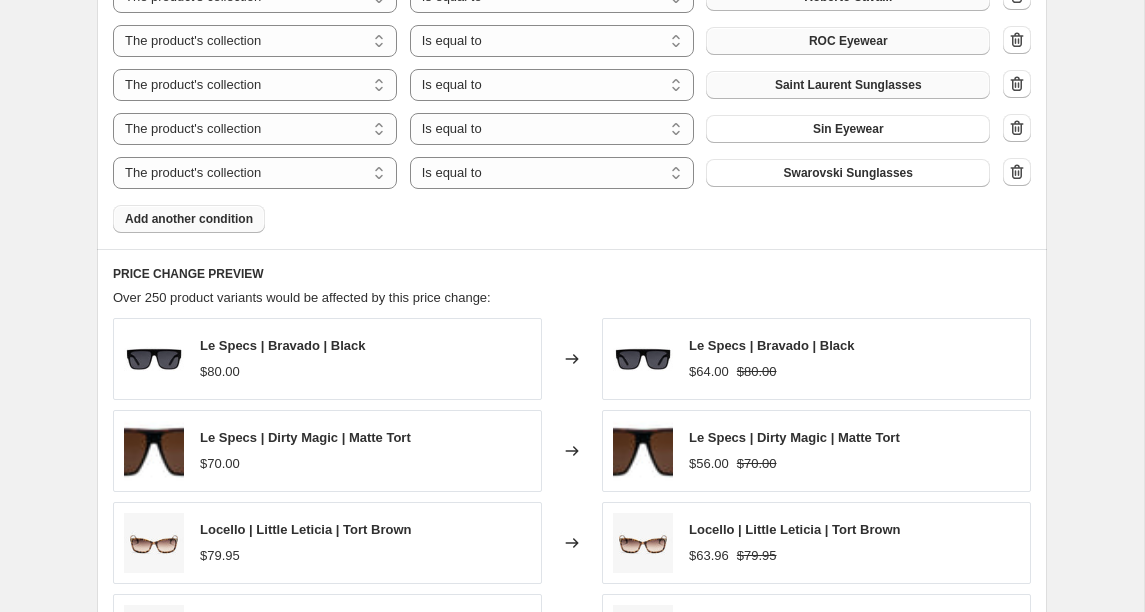 click on "Add another condition" at bounding box center [189, 219] 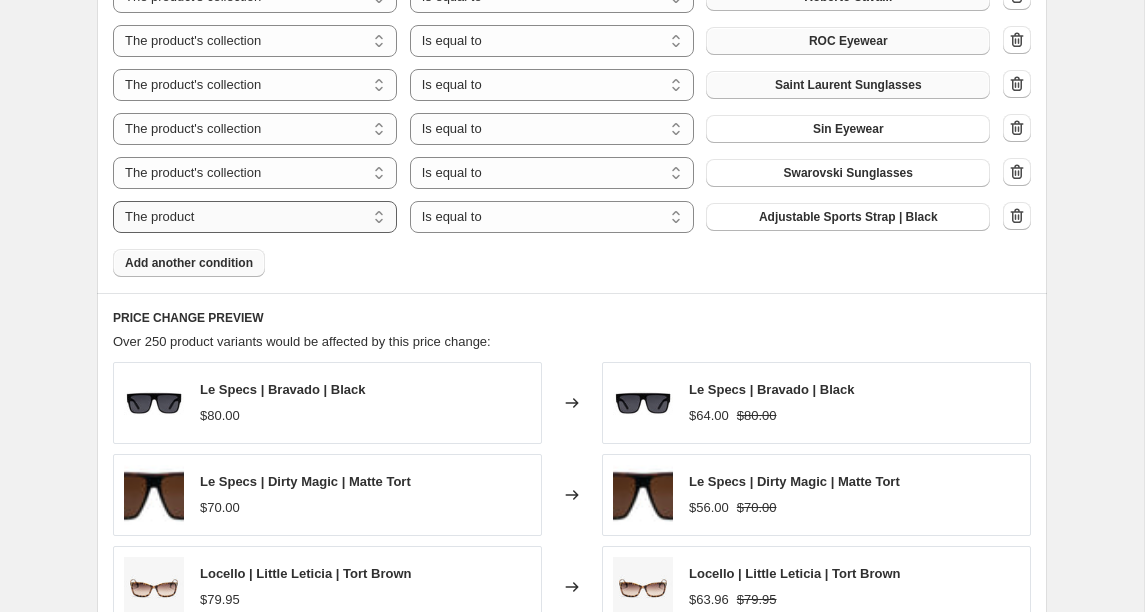 click on "The product The product's collection The product's tag The product's vendor The product's type The product's status The variant's title Inventory quantity" at bounding box center [255, 217] 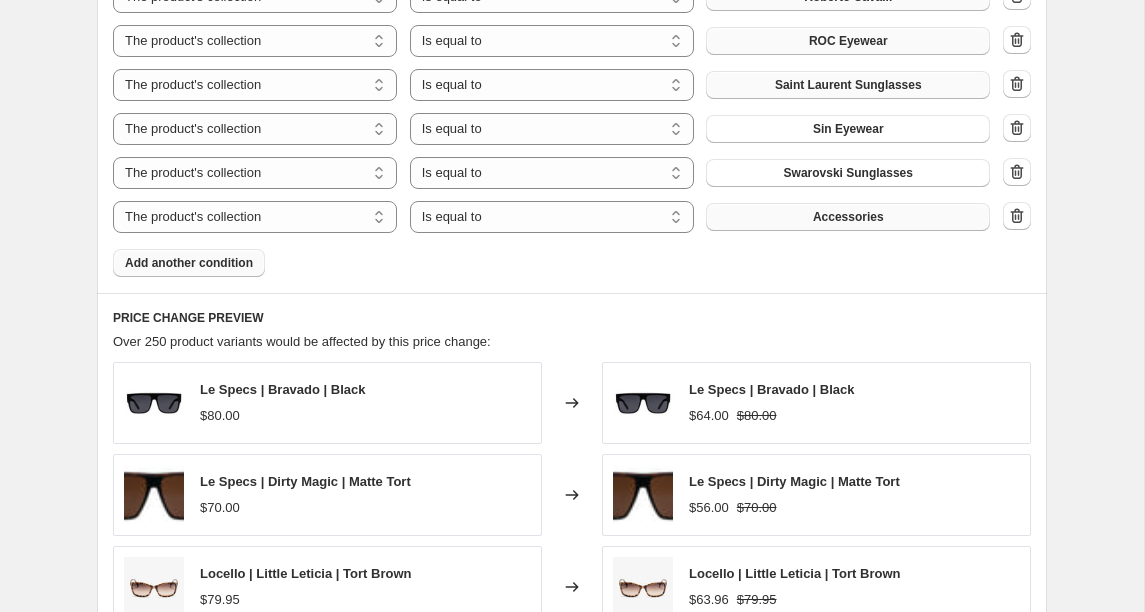click on "Accessories" at bounding box center (848, 217) 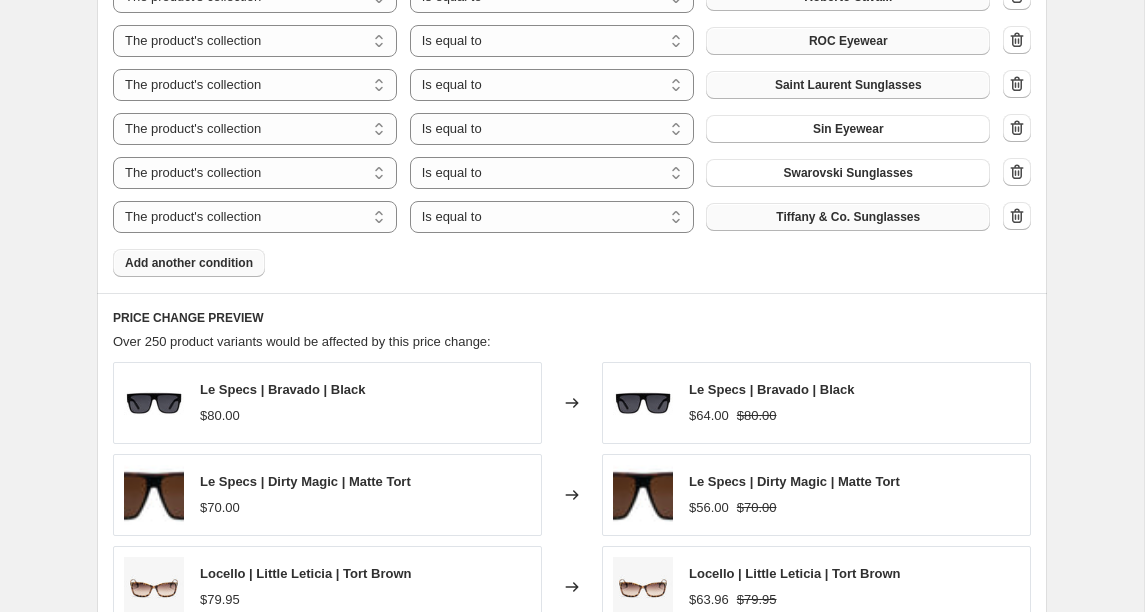 click on "Add another condition" at bounding box center [189, 263] 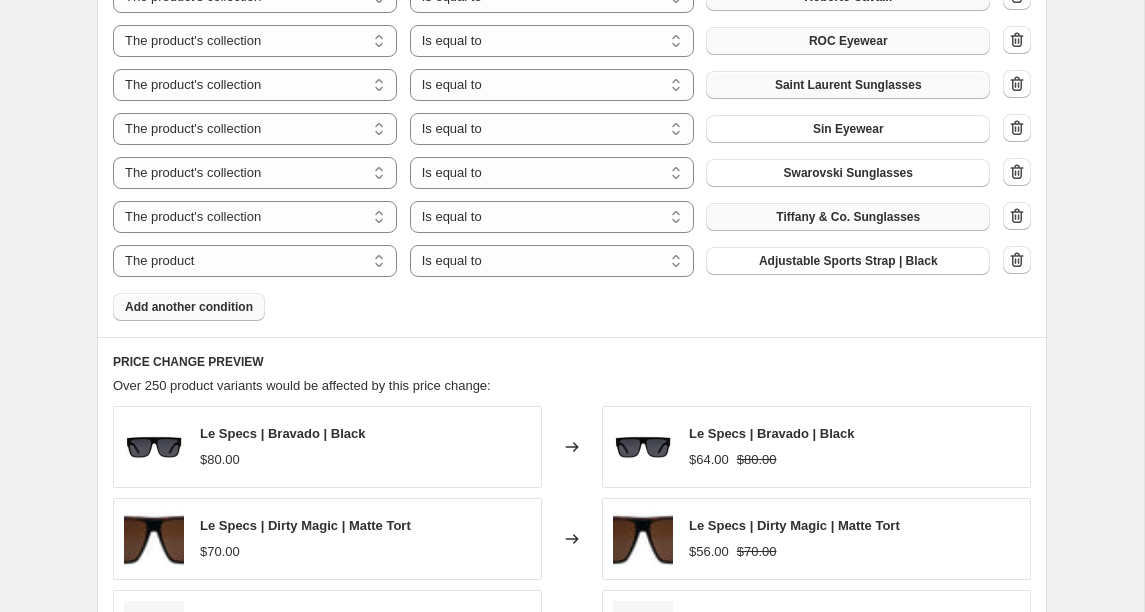 click on "The product The product's collection The product's tag The product's vendor The product's type The product's status The variant's title Inventory quantity" at bounding box center (255, 261) 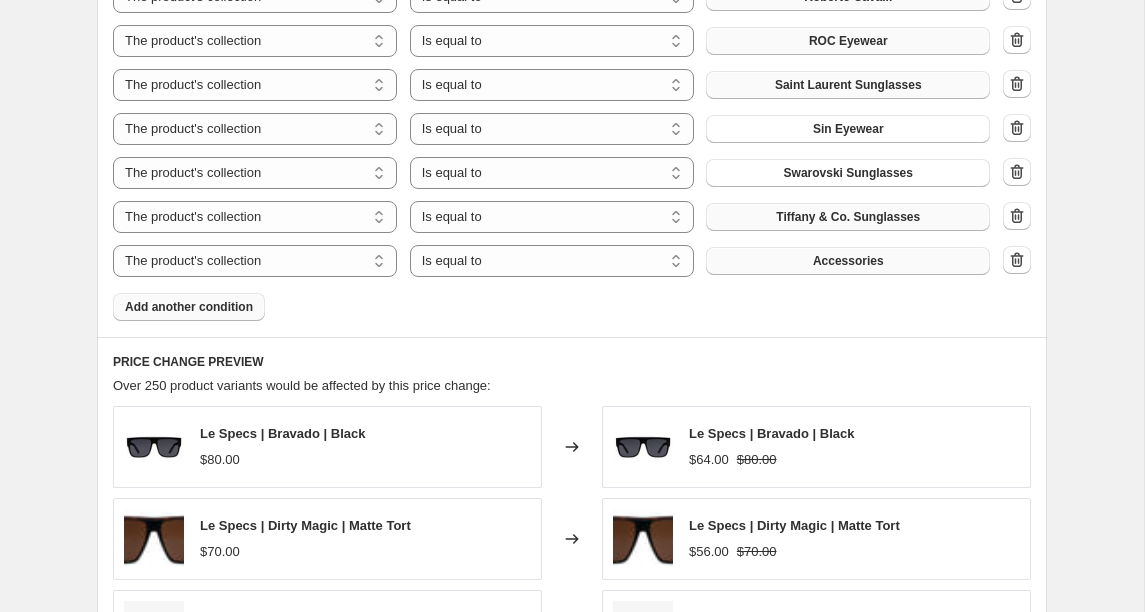 click on "Accessories" at bounding box center (848, 261) 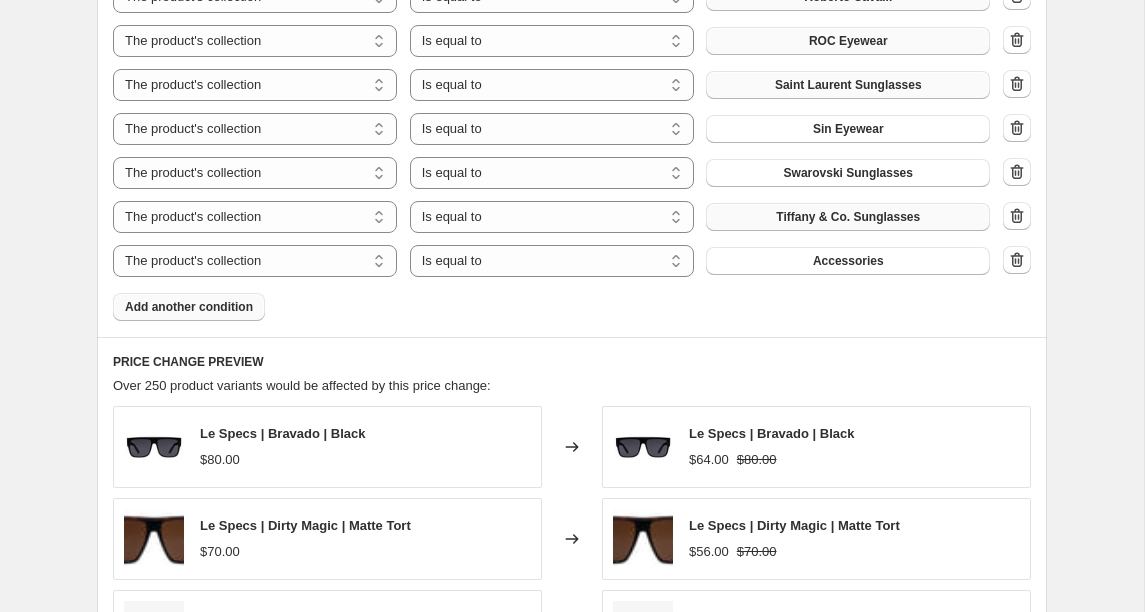 click on "Products must match: all conditions any condition The product The product's collection The product's tag The product's vendor The product's type The product's status The variant's title Inventory quantity The product's collection Is equal to Is not equal to Is equal to Accessories The product The product's collection The product's tag The product's vendor The product's type The product's status The variant's title Inventory quantity The product's collection Is equal to Is not equal to Is equal to AM Eyewear The product The product's collection The product's tag The product's vendor The product's type The product's status The variant's title Inventory quantity The product's collection Is equal to Is not equal to Is equal to Arnette Sunglasses The product The product's collection The product's tag The product's vendor The product's type The product's status The variant's title Inventory quantity The product's collection Is equal to Is not equal to Is equal to Burberry Sunglasses The product The product's tag" at bounding box center [572, -469] 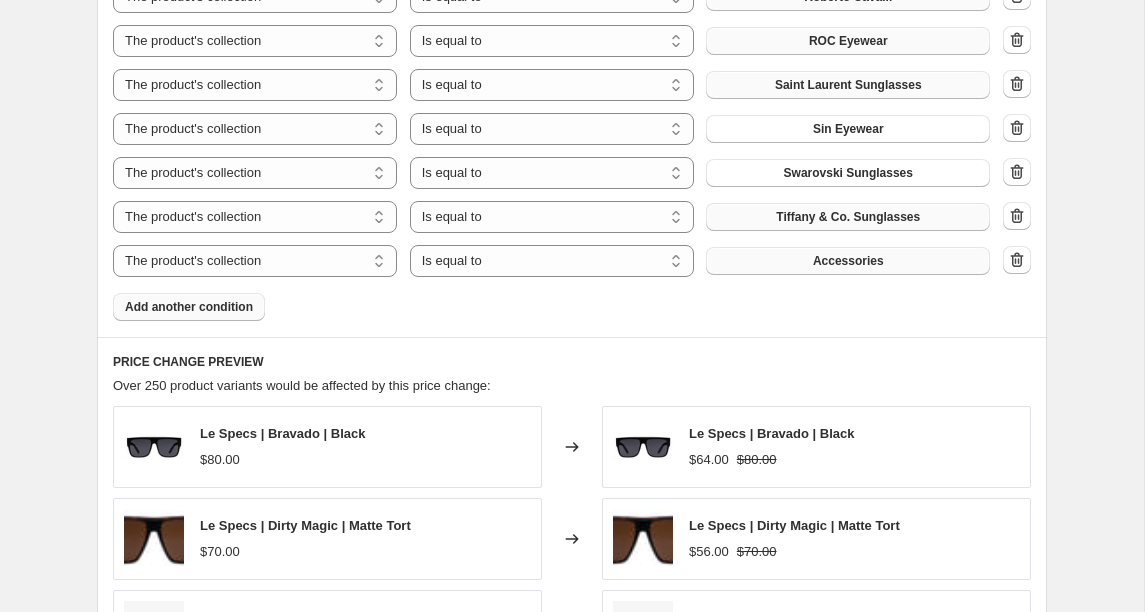 click on "Accessories" at bounding box center (848, 261) 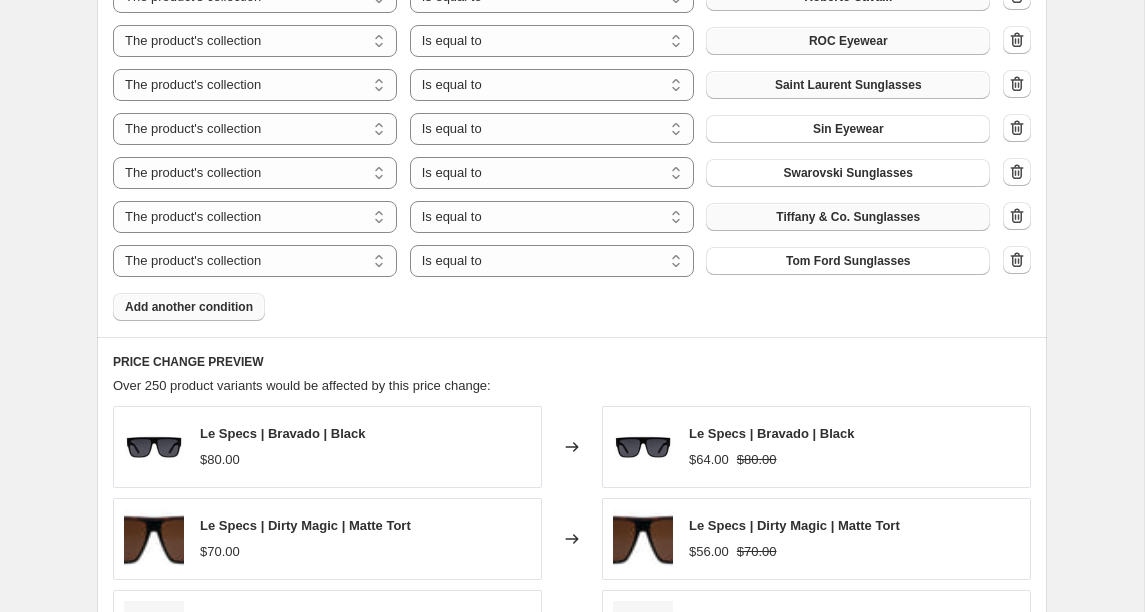 click on "Add another condition" at bounding box center (189, 307) 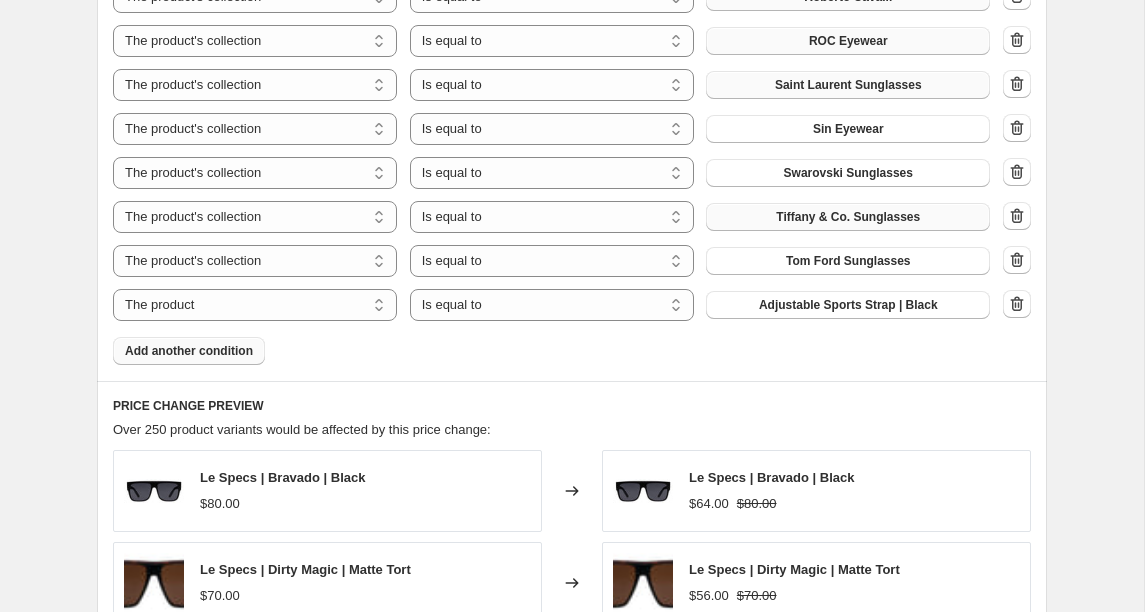 click on "The product The product's collection The product's tag The product's vendor The product's type The product's status The variant's title Inventory quantity" at bounding box center [255, 305] 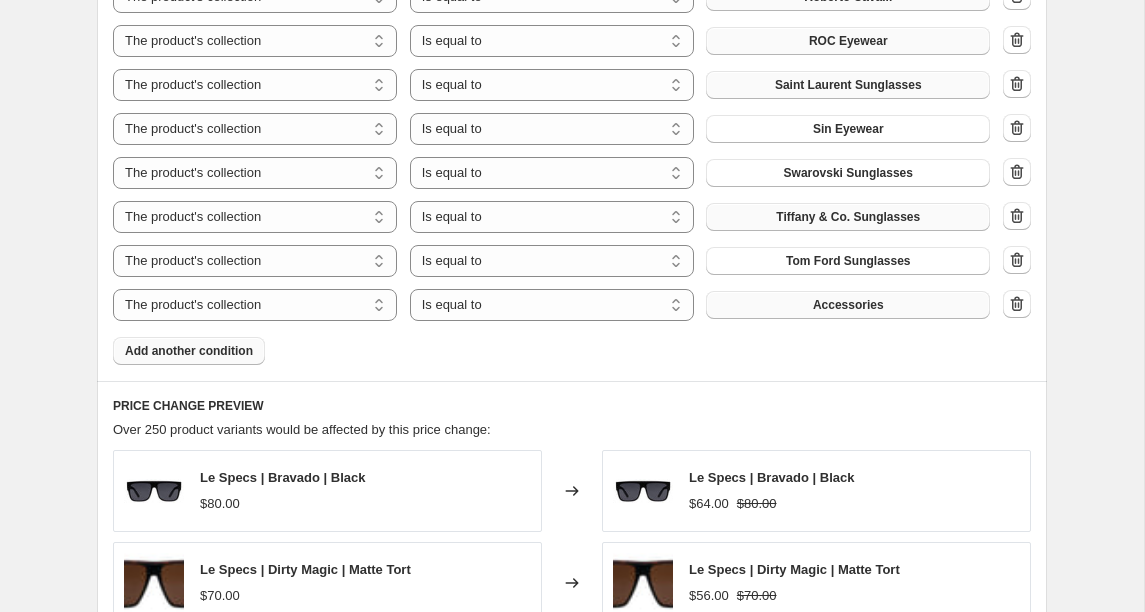 click on "Accessories" at bounding box center (848, 305) 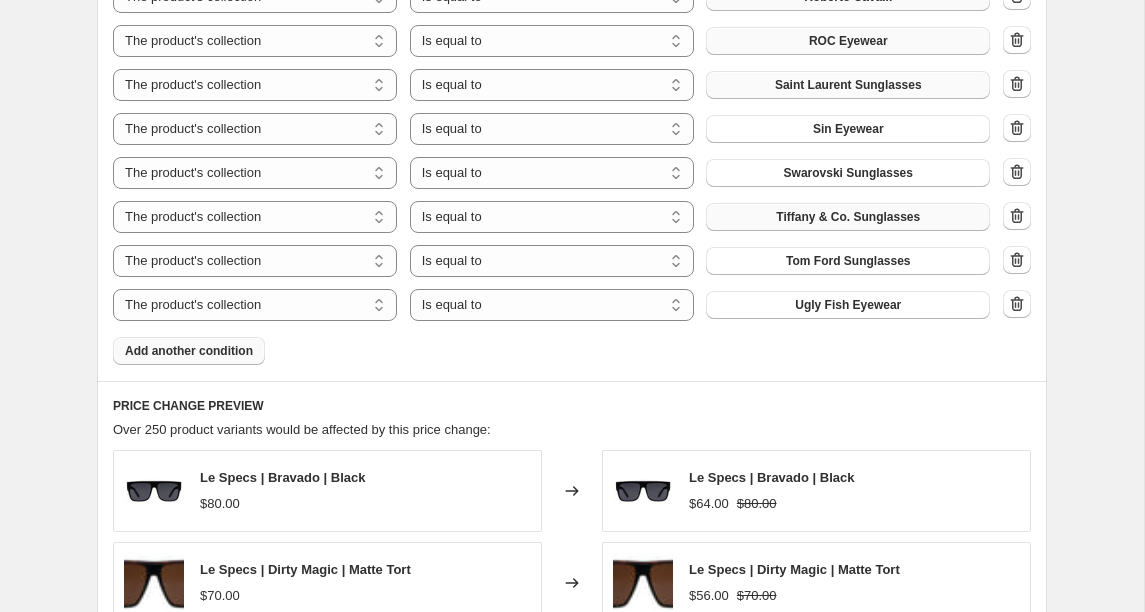 click on "Add another condition" at bounding box center [189, 351] 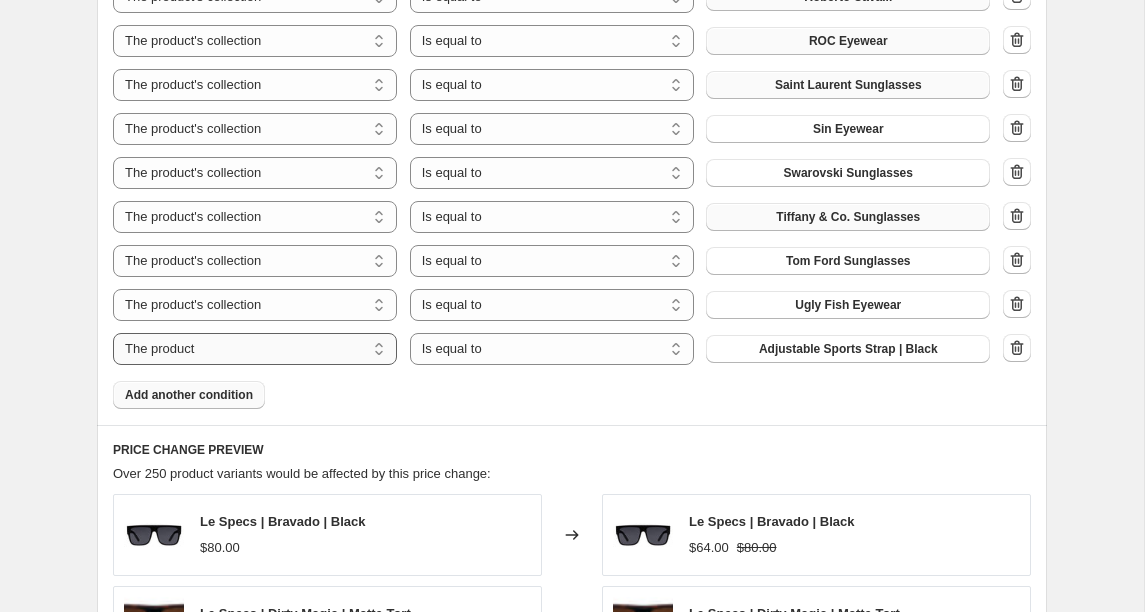 click on "The product The product's collection The product's tag The product's vendor The product's type The product's status The variant's title Inventory quantity" at bounding box center [255, 349] 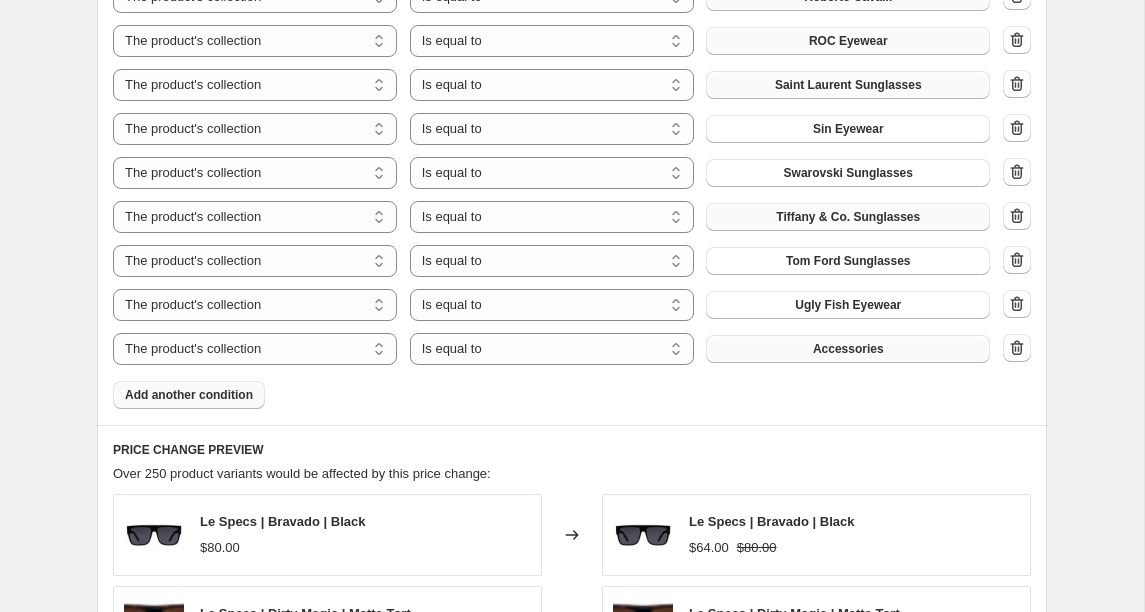 click on "Accessories" at bounding box center (848, 349) 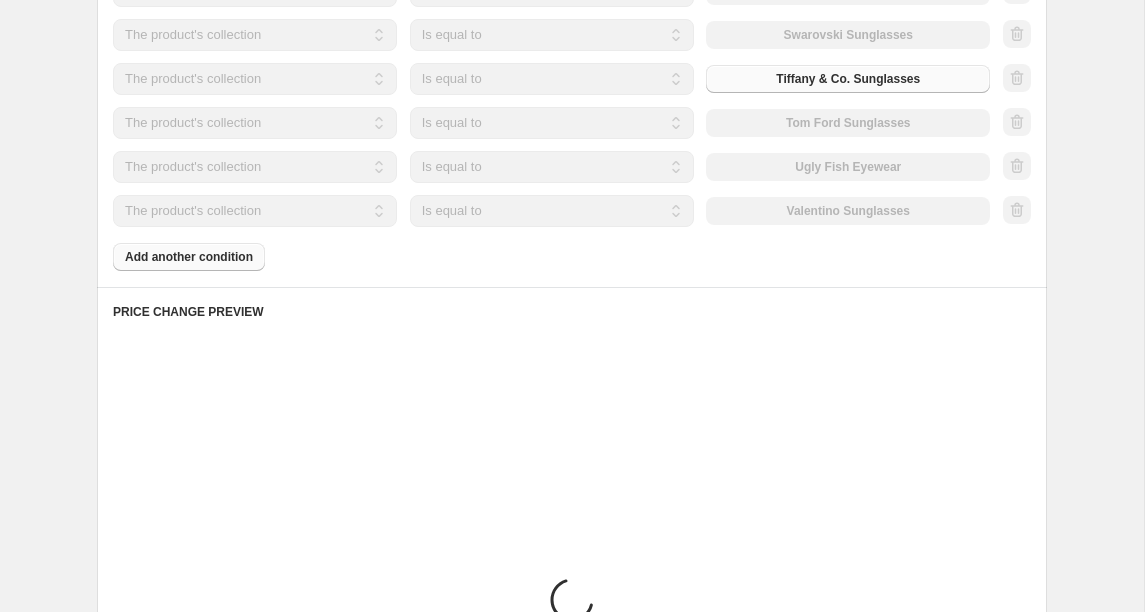 scroll, scrollTop: 2545, scrollLeft: 0, axis: vertical 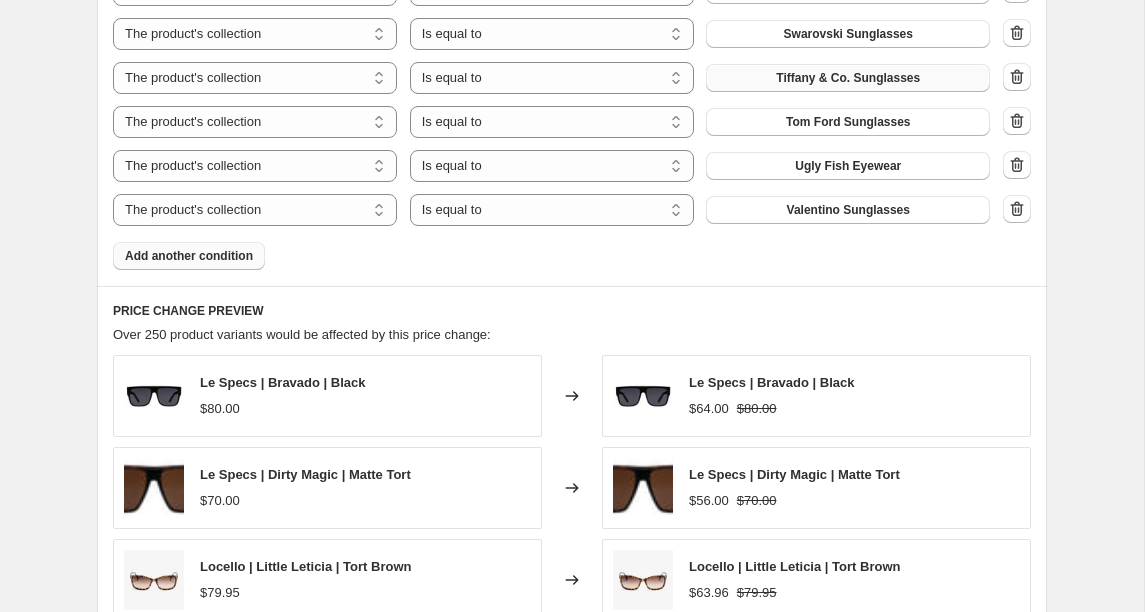 click on "Add another condition" at bounding box center (189, 256) 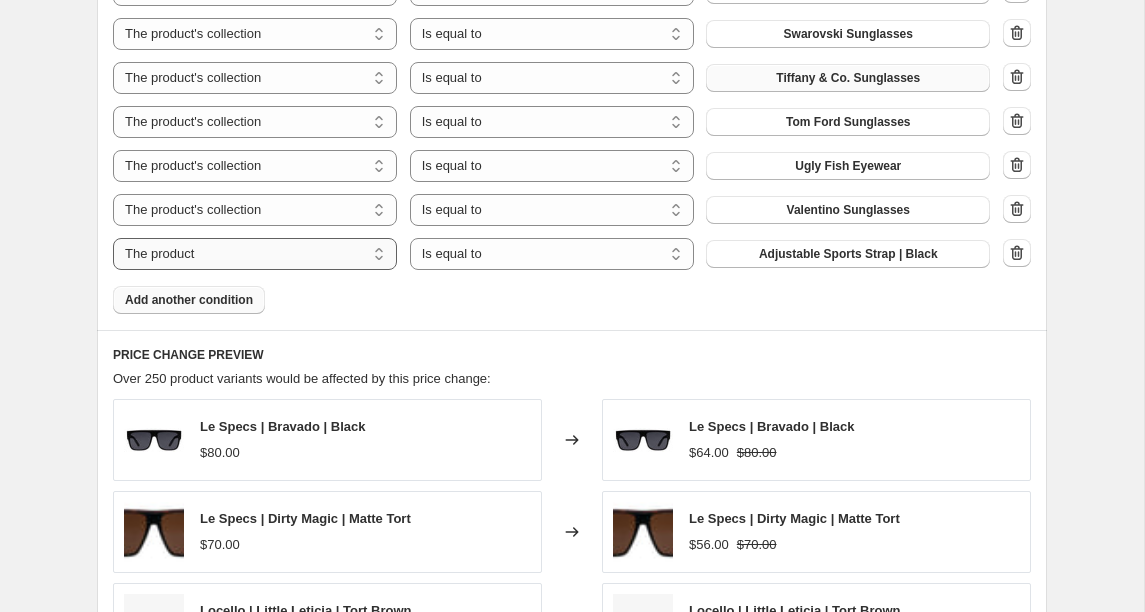 click on "The product The product's collection The product's tag The product's vendor The product's type The product's status The variant's title Inventory quantity" at bounding box center [255, 254] 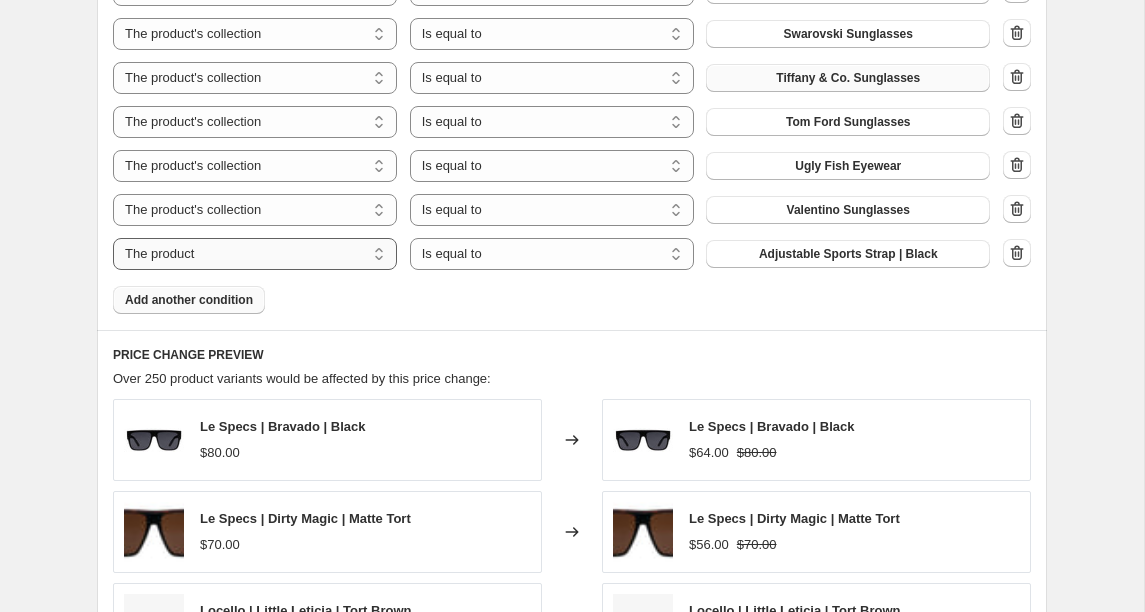 select on "collection" 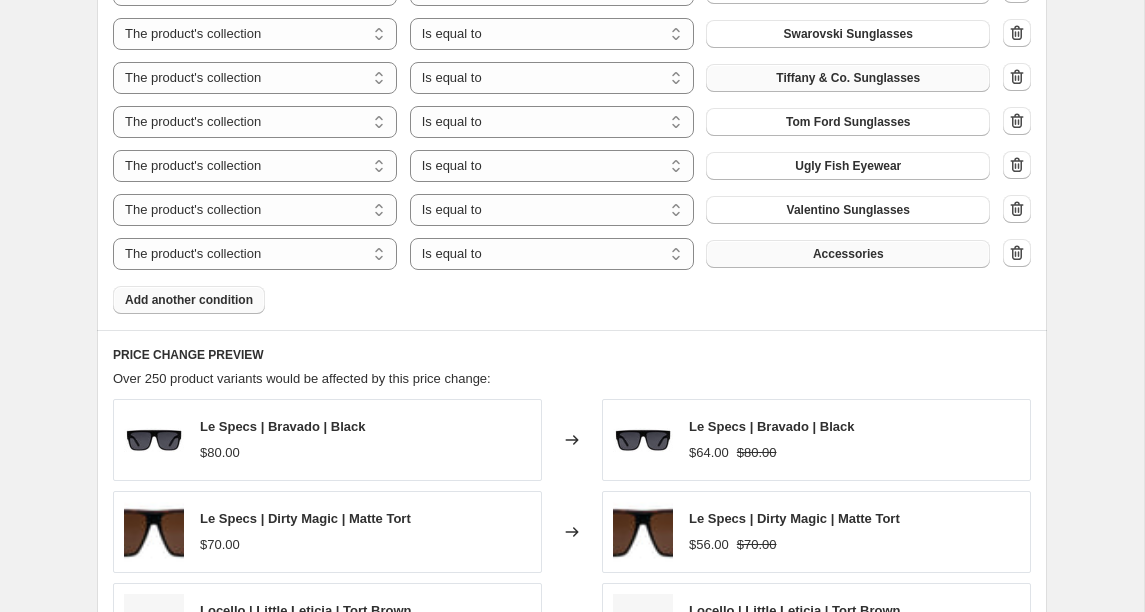 click on "Accessories" at bounding box center (848, 254) 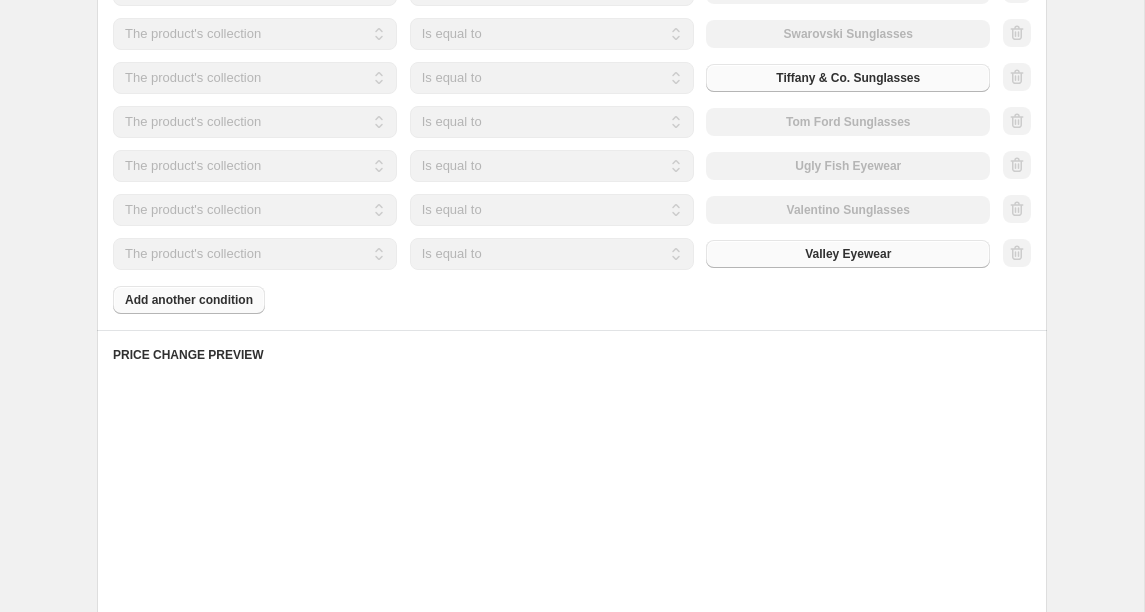click on "Products must match: all conditions any condition The product The product's collection The product's tag The product's vendor The product's type The product's status The variant's title Inventory quantity The product's collection Is equal to Is not equal to Is equal to Accessories The product The product's collection The product's tag The product's vendor The product's type The product's status The variant's title Inventory quantity The product's collection Is equal to Is not equal to Is equal to AM Eyewear The product The product's collection The product's tag The product's vendor The product's type The product's status The variant's title Inventory quantity The product's collection Is equal to Is not equal to Is equal to Arnette Sunglasses The product The product's collection The product's tag The product's vendor The product's type The product's status The variant's title Inventory quantity The product's collection Is equal to Is not equal to Is equal to Burberry Sunglasses The product The product's tag" at bounding box center (572, -542) 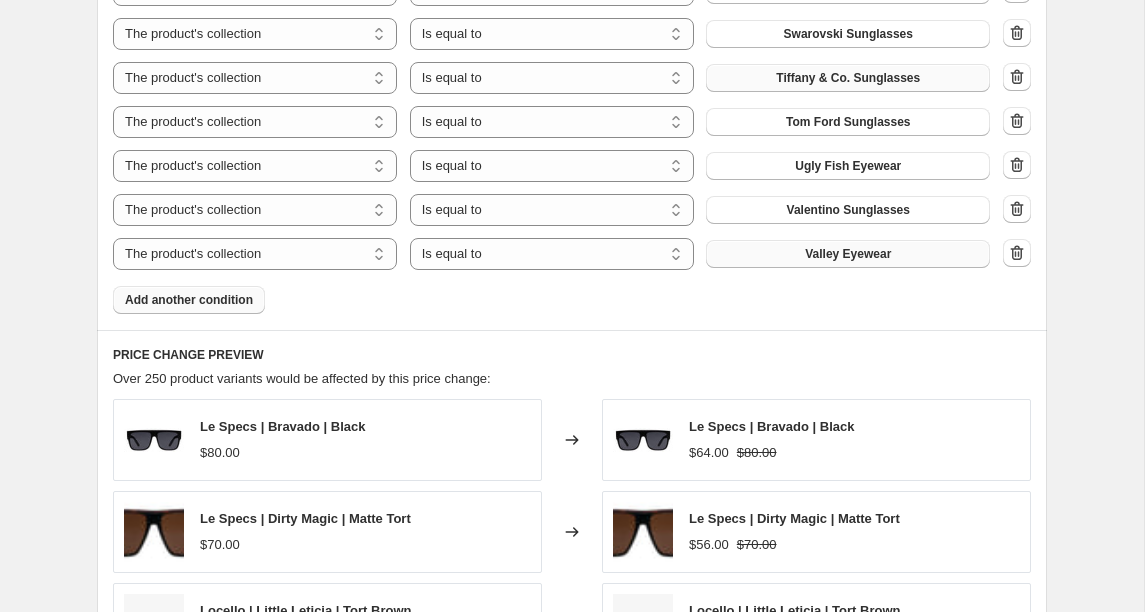 click on "Add another condition" at bounding box center (189, 300) 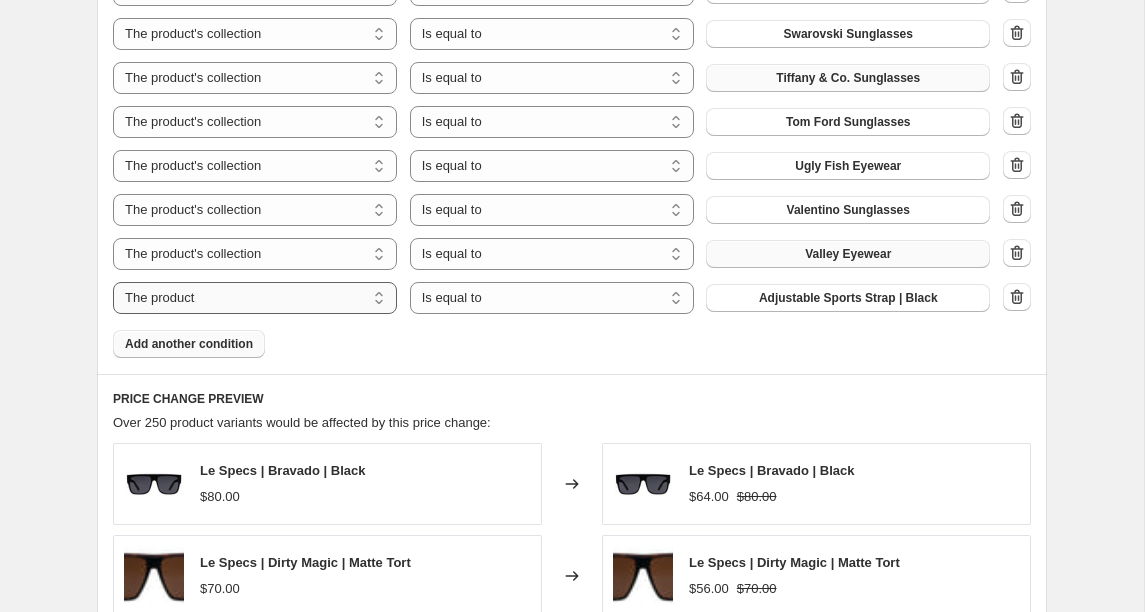 click on "The product The product's collection The product's tag The product's vendor The product's type The product's status The variant's title Inventory quantity" at bounding box center (255, 298) 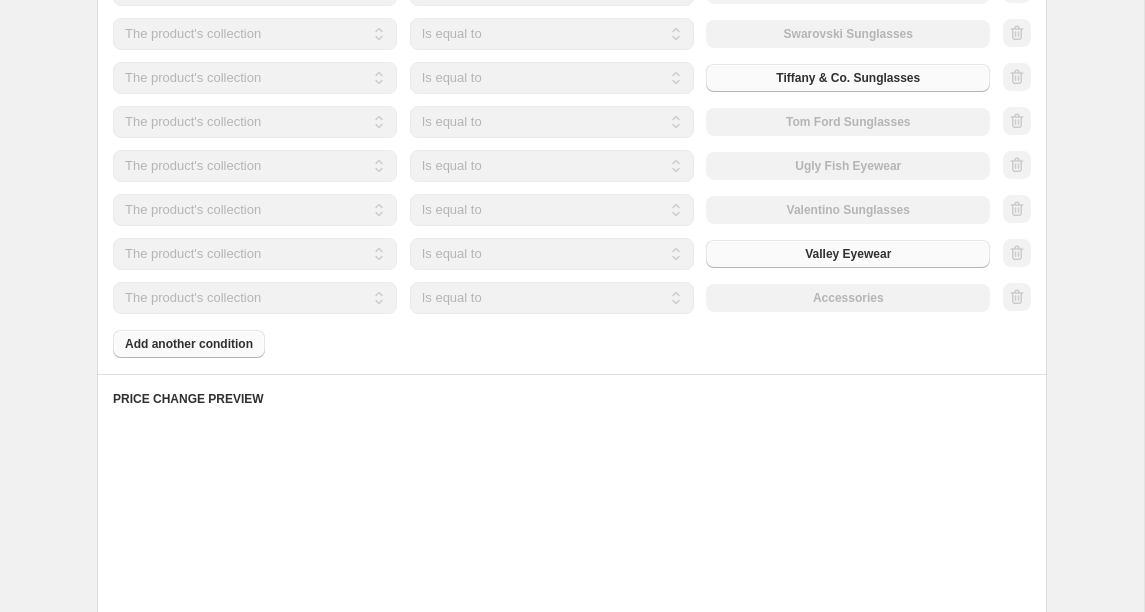 scroll, scrollTop: 2601, scrollLeft: 0, axis: vertical 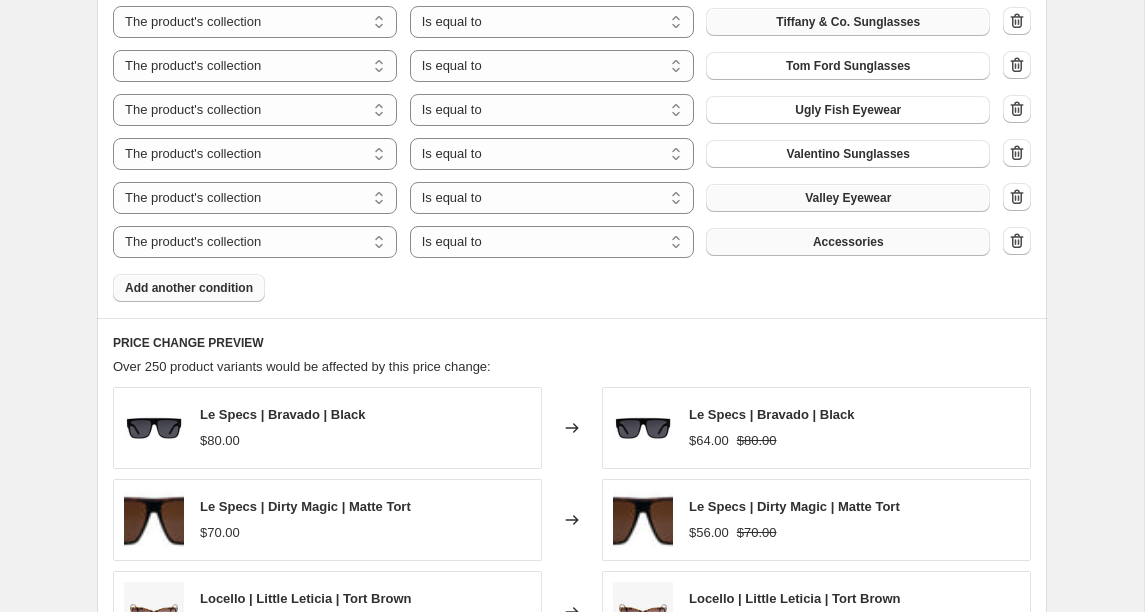 click on "Accessories" at bounding box center [848, 242] 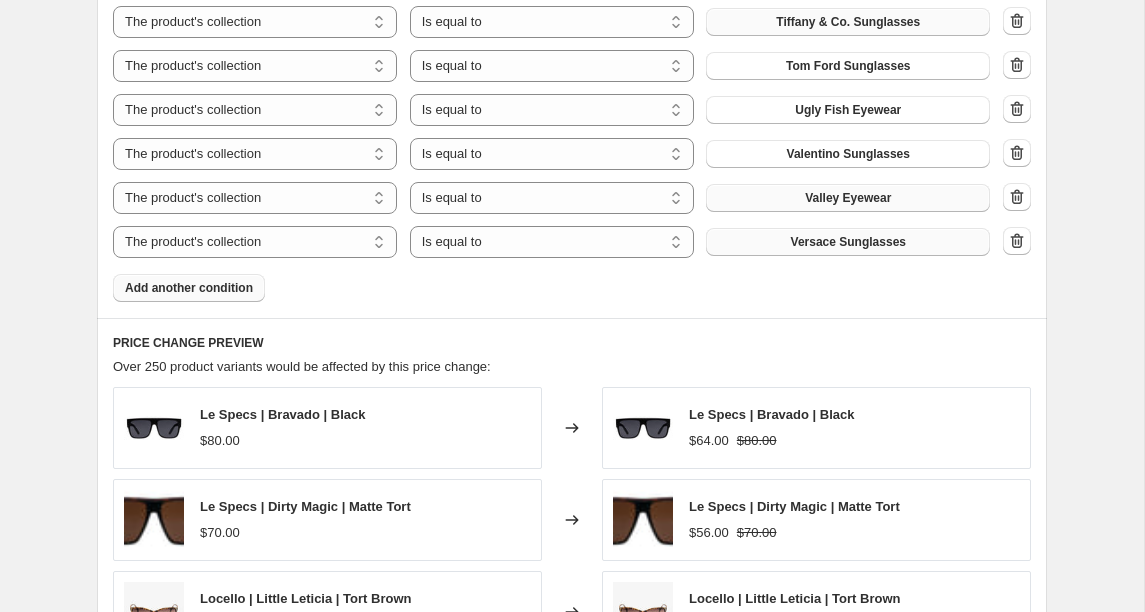 click on "Add another condition" at bounding box center [189, 288] 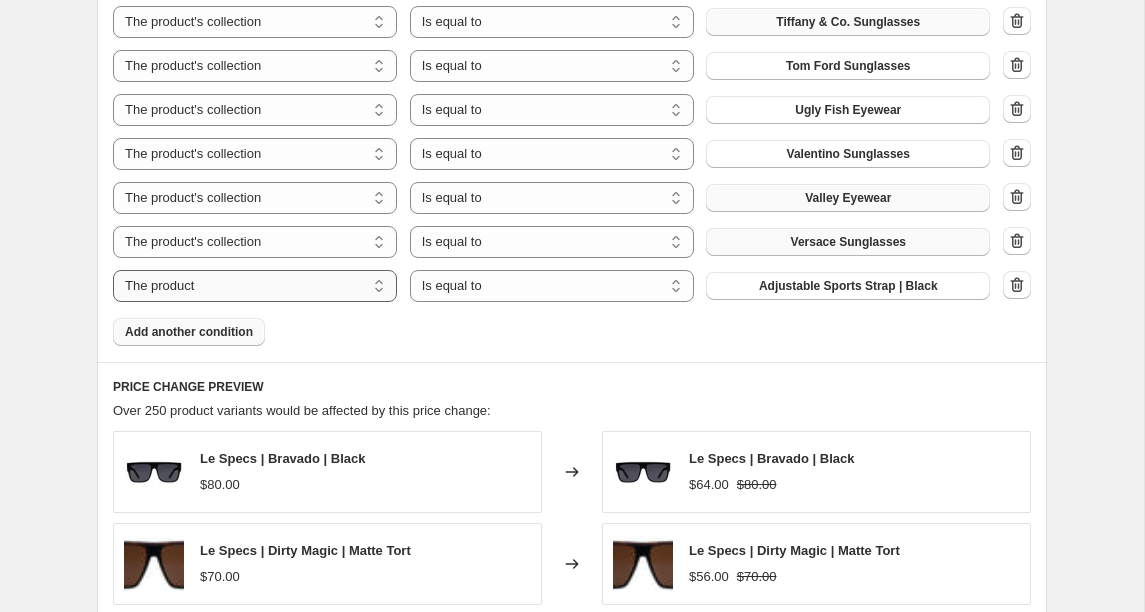 click on "The product The product's collection The product's tag The product's vendor The product's type The product's status The variant's title Inventory quantity" at bounding box center (255, 286) 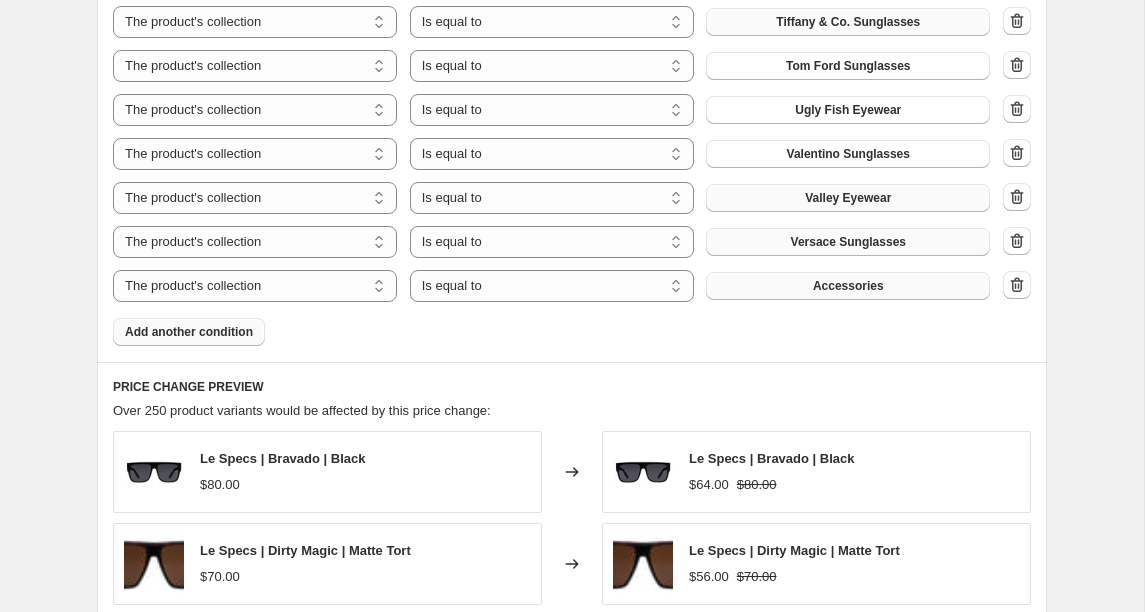 click on "Accessories" at bounding box center (848, 286) 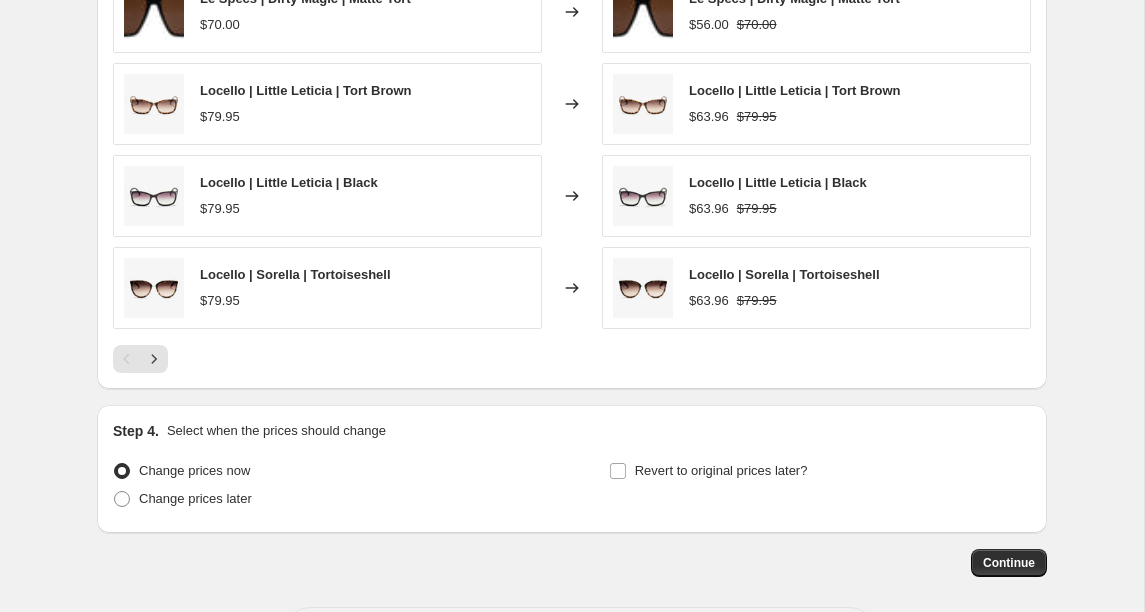 scroll, scrollTop: 3240, scrollLeft: 0, axis: vertical 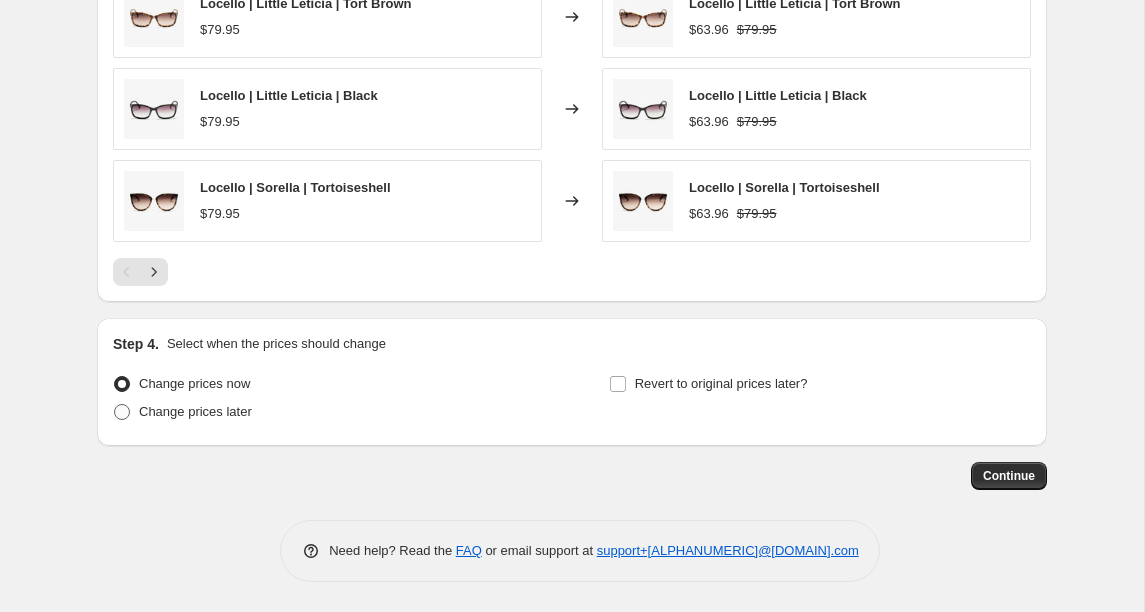 click on "Change prices later" at bounding box center [195, 411] 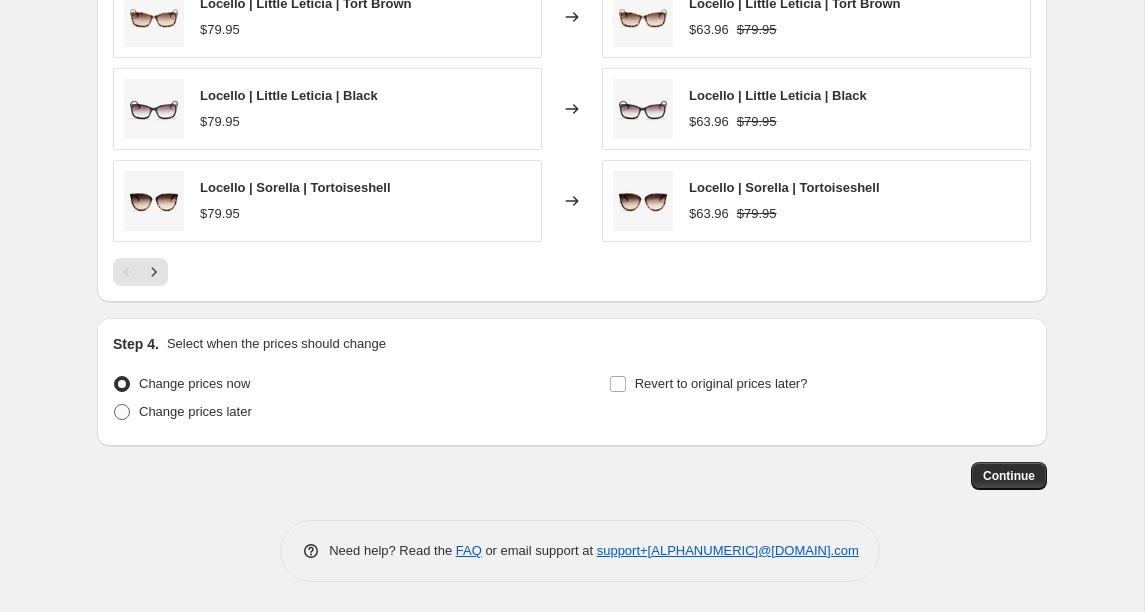 radio on "true" 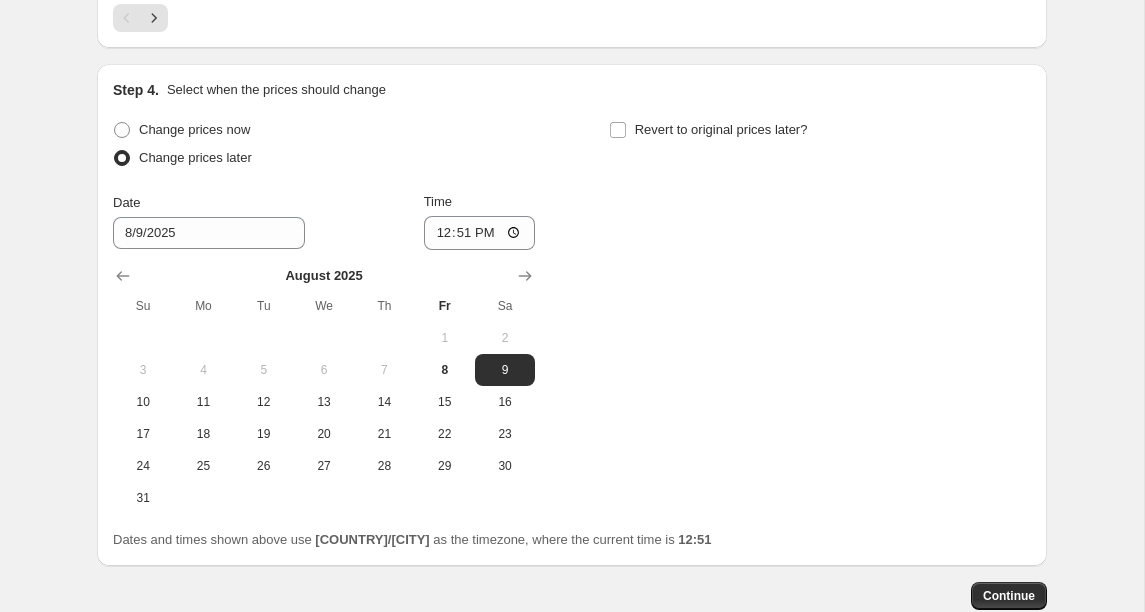 scroll, scrollTop: 3536, scrollLeft: 0, axis: vertical 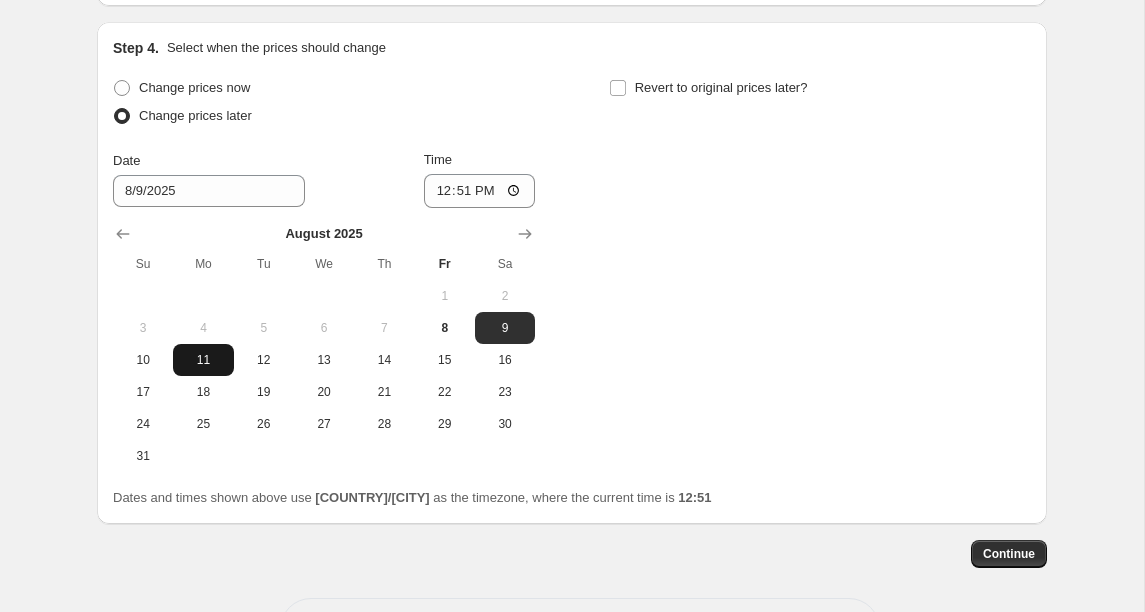 click on "11" at bounding box center [203, 360] 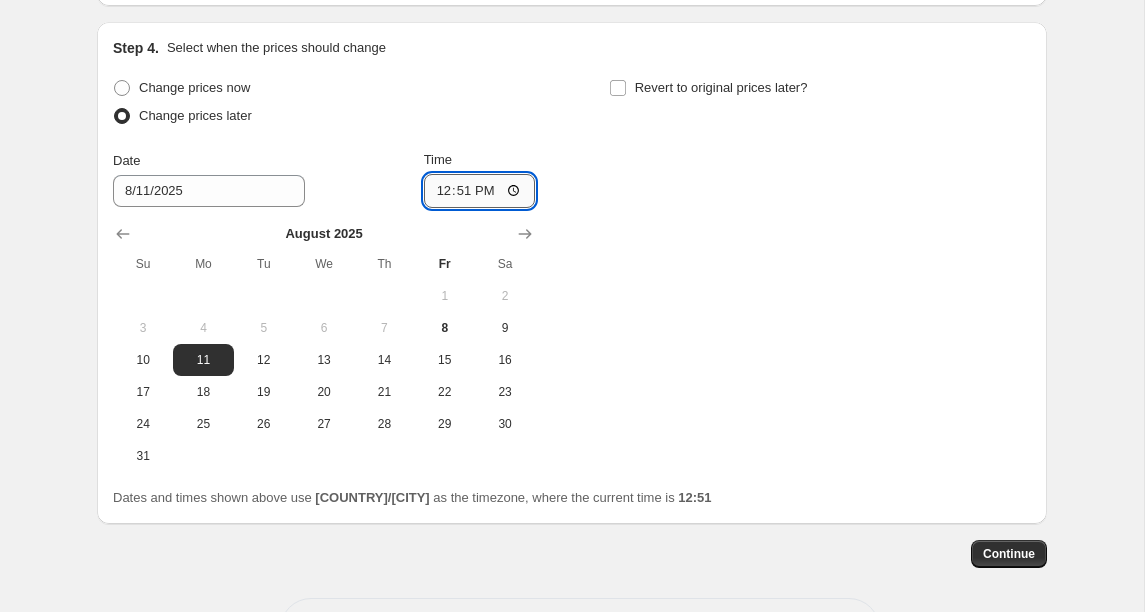 click on "12:51" at bounding box center [480, 191] 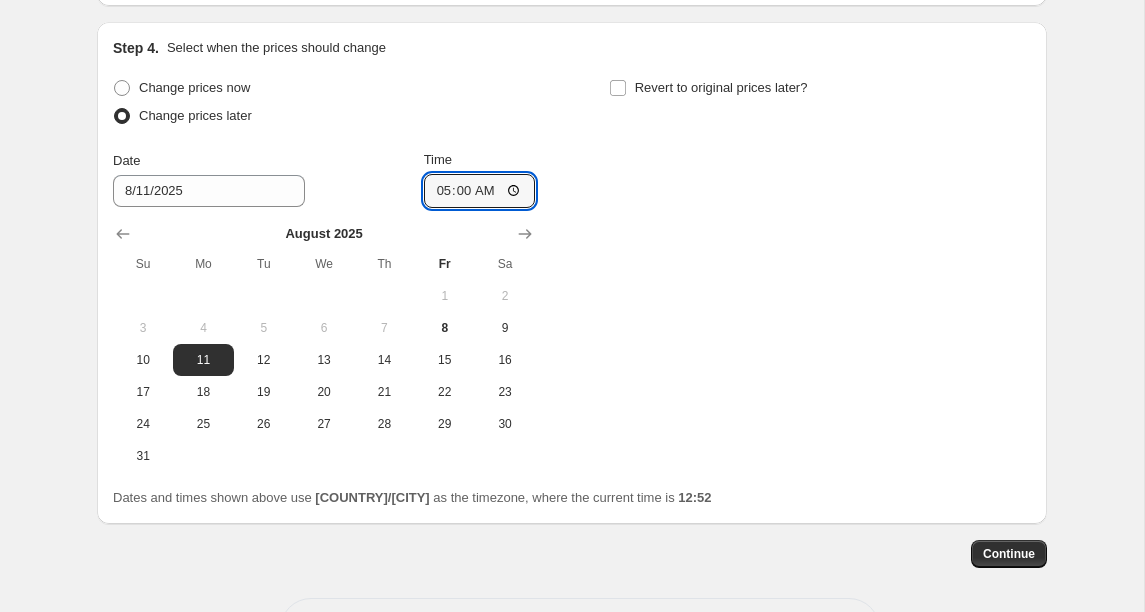 type on "05:00" 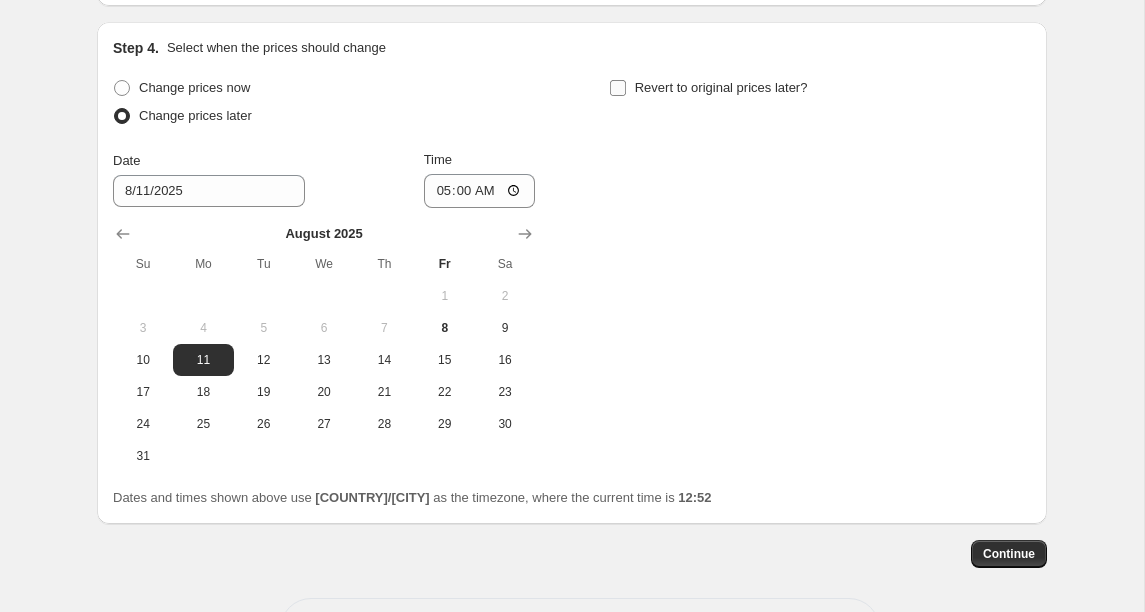 click on "Revert to original prices later?" at bounding box center (721, 87) 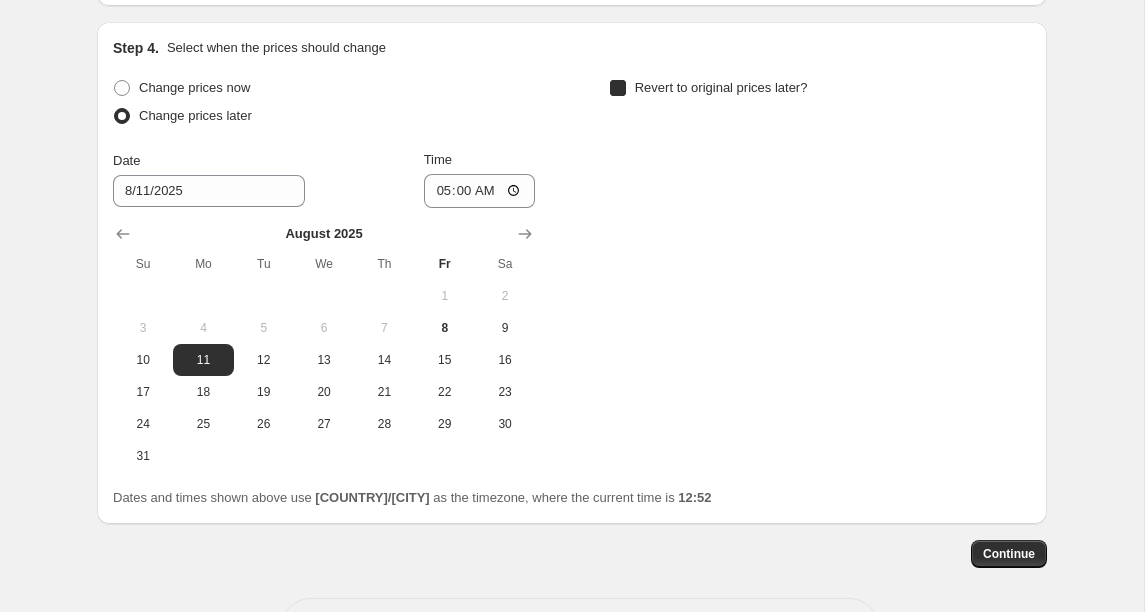 checkbox on "true" 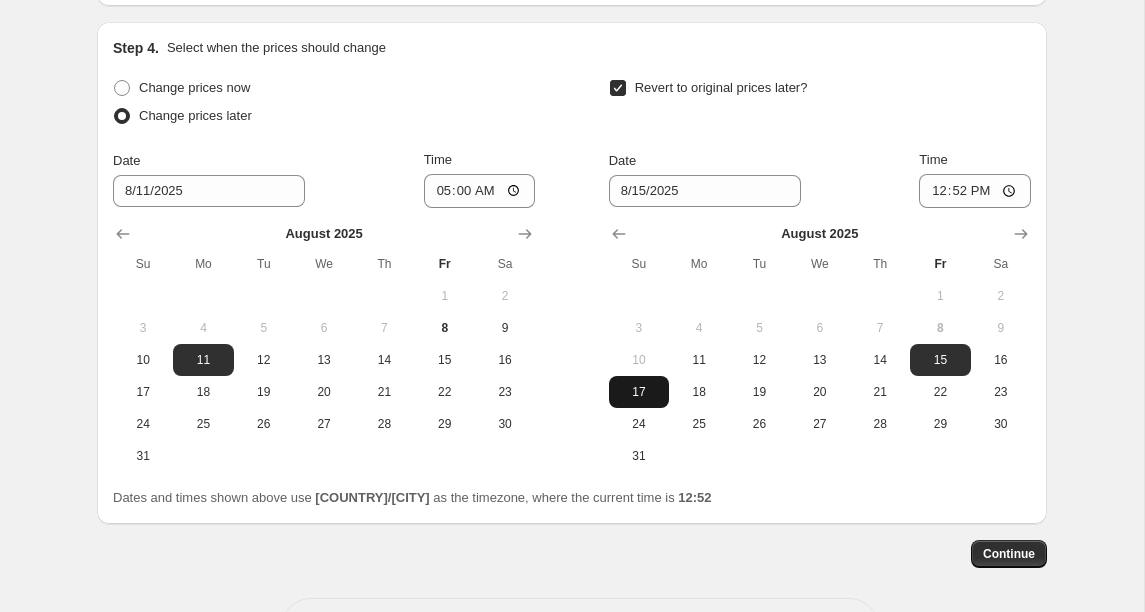 click on "17" at bounding box center [639, 392] 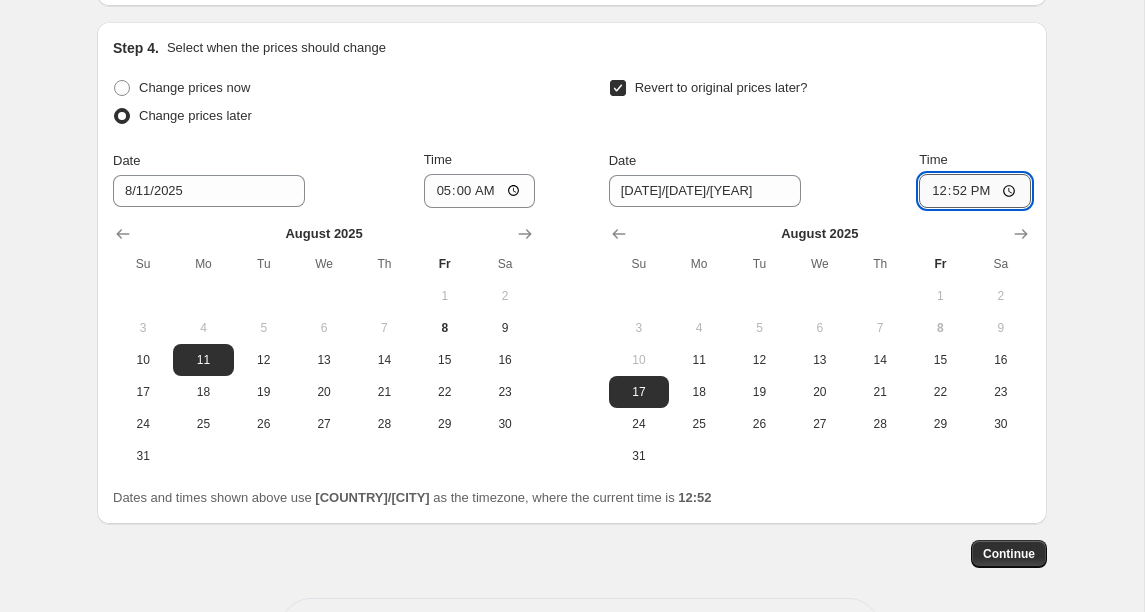 click on "12:52" at bounding box center [975, 191] 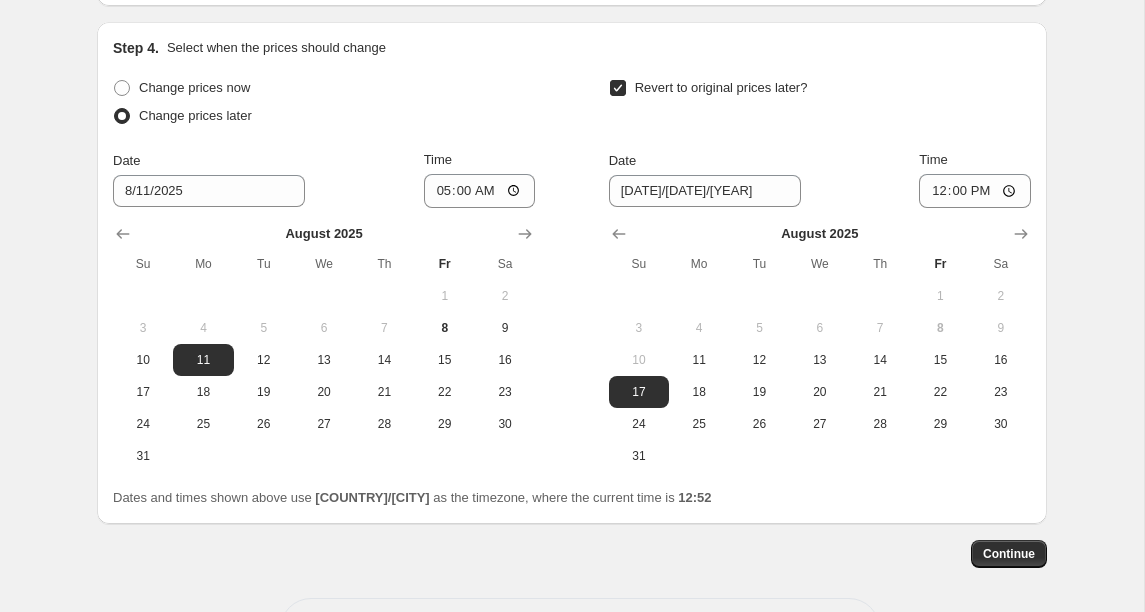 click on "Create new price change job. This page is ready Create new price change job Draft Step 1. Optionally give your price change job a title (eg "March 30% off sale on boots") Afterpay sale 20% off This title is just for internal use, customers won't see it Step 2. Select how the prices should change Use bulk price change rules Set product prices individually Use CSV upload Price Change type Change the price to a certain amount Change the price by a certain amount Change the price by a certain percentage Change the price to the current compare at price (price before sale) Change the price by a certain amount relative to the compare at price Change the price by a certain percentage relative to the compare at price Don't change the price Change the price by a certain percentage relative to the cost per item Change price to certain cost margin Change the price by a certain percentage Price change amount -20 % (Price drop) Rounding Round to nearest .01 Round to nearest whole number End prices in .99 Compare at price" at bounding box center [572, -1423] 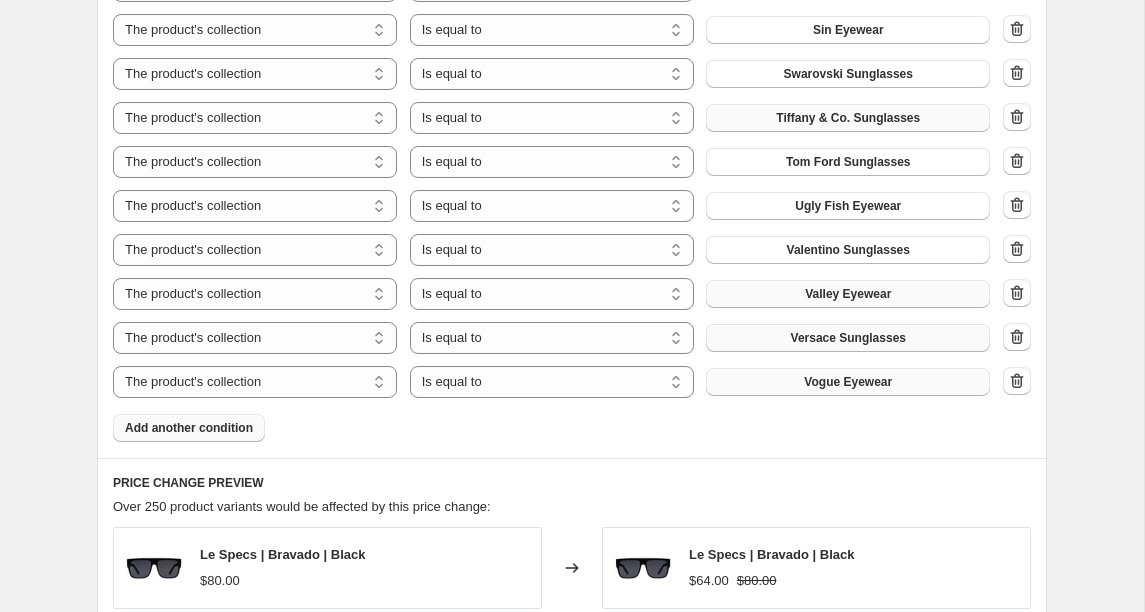 scroll, scrollTop: 2497, scrollLeft: 0, axis: vertical 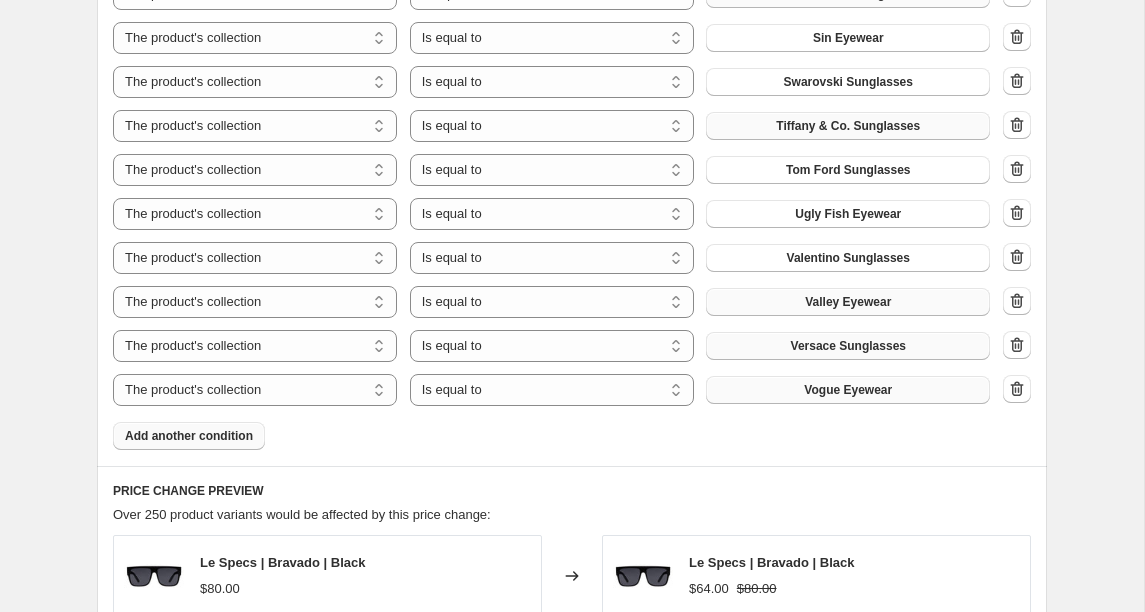 click on "Add another condition" at bounding box center [189, 436] 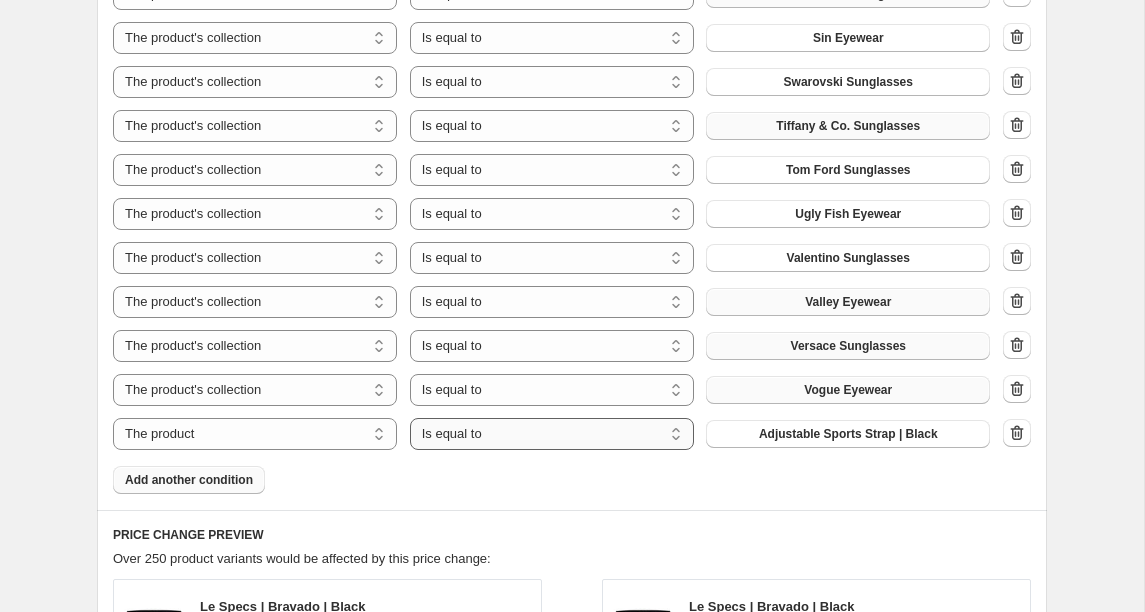 click on "Is equal to Is not equal to" at bounding box center (552, 434) 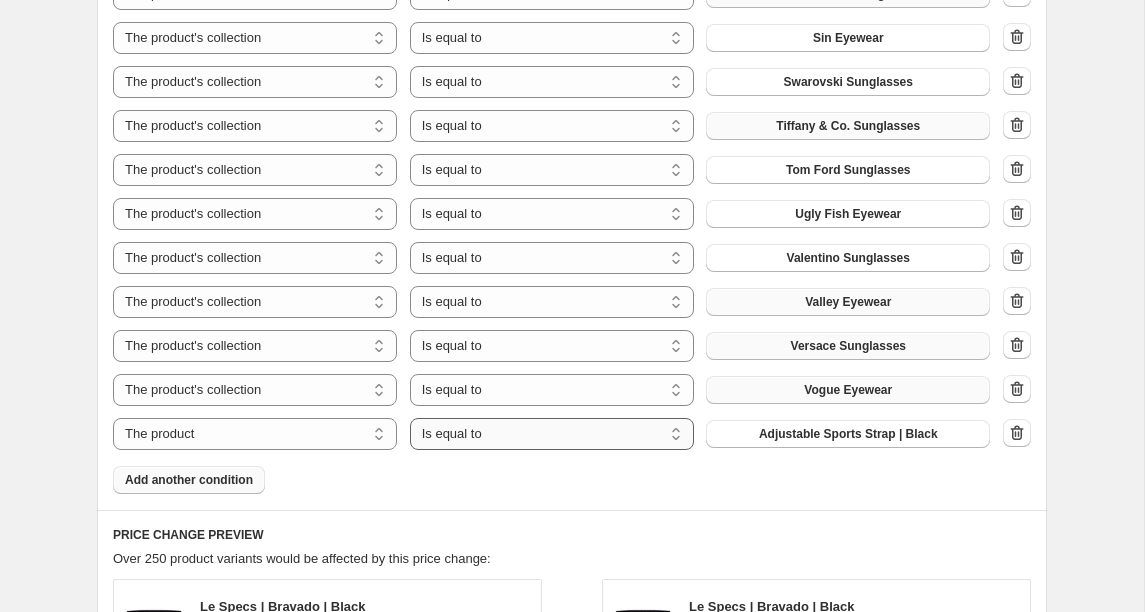 select on "not_equal" 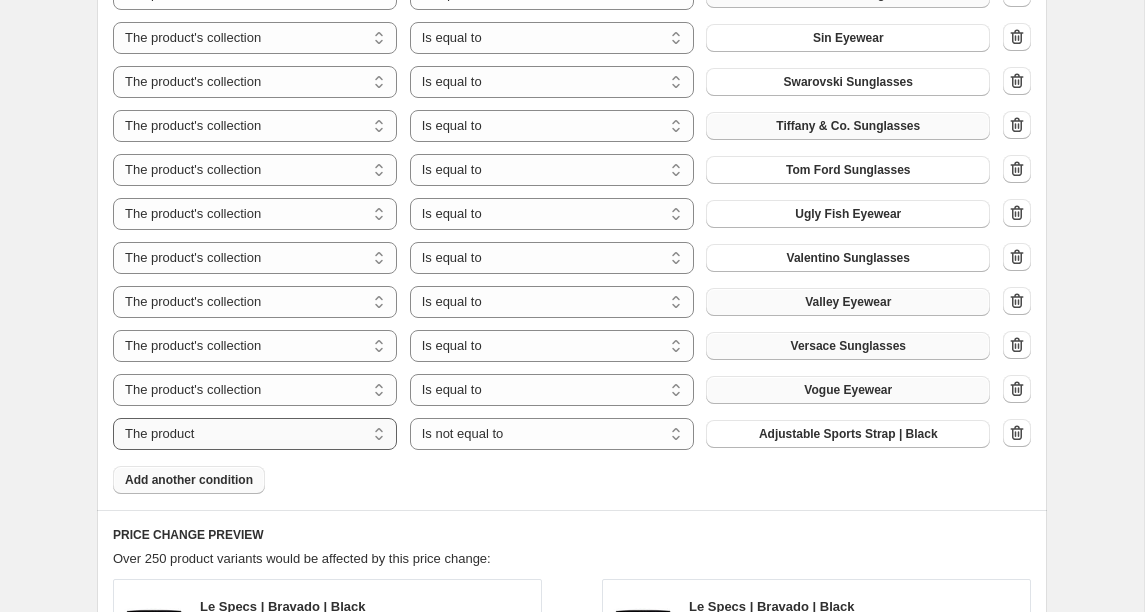 click on "The product The product's collection The product's tag The product's vendor The product's type The product's status The variant's title Inventory quantity" at bounding box center [255, 434] 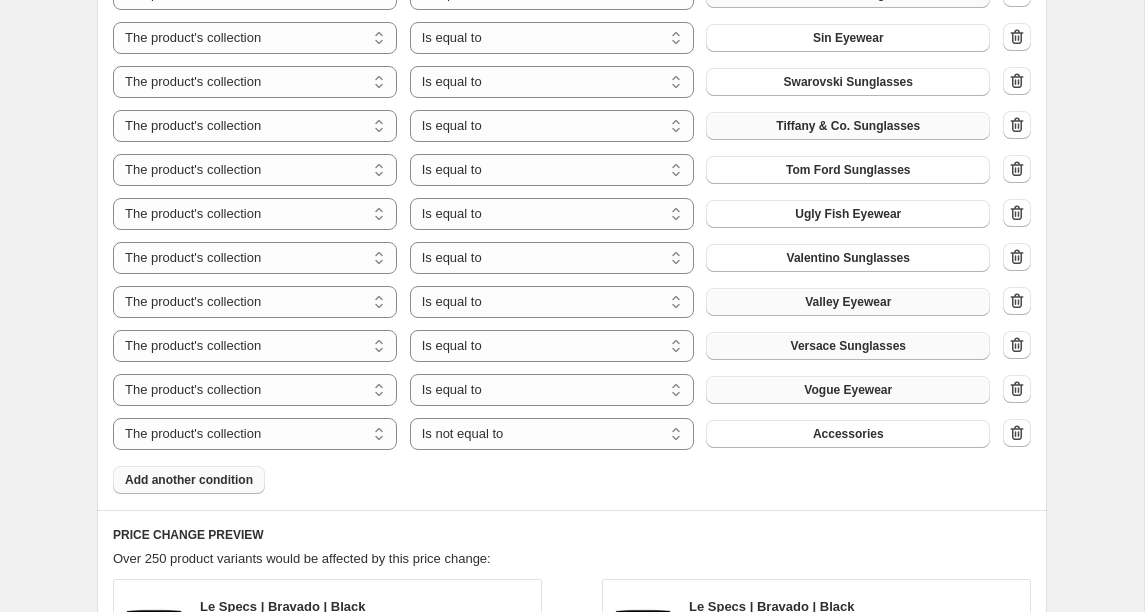 click on "Accessories" at bounding box center [848, 434] 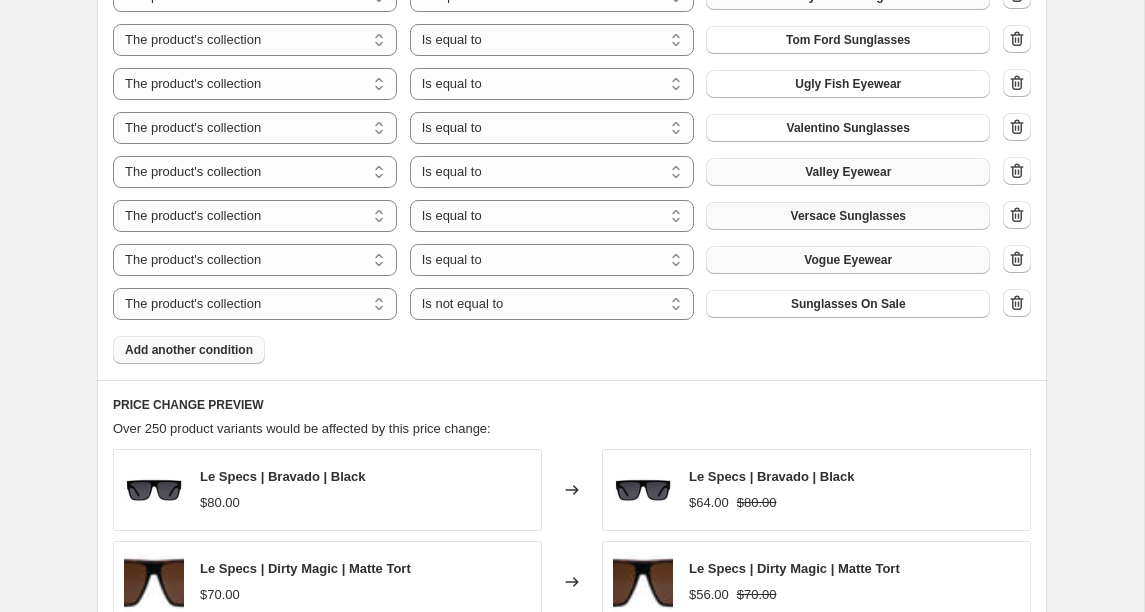 scroll, scrollTop: 2645, scrollLeft: 0, axis: vertical 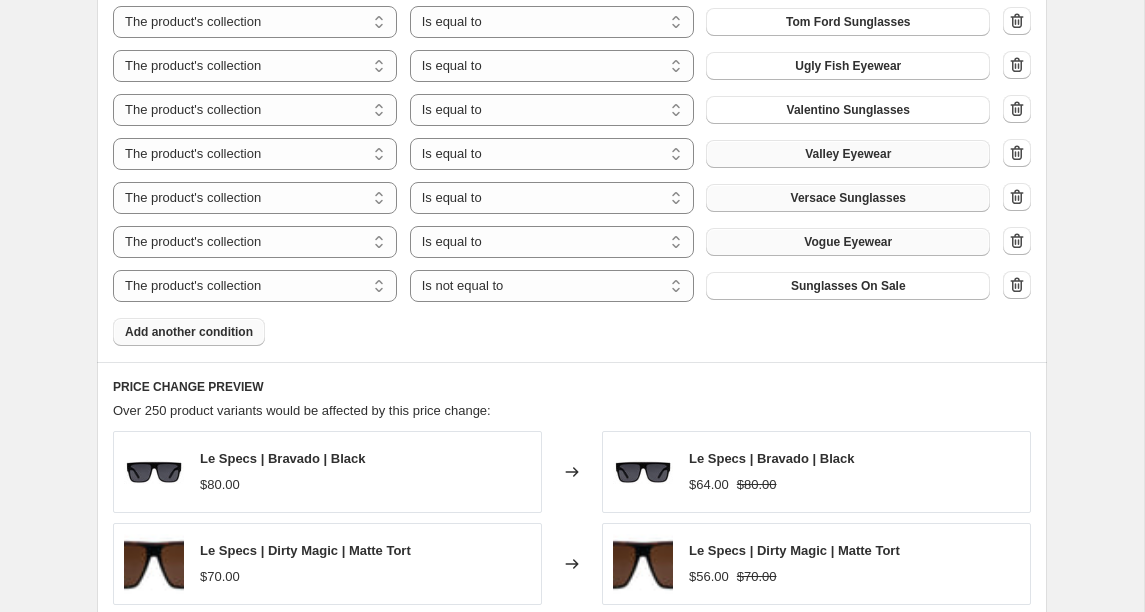 click on "Add another condition" at bounding box center (189, 332) 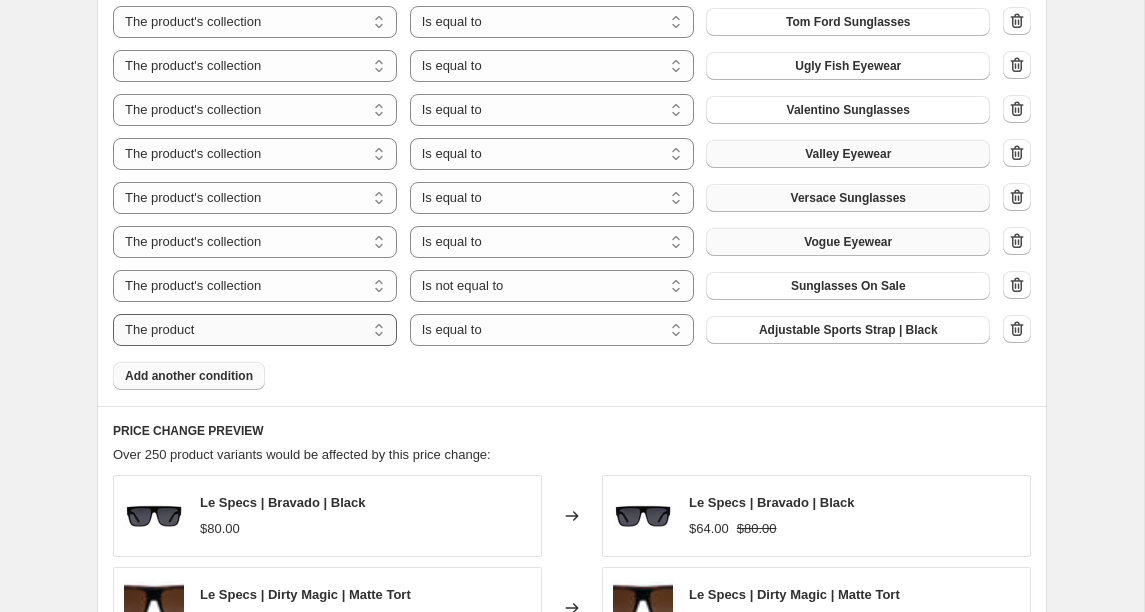 click on "The product The product's collection The product's tag The product's vendor The product's type The product's status The variant's title Inventory quantity" at bounding box center (255, 330) 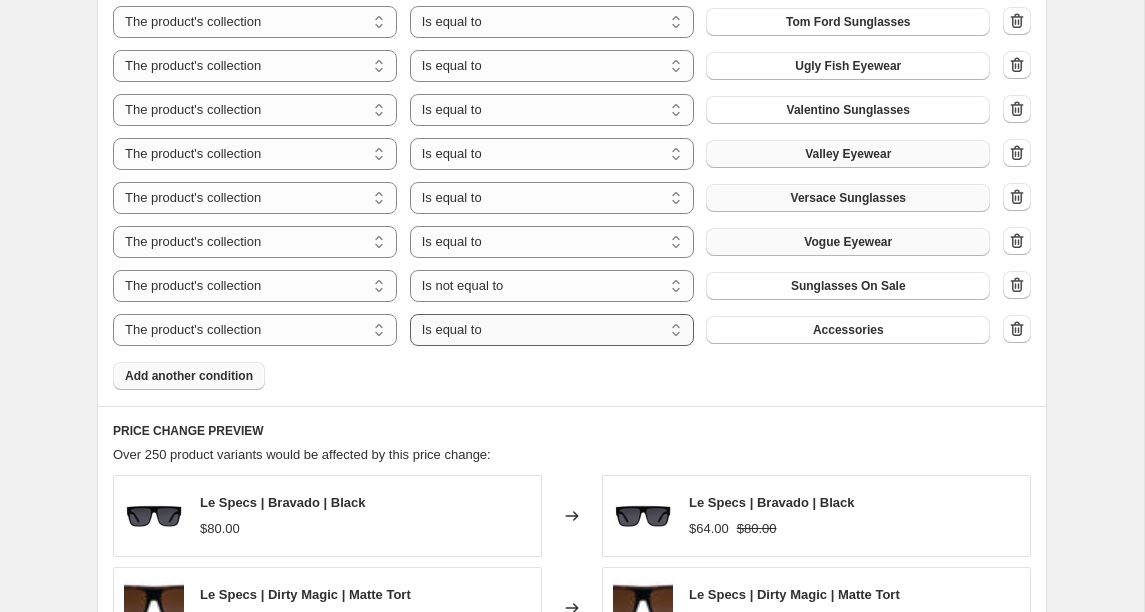 click on "Is equal to Is not equal to" at bounding box center [552, 330] 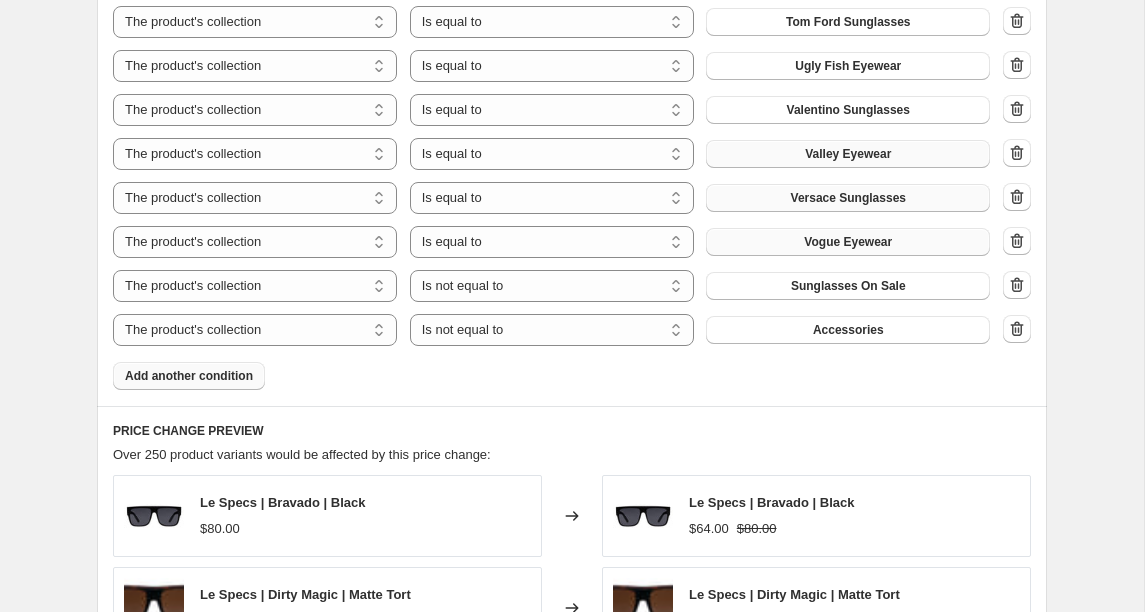 click on "Accessories" at bounding box center (848, 330) 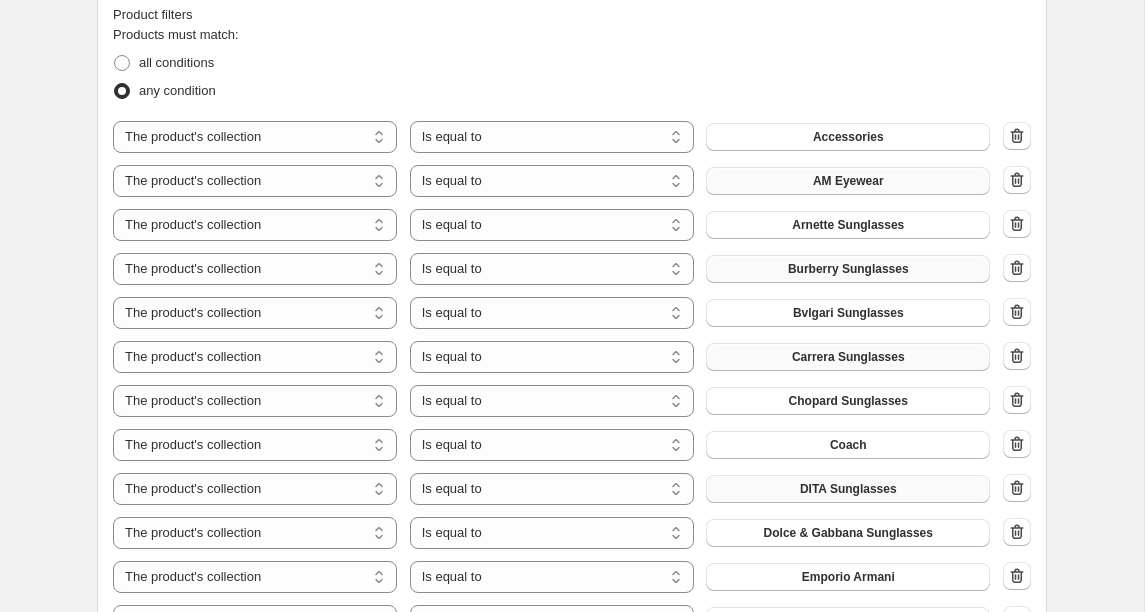 scroll, scrollTop: 0, scrollLeft: 0, axis: both 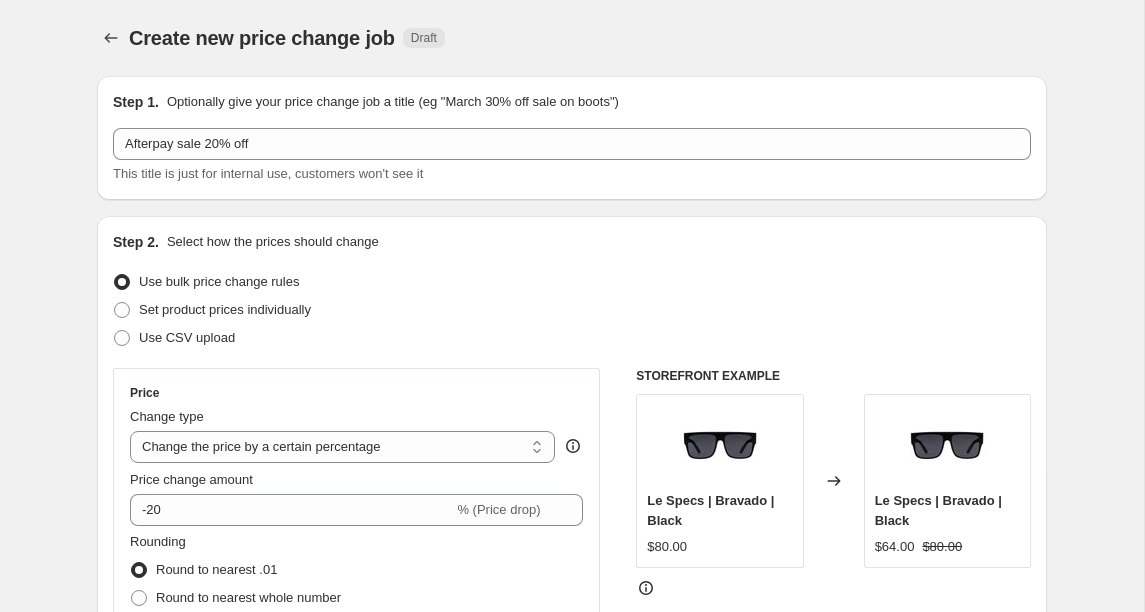 click on "Create new price change job. This page is ready Create new price change job Draft Step 1. Optionally give your price change job a title (eg "March 30% off sale on boots") Afterpay sale 20% off This title is just for internal use, customers won't see it Step 2. Select how the prices should change Use bulk price change rules Set product prices individually Use CSV upload Price Change type Change the price to a certain amount Change the price by a certain amount Change the price by a certain percentage Change the price to the current compare at price (price before sale) Change the price by a certain amount relative to the compare at price Change the price by a certain percentage relative to the compare at price Don't change the price Change the price by a certain percentage relative to the cost per item Change price to certain cost margin Change the price by a certain percentage Price change amount -20 % (Price drop) Rounding Round to nearest .01 Round to nearest whole number End prices in .99 Compare at price" at bounding box center [572, 2157] 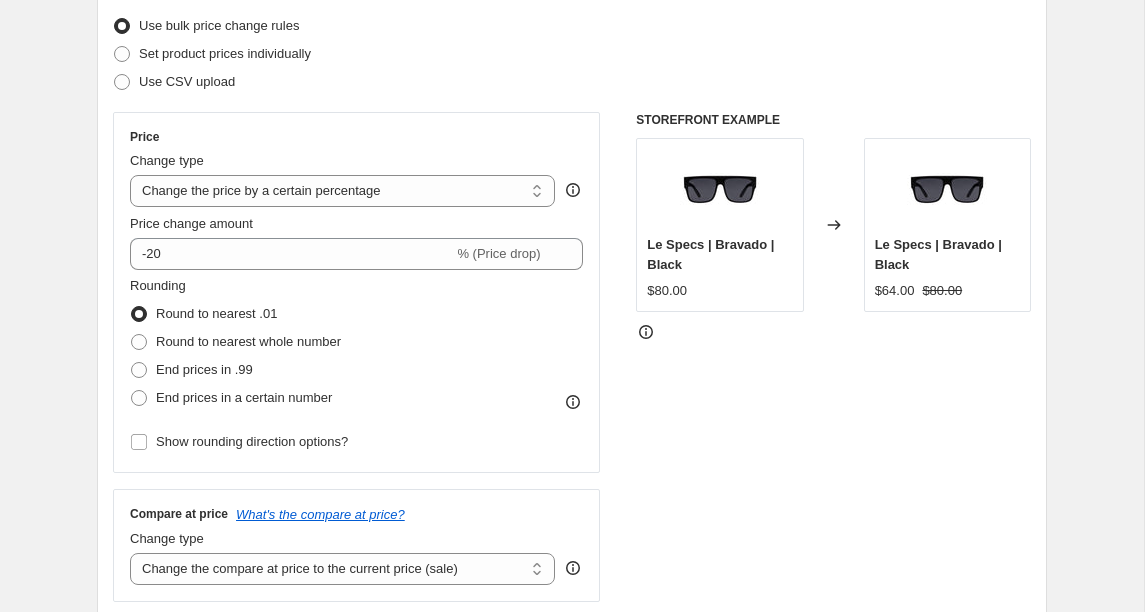 scroll, scrollTop: 261, scrollLeft: 0, axis: vertical 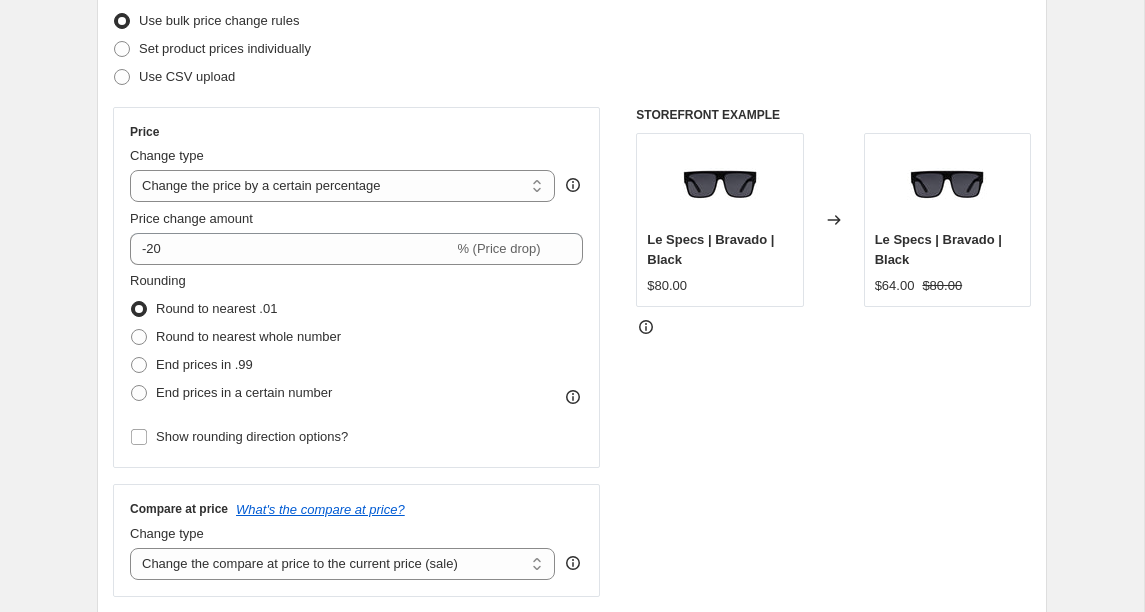 click on "Create new price change job. This page is ready Create new price change job Draft Step 1. Optionally give your price change job a title (eg "March 30% off sale on boots") Afterpay sale 20% off This title is just for internal use, customers won't see it Step 2. Select how the prices should change Use bulk price change rules Set product prices individually Use CSV upload Price Change type Change the price to a certain amount Change the price by a certain amount Change the price by a certain percentage Change the price to the current compare at price (price before sale) Change the price by a certain amount relative to the compare at price Change the price by a certain percentage relative to the compare at price Don't change the price Change the price by a certain percentage relative to the cost per item Change price to certain cost margin Change the price by a certain percentage Price change amount -20 % (Price drop) Rounding Round to nearest .01 Round to nearest whole number End prices in .99 Compare at price" at bounding box center [572, 1896] 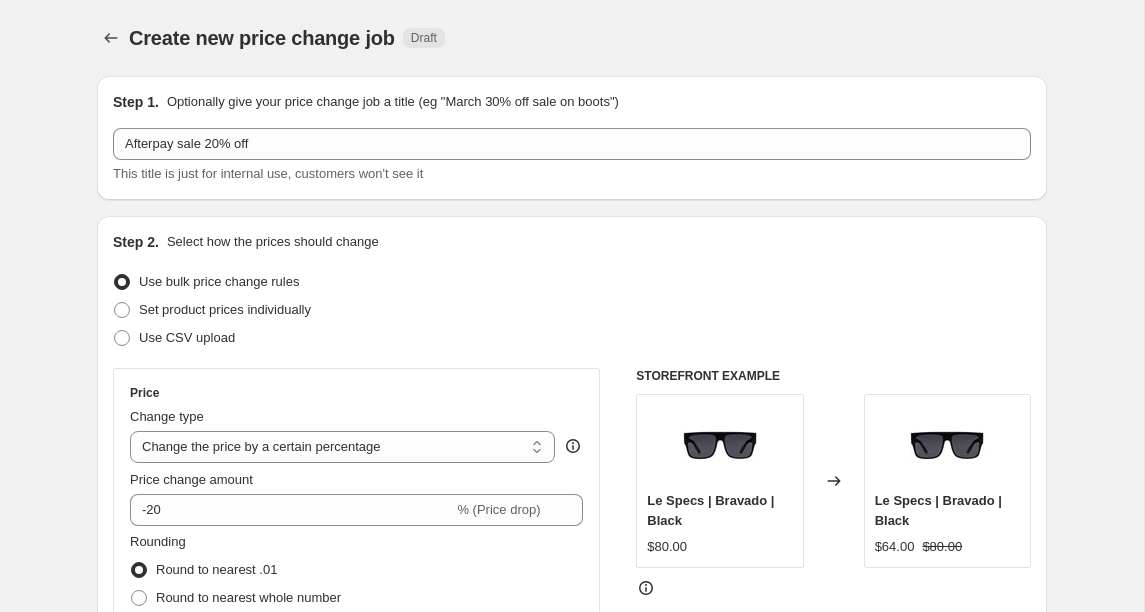 click on "Create new price change job. This page is ready Create new price change job Draft Step 1. Optionally give your price change job a title (eg "March 30% off sale on boots") Afterpay sale 20% off This title is just for internal use, customers won't see it Step 2. Select how the prices should change Use bulk price change rules Set product prices individually Use CSV upload Price Change type Change the price to a certain amount Change the price by a certain amount Change the price by a certain percentage Change the price to the current compare at price (price before sale) Change the price by a certain amount relative to the compare at price Change the price by a certain percentage relative to the compare at price Don't change the price Change the price by a certain percentage relative to the cost per item Change price to certain cost margin Change the price by a certain percentage Price change amount -20 % (Price drop) Rounding Round to nearest .01 Round to nearest whole number End prices in .99 Compare at price" at bounding box center [572, 2157] 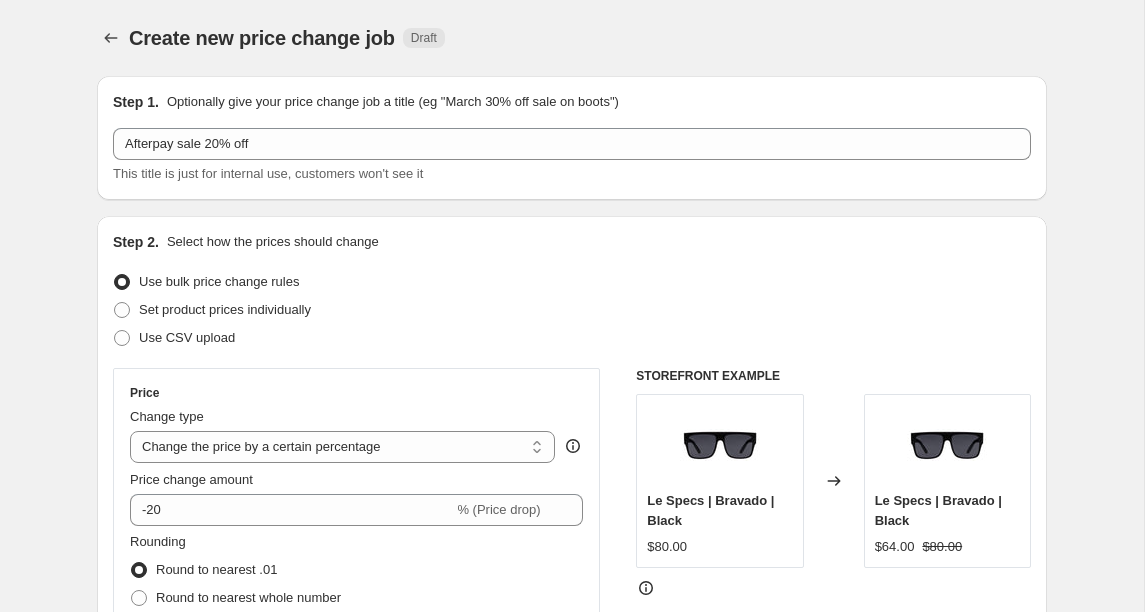 click on "Create new price change job. This page is ready Create new price change job Draft" at bounding box center (572, 38) 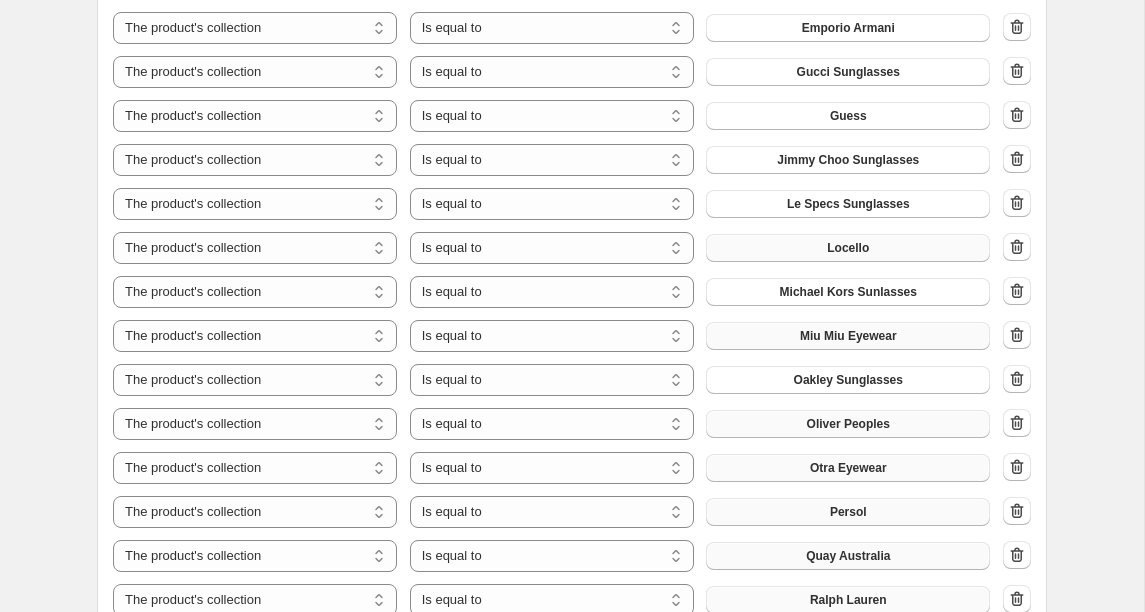 scroll, scrollTop: 1676, scrollLeft: 0, axis: vertical 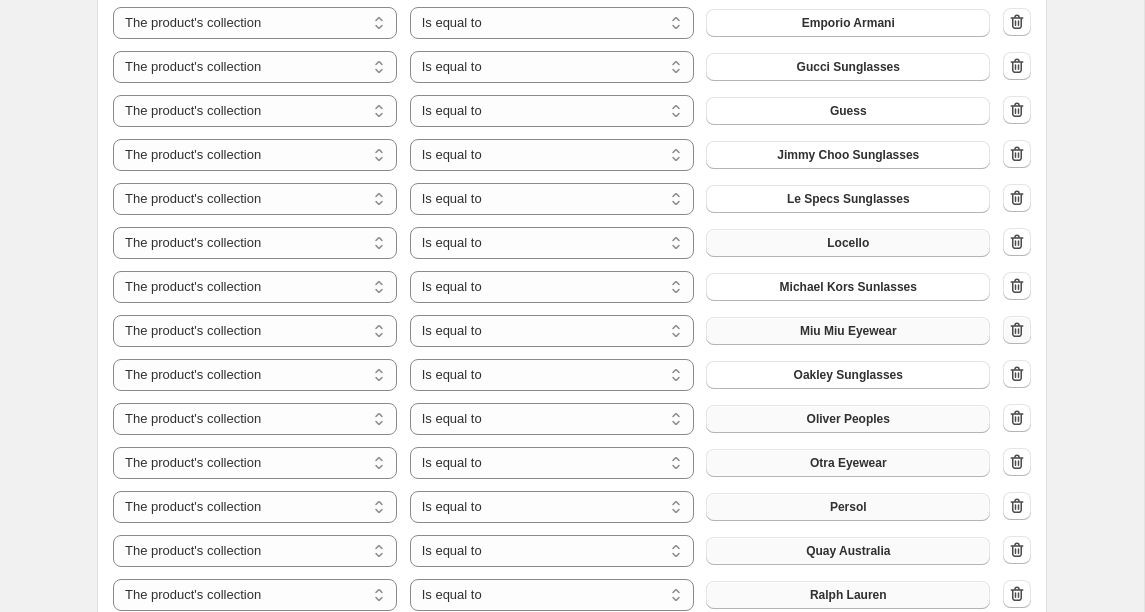 click 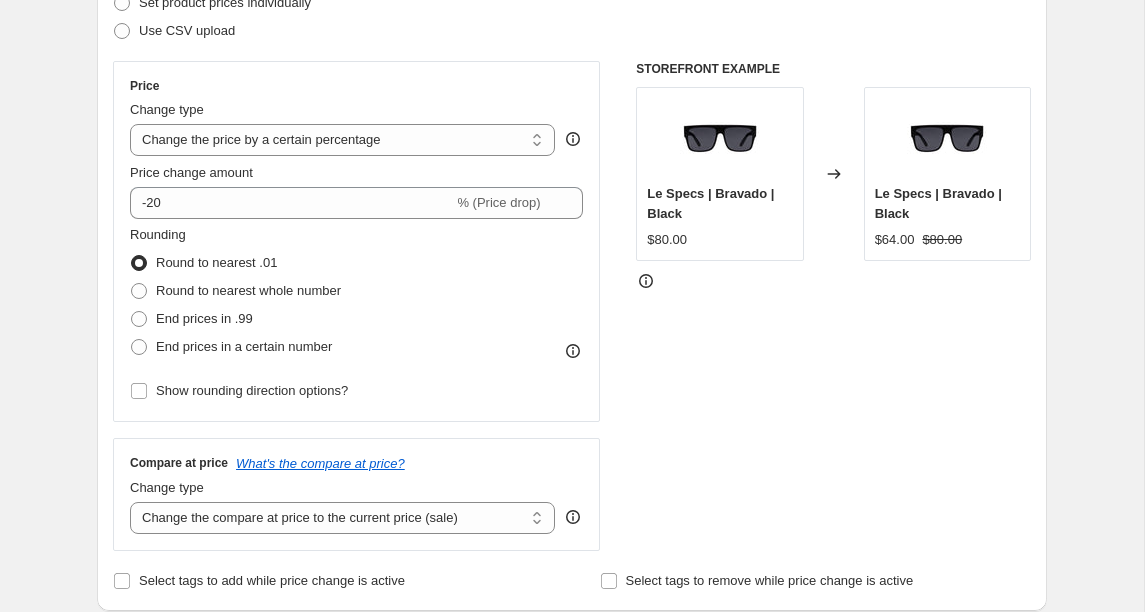 scroll, scrollTop: 0, scrollLeft: 0, axis: both 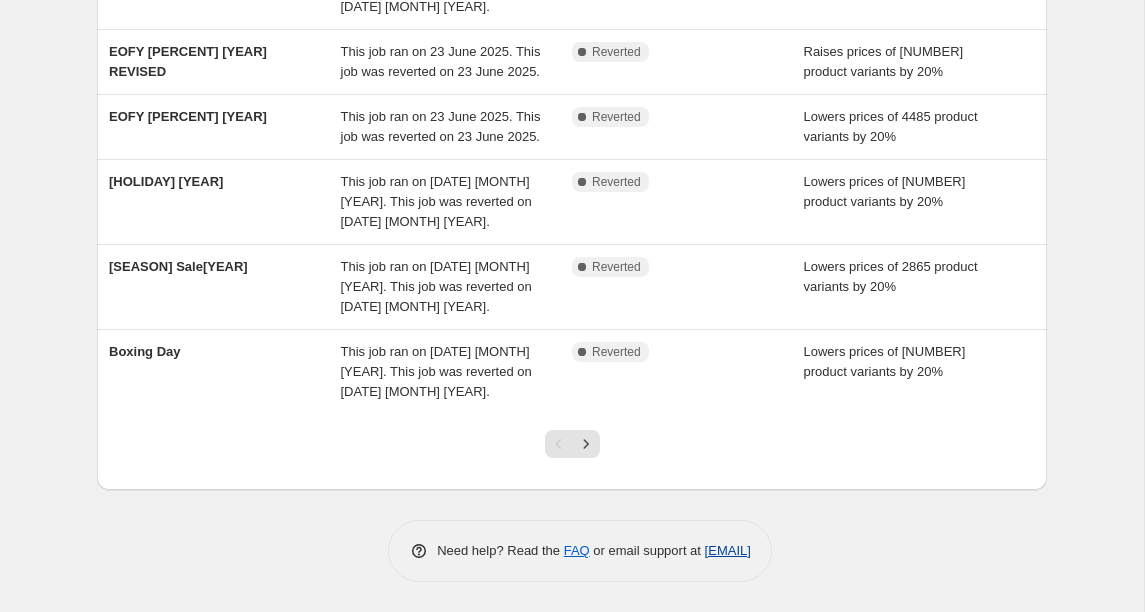 drag, startPoint x: 861, startPoint y: 550, endPoint x: 616, endPoint y: 553, distance: 245.01837 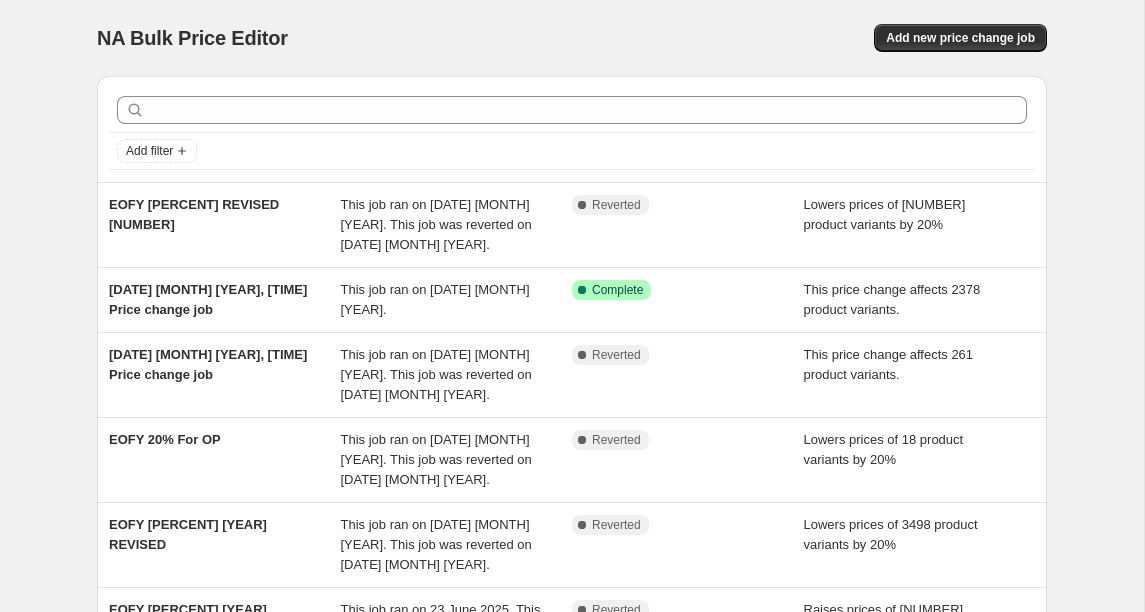scroll, scrollTop: 598, scrollLeft: 0, axis: vertical 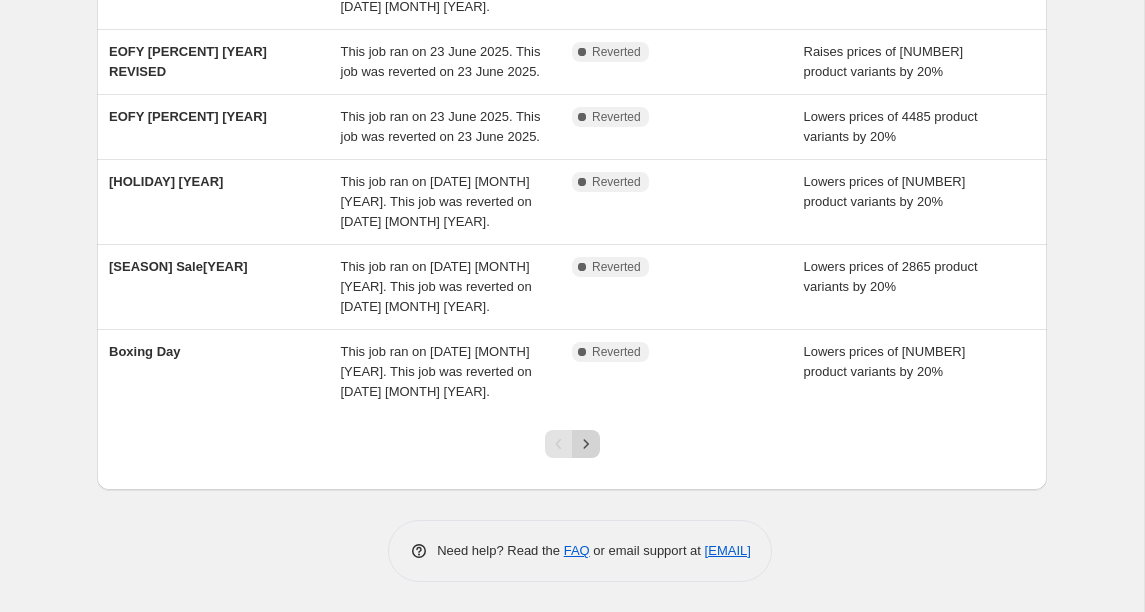 click 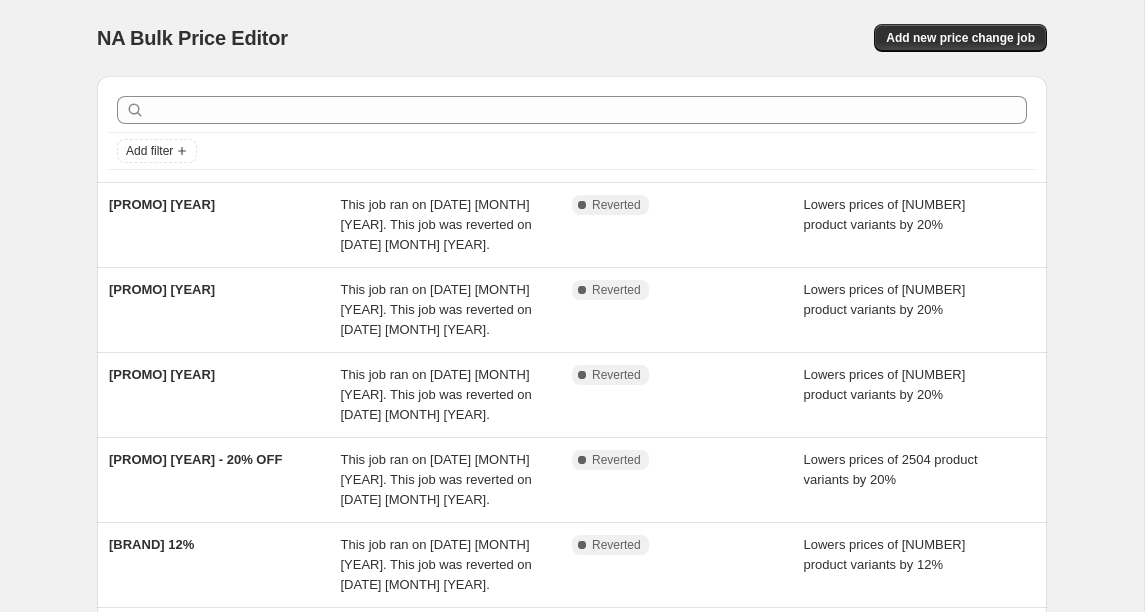 click on "NA Bulk Price Editor. This page is ready NA Bulk Price Editor Add new price change job Add filter   [PROMO] [YEAR] This job ran on [DATE] [MONTH] [YEAR]. This job was reverted on [DATE] [MONTH] [YEAR]. Complete Reverted Lowers prices of [NUMBER] product variants by 20% [PROMO] [YEAR] This job ran on [DATE] [MONTH] [YEAR]. This job was reverted on [DATE] [MONTH] [YEAR]. Complete Reverted Lowers prices of [NUMBER] product variants by 20% [PROMO] [YEAR] This job ran on [DATE] [MONTH] [YEAR]. This job was reverted on [DATE] [MONTH] [YEAR]. Complete Reverted Lowers prices of [NUMBER] product variants by 20% [PROMO] - 20% OFF This job ran on [DATE] [MONTH] [YEAR]. This job was reverted on [DATE] [MONTH] [YEAR]. Complete Reverted Lowers prices of [NUMBER] product variants by 20% [BRAND] 12% This job ran on [DATE] [MONTH] [YEAR]. This job was reverted on [DATE] [MONTH] [YEAR]. Complete Reverted Lowers prices of [NUMBER] product variants by 12% EOFY [YEAR] This job ran on [DATE] [MONTH] [YEAR]. This job was reverted on [DATE] [MONTH] [YEAR]. Complete Reverted Lowers prices of [NUMBER] product variants by 20%   FAQ" at bounding box center [572, 615] 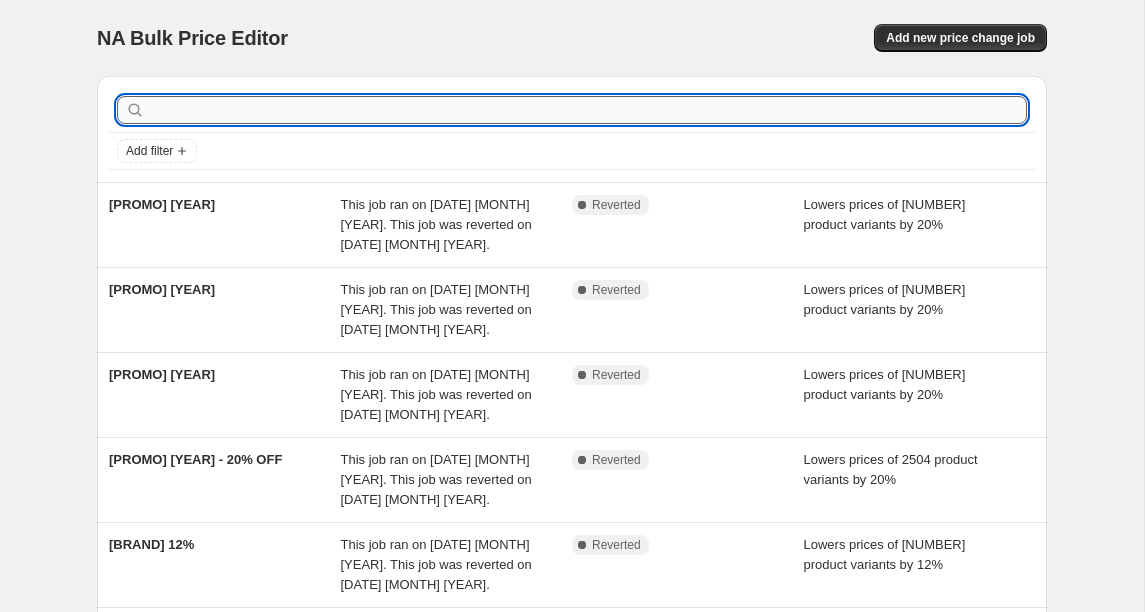 click at bounding box center (588, 110) 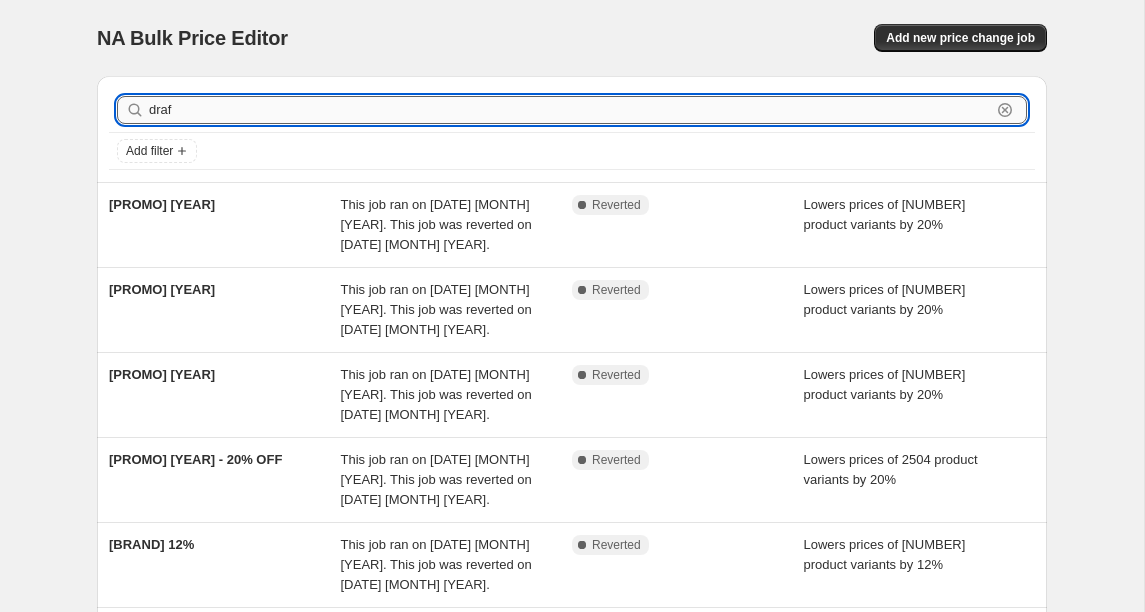 type on "draft" 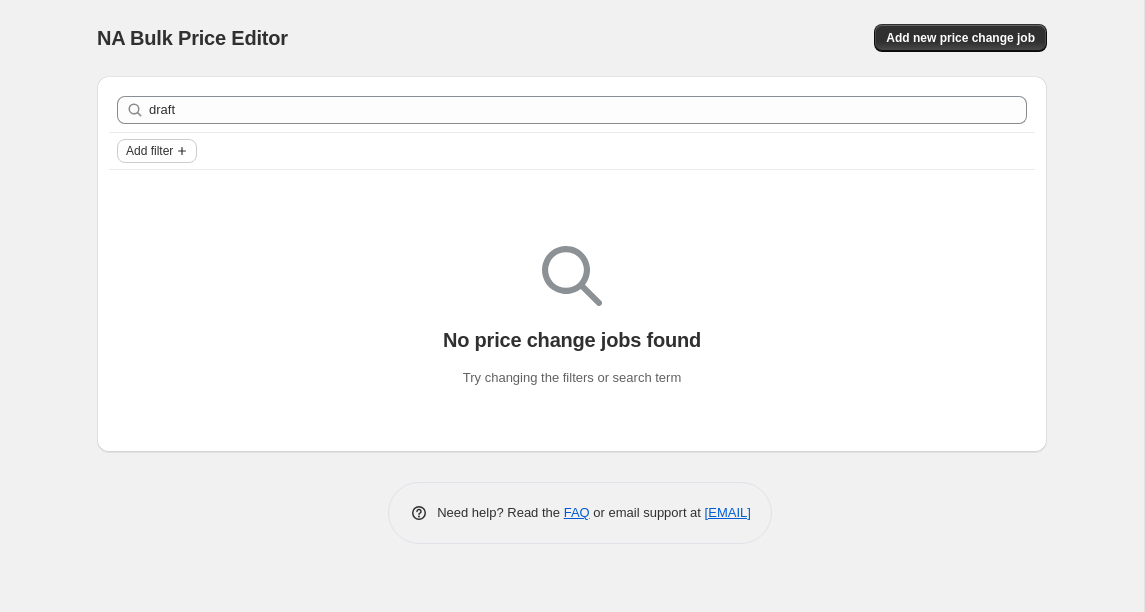 click 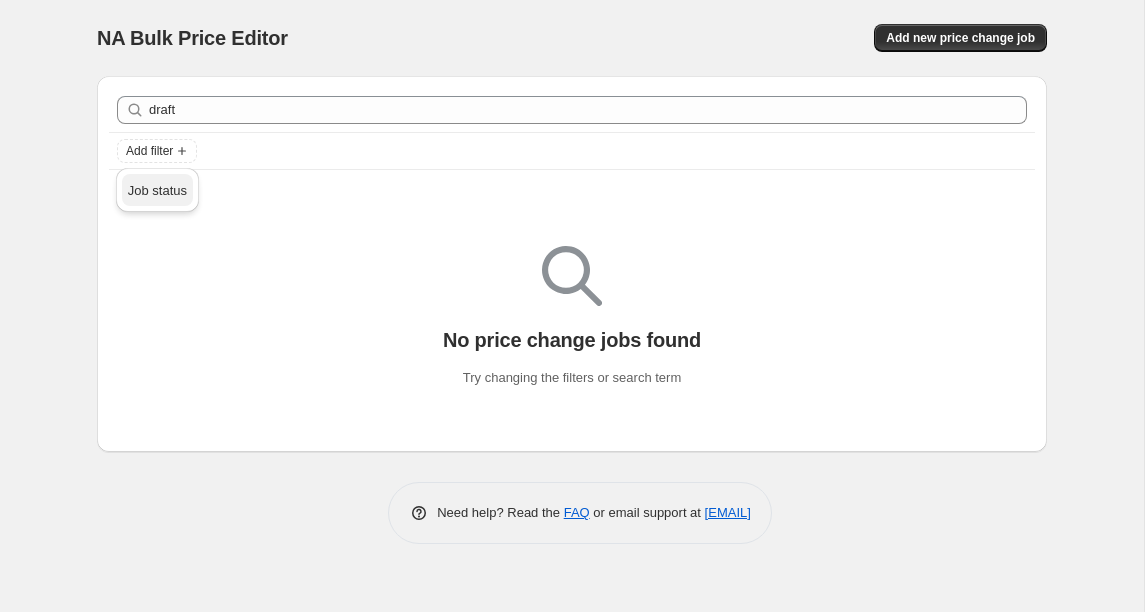 click on "Job status" at bounding box center (157, 190) 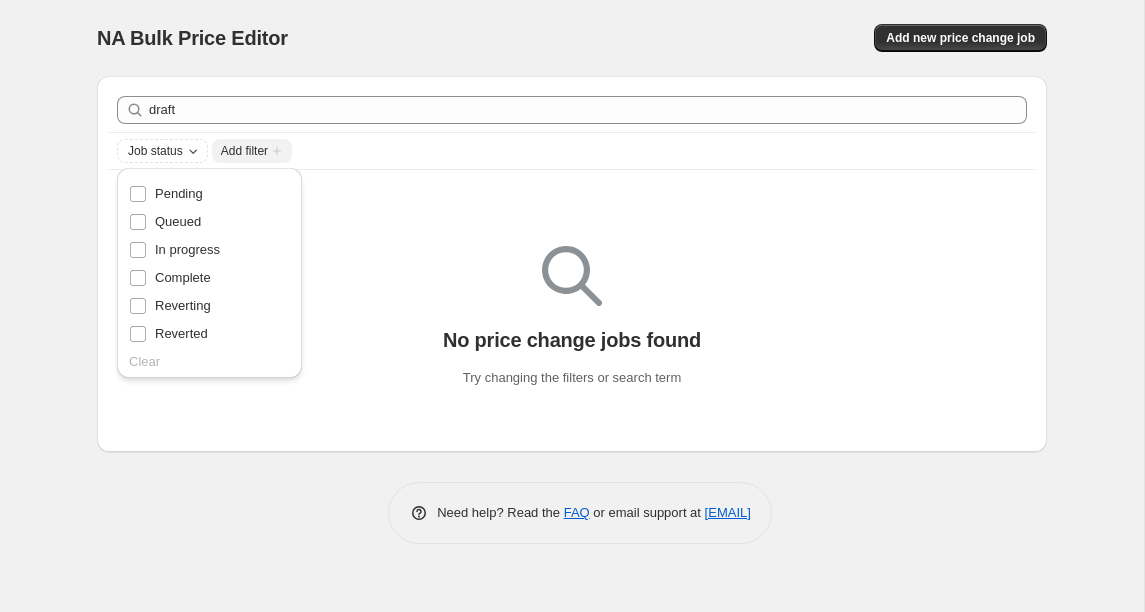 click on "No price change jobs found Try changing the filters or search term" at bounding box center [572, 317] 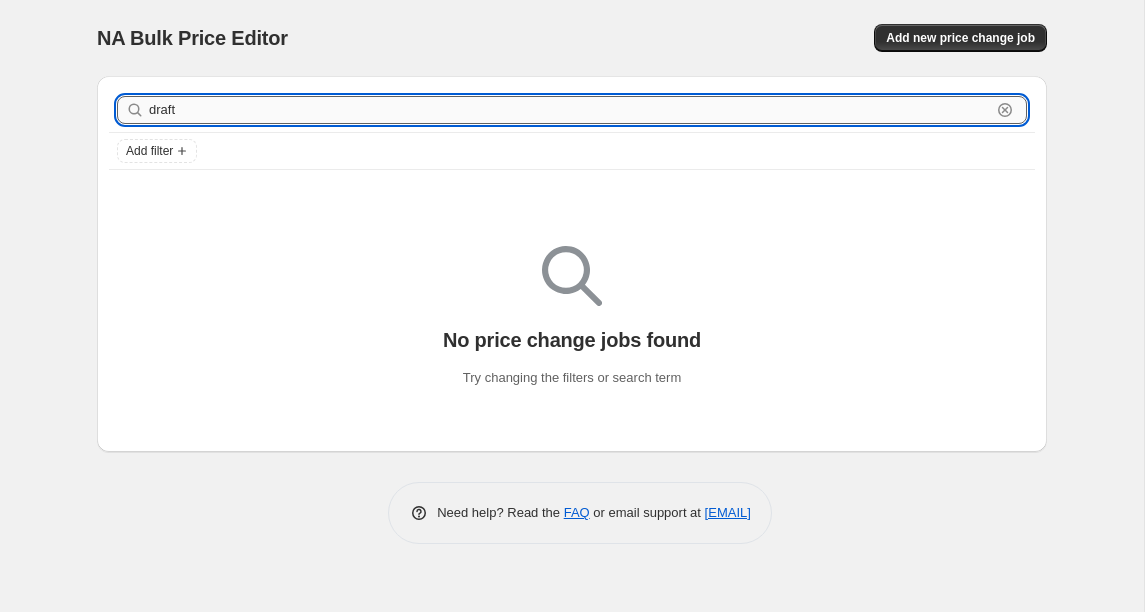 click on "draft" at bounding box center [570, 110] 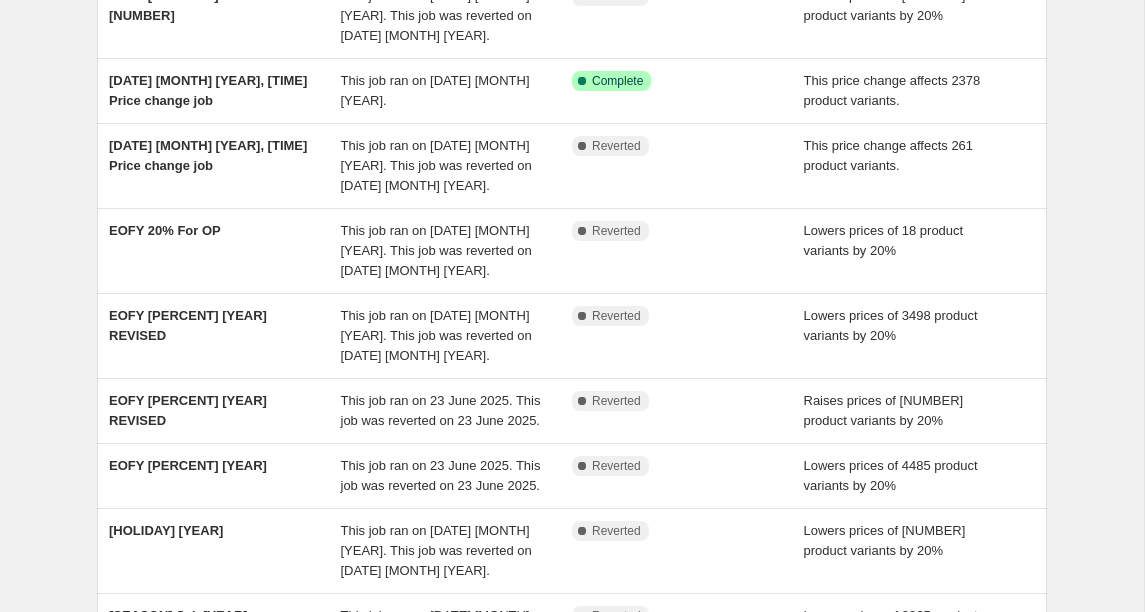 scroll, scrollTop: 598, scrollLeft: 0, axis: vertical 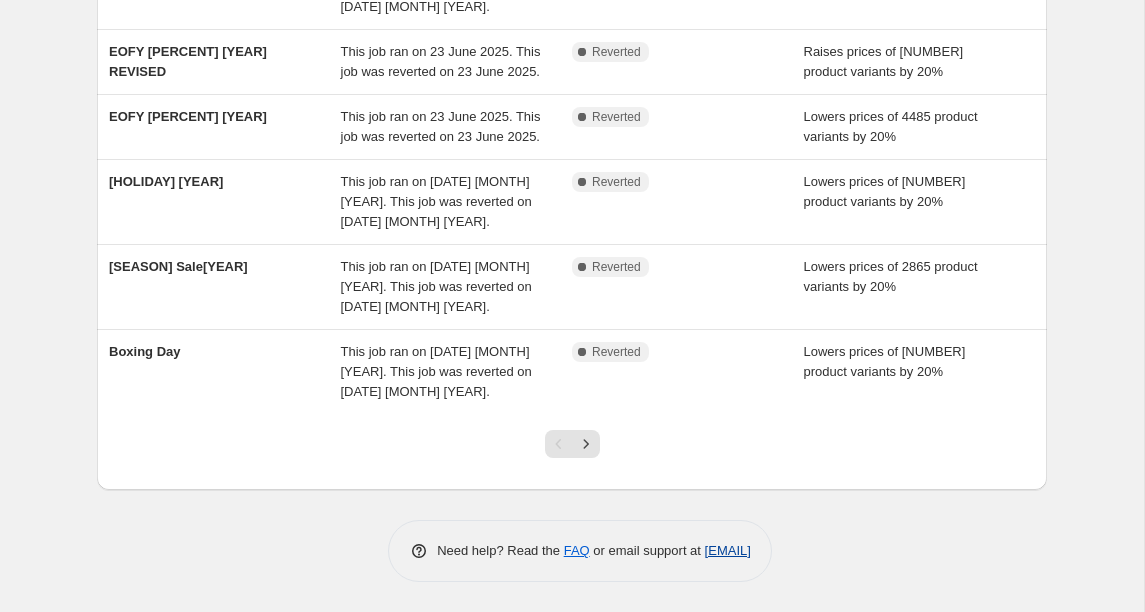drag, startPoint x: 853, startPoint y: 550, endPoint x: 616, endPoint y: 555, distance: 237.05273 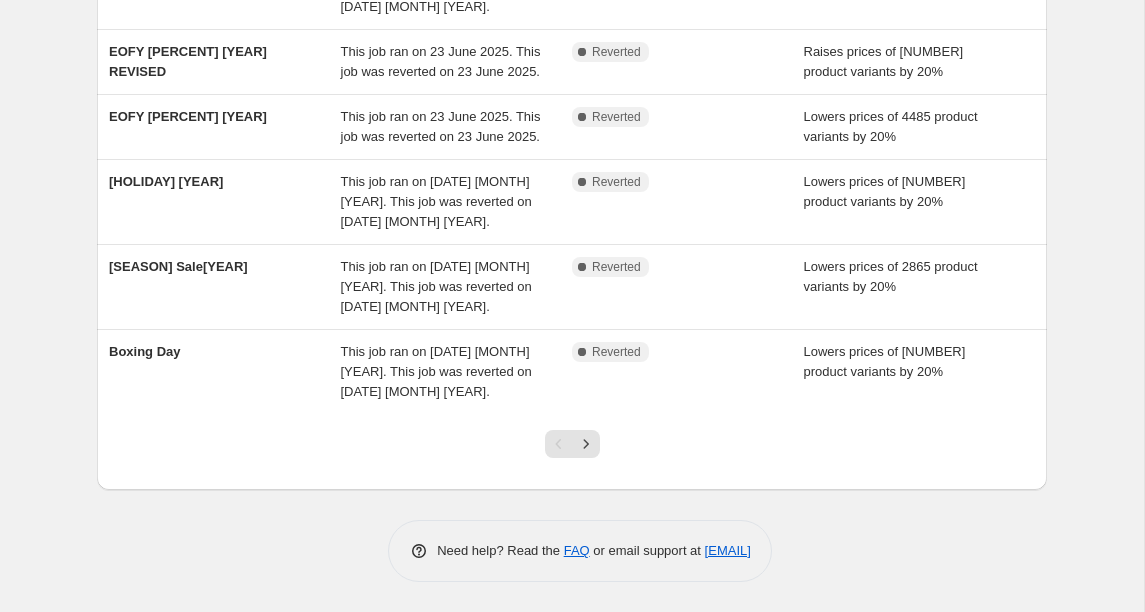click on "NA Bulk Price Editor. This page is ready NA Bulk Price Editor Add new price change job Add filter   EOFY [PERCENT] REVISED [NUMBER] This job ran on [DATE] [MONTH] [YEAR]. This job was reverted on [DATE] [MONTH] [YEAR]. Complete Reverted Lowers prices of [NUMBER] product variants by 20% [DATE] [MONTH] [YEAR], [TIME] Price change job This job ran on [DATE] [MONTH] [YEAR]. Success Complete Complete This price change affects [NUMBER] product variants. [DATE] [MONTH] [YEAR], [TIME] Price change job This job ran on [DATE] [MONTH] [YEAR]. This job was reverted on [DATE] [MONTH] [YEAR]. Complete Reverted This price change affects [NUMBER] product variants. EOFY [PERCENT] For OP This job ran on [DATE] [MONTH] [YEAR]. This job was reverted on [DATE] [MONTH] [YEAR]. Complete Reverted Lowers prices of [NUMBER] product variants by 20% EOFY [PERCENT] [YEAR] REVISED This job ran on [DATE] [MONTH] [YEAR]. This job was reverted on [DATE] [MONTH] [YEAR]. Complete Reverted Lowers prices of [NUMBER] product variants by 20% EOFY [PERCENT] [YEAR] REVISED This job ran on [DATE] [MONTH] [YEAR]. This job was reverted on [DATE] [MONTH] [YEAR]. Complete Reverted EOFY [PERCENT] [YEAR] Complete Reverted Complete" at bounding box center [572, 27] 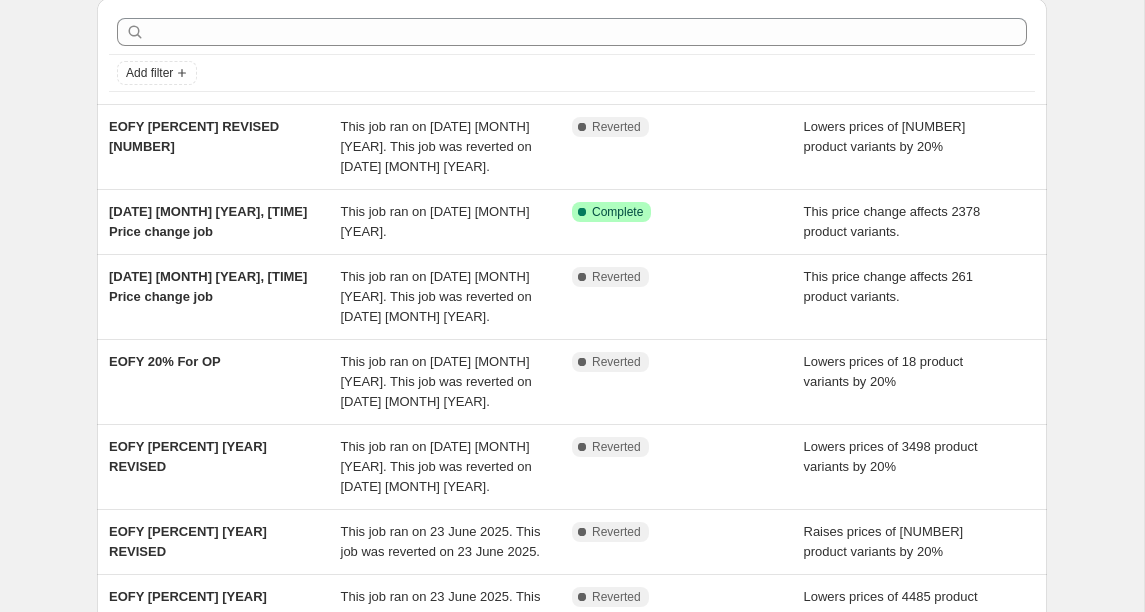 scroll, scrollTop: 0, scrollLeft: 0, axis: both 